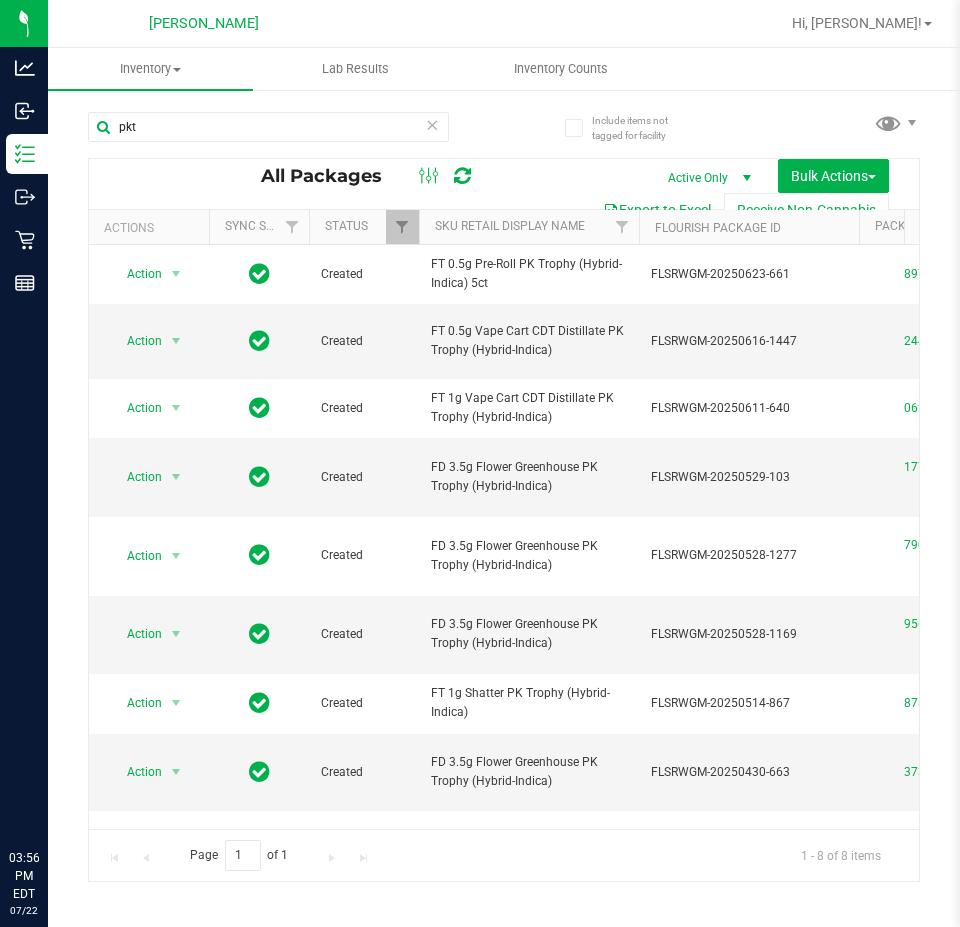 scroll, scrollTop: 0, scrollLeft: 0, axis: both 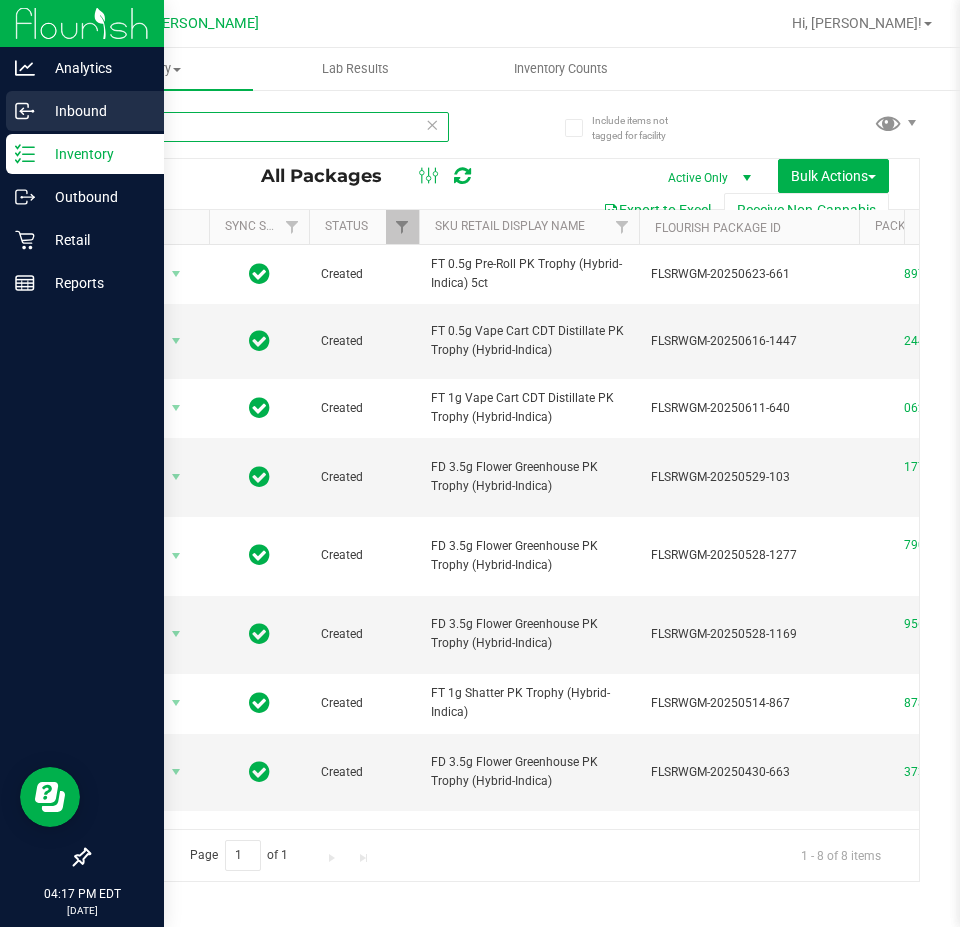 drag, startPoint x: 270, startPoint y: 127, endPoint x: 0, endPoint y: 127, distance: 270 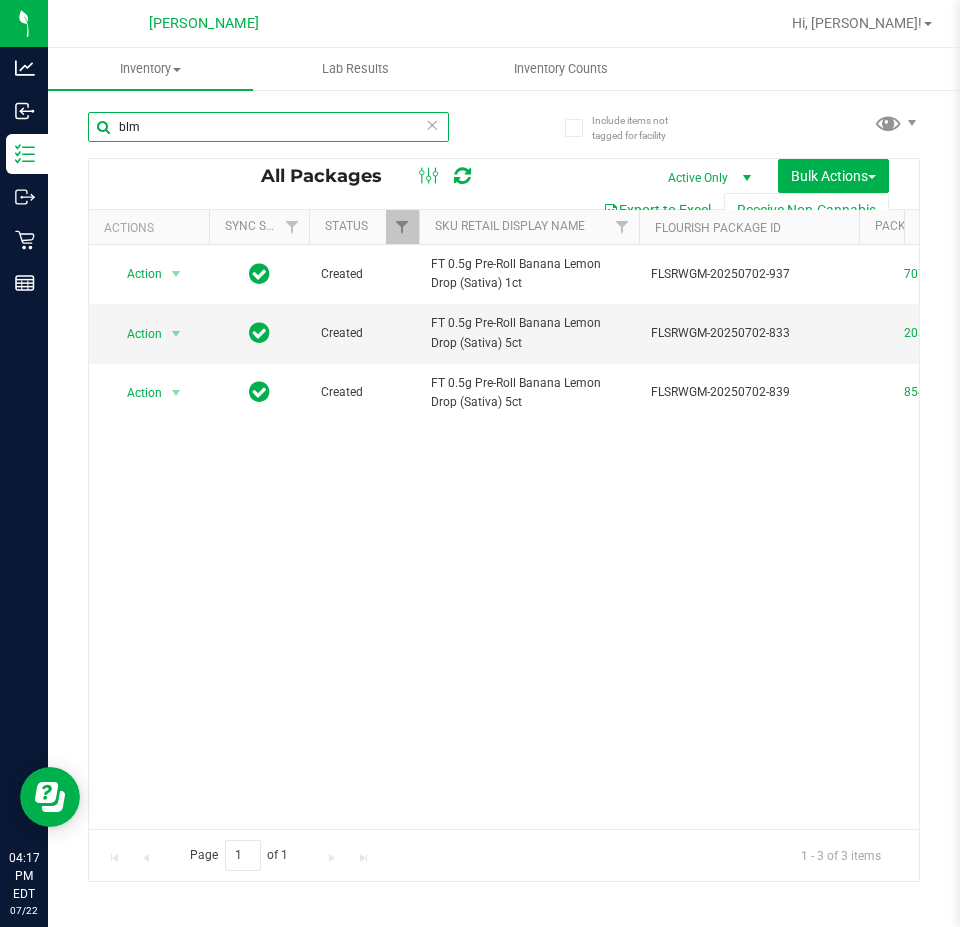 scroll, scrollTop: 0, scrollLeft: 283, axis: horizontal 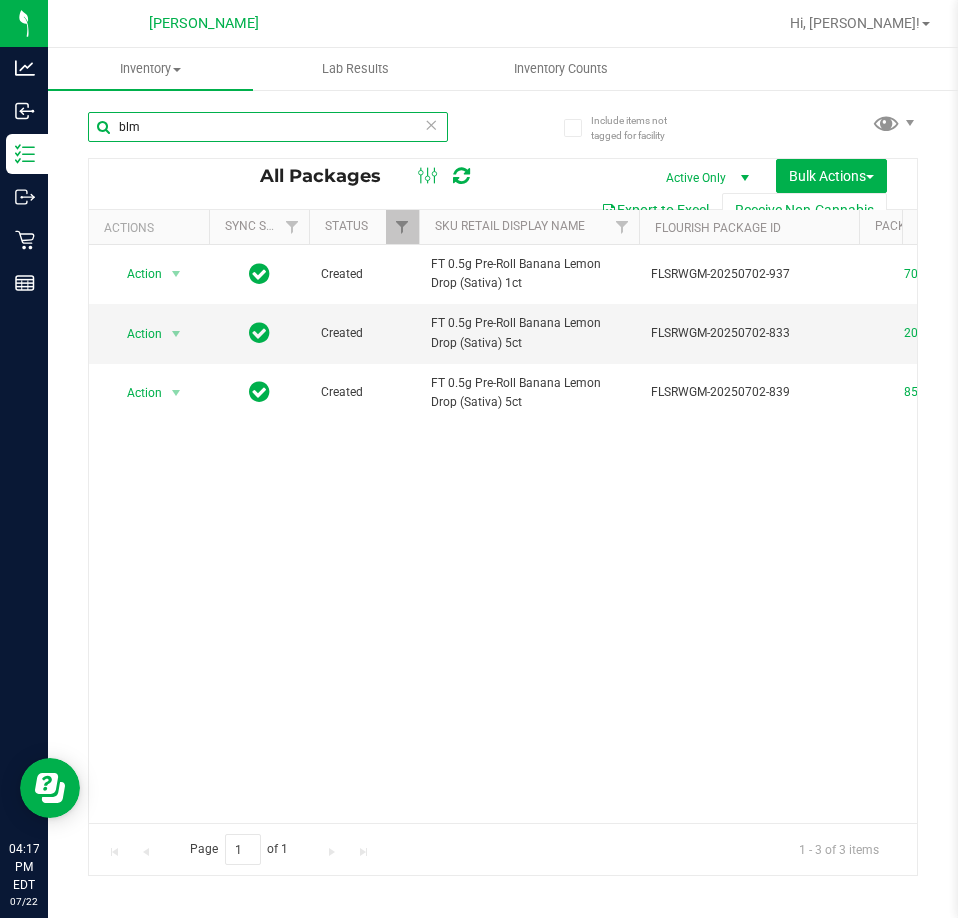 type on "blm" 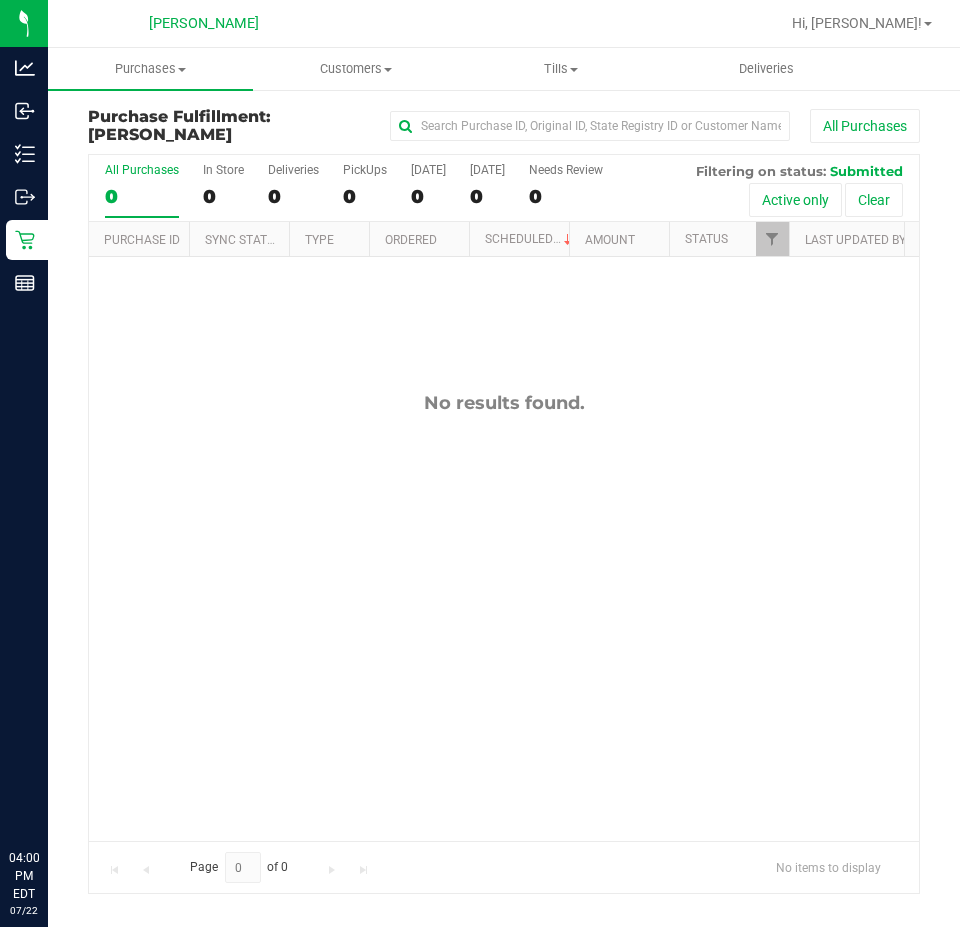 scroll, scrollTop: 0, scrollLeft: 0, axis: both 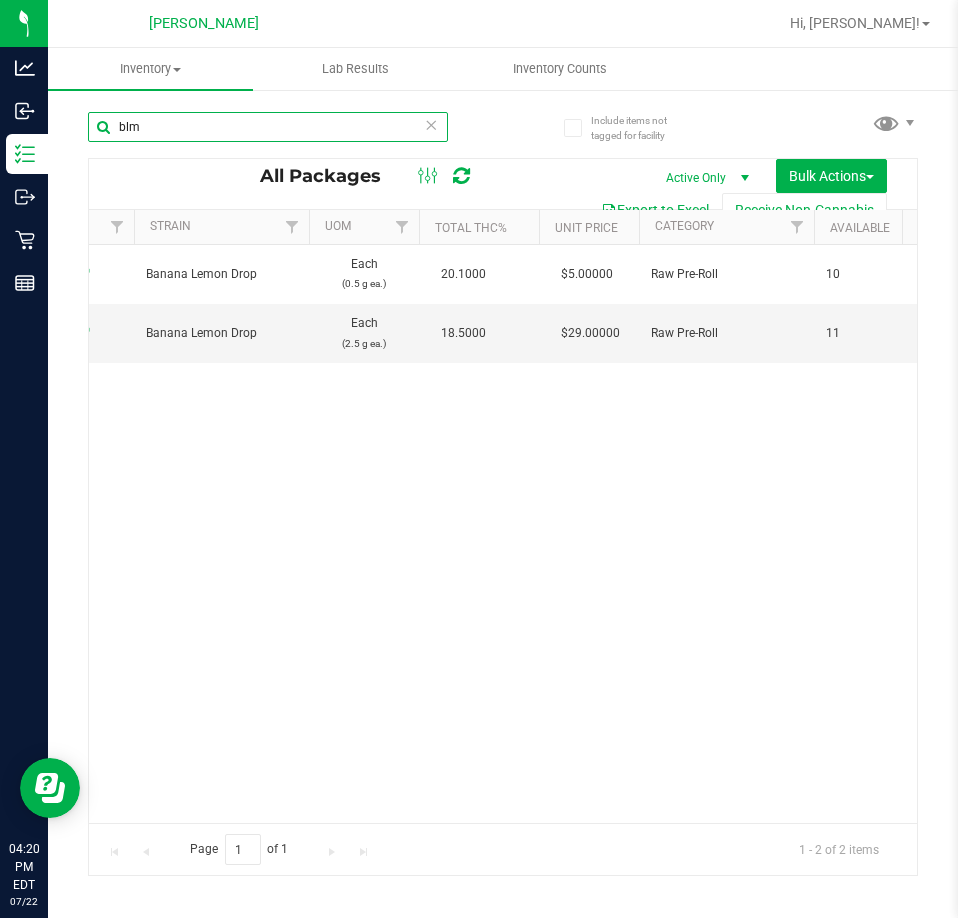click on "blm" at bounding box center (268, 127) 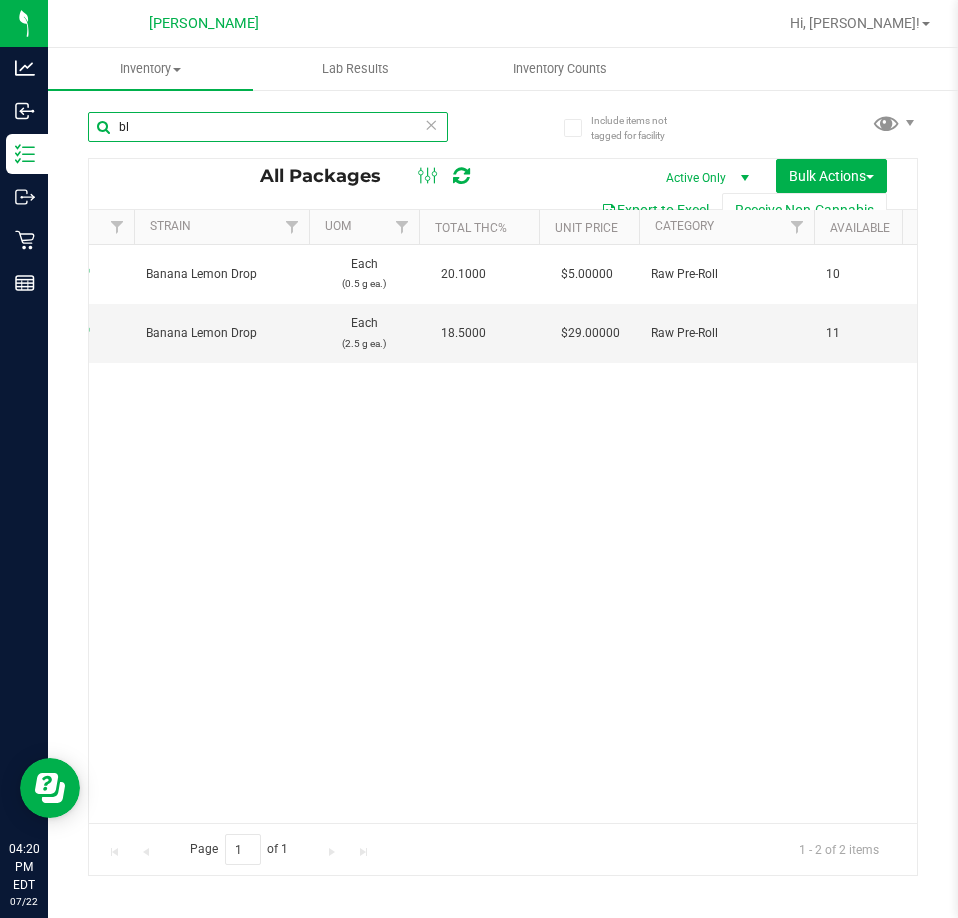 type on "b" 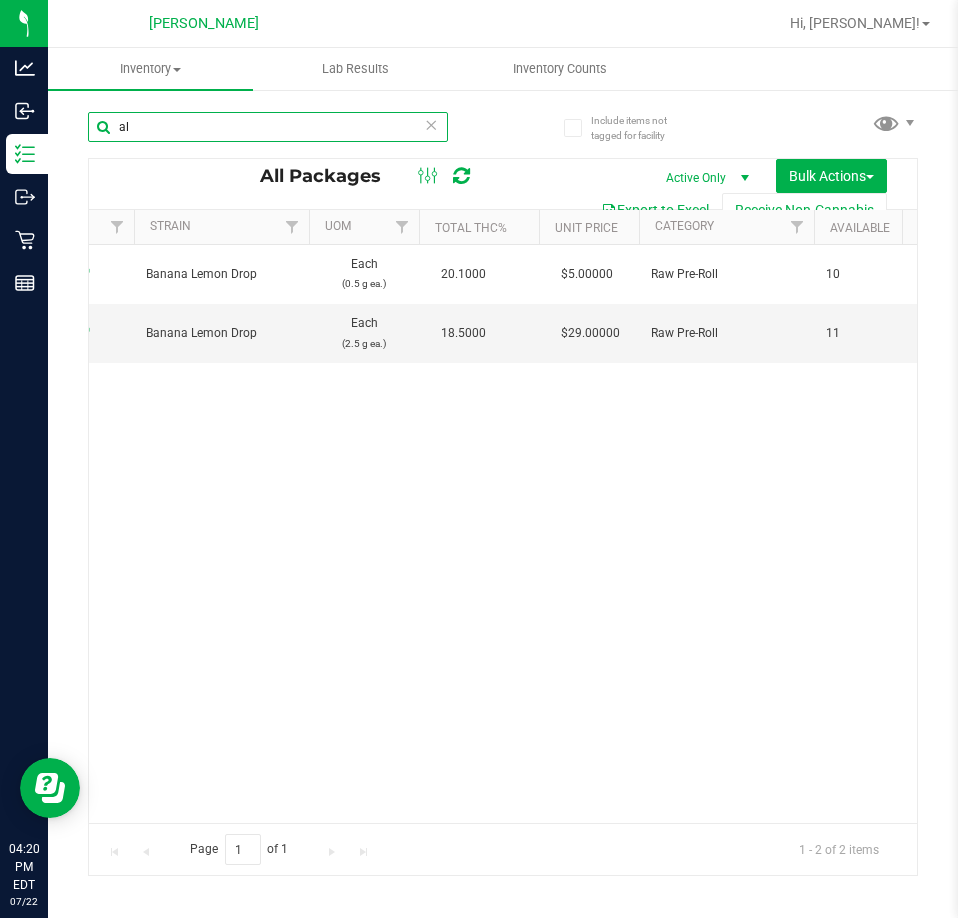 type on "a" 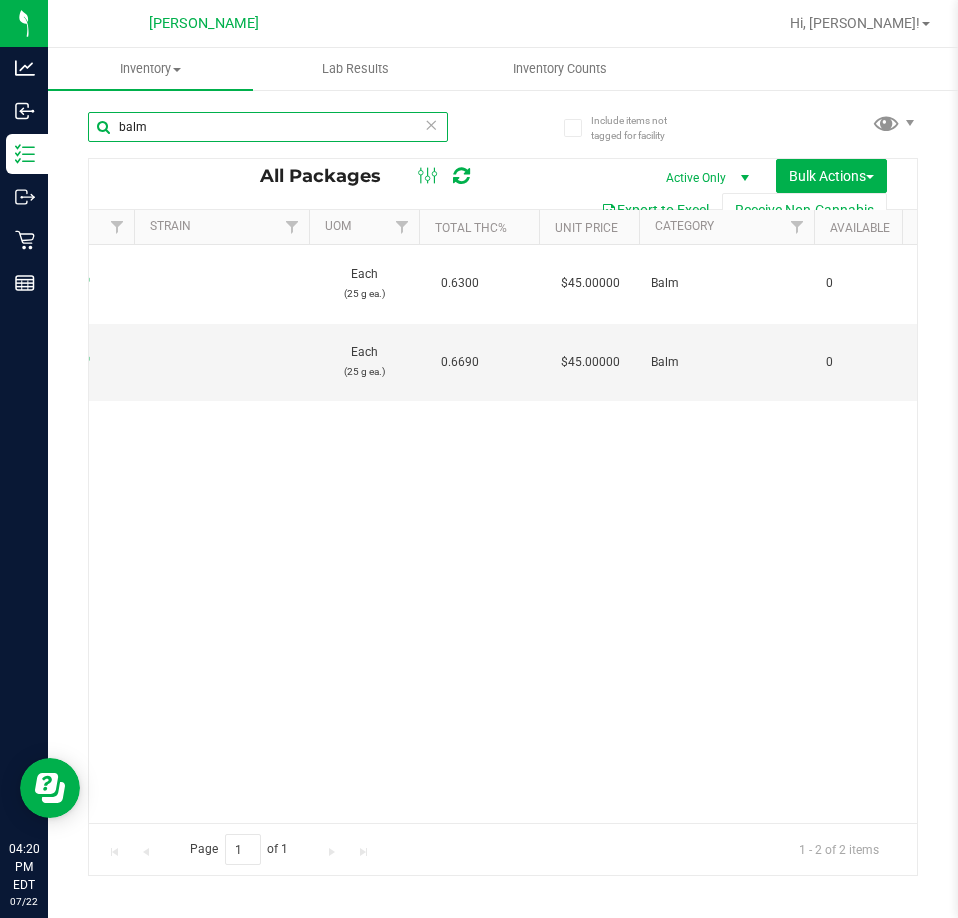 scroll, scrollTop: 0, scrollLeft: 583, axis: horizontal 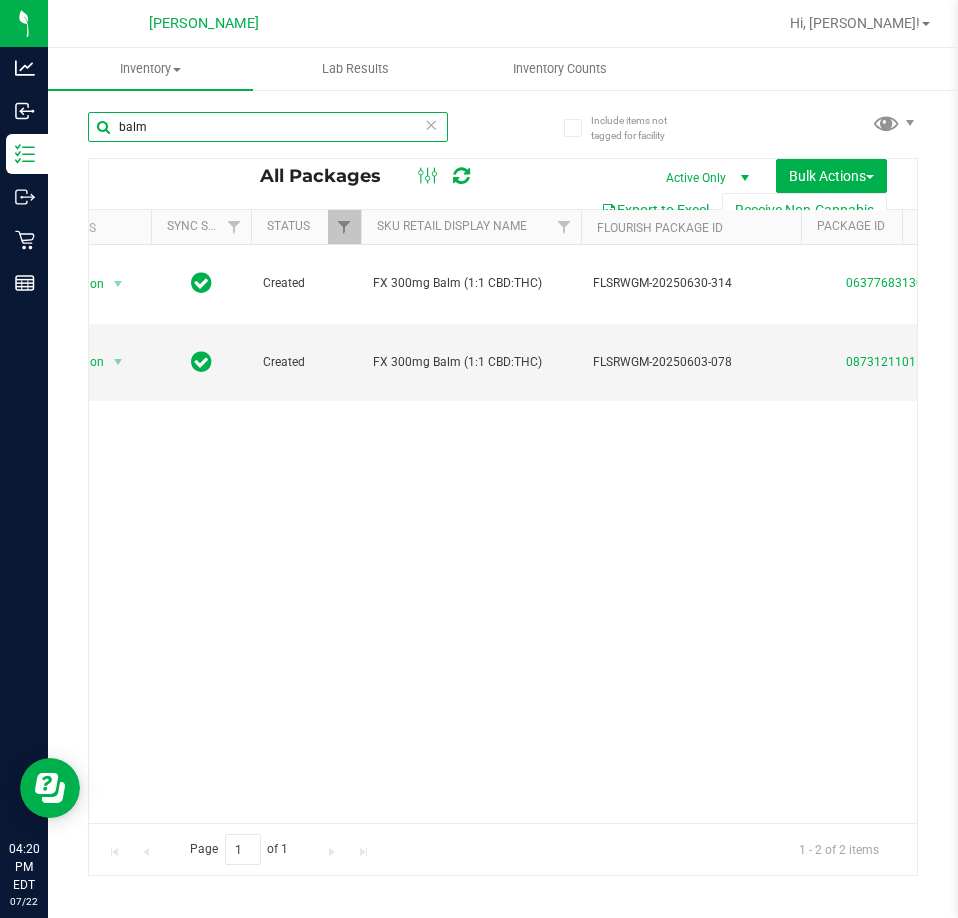 type on "balm" 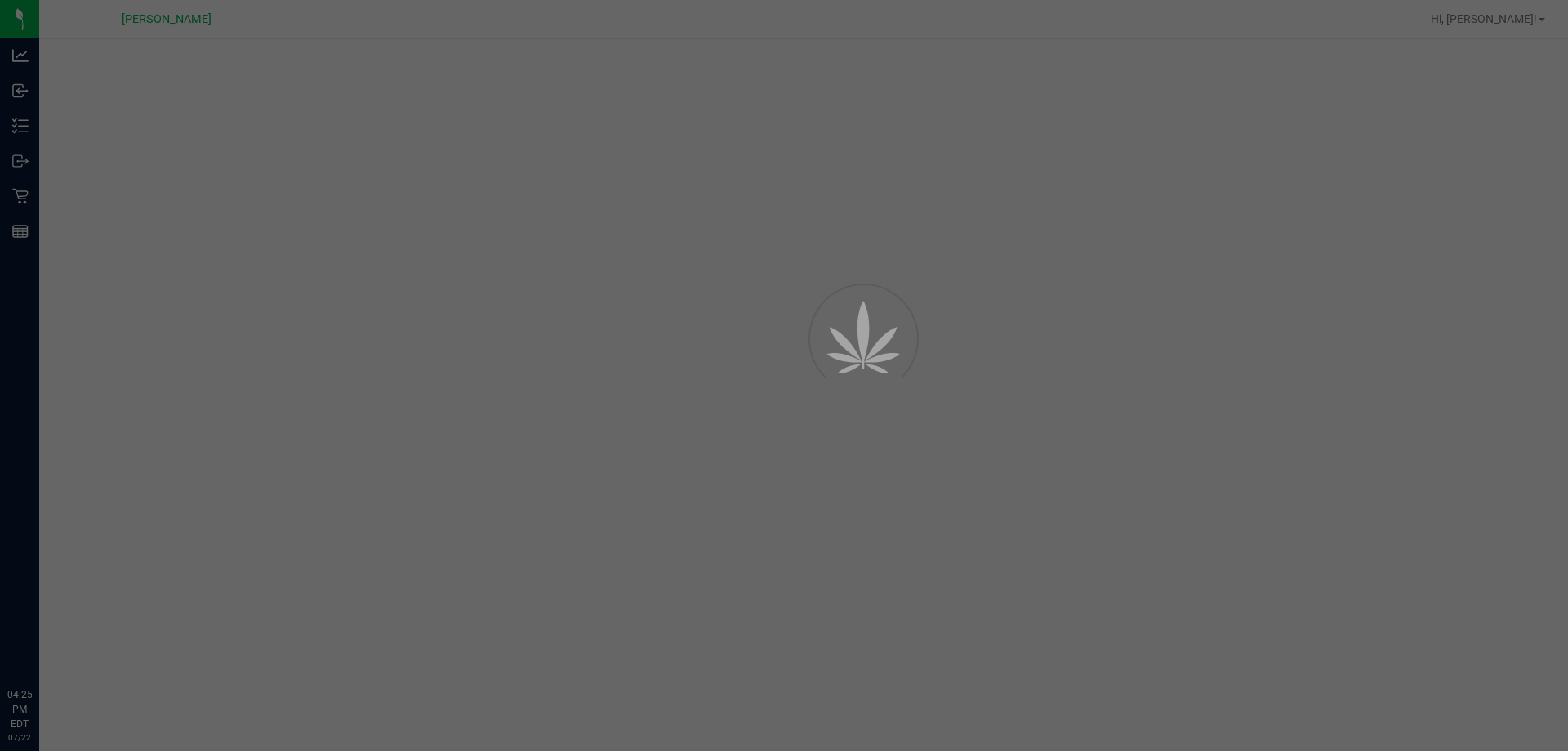 scroll, scrollTop: 0, scrollLeft: 0, axis: both 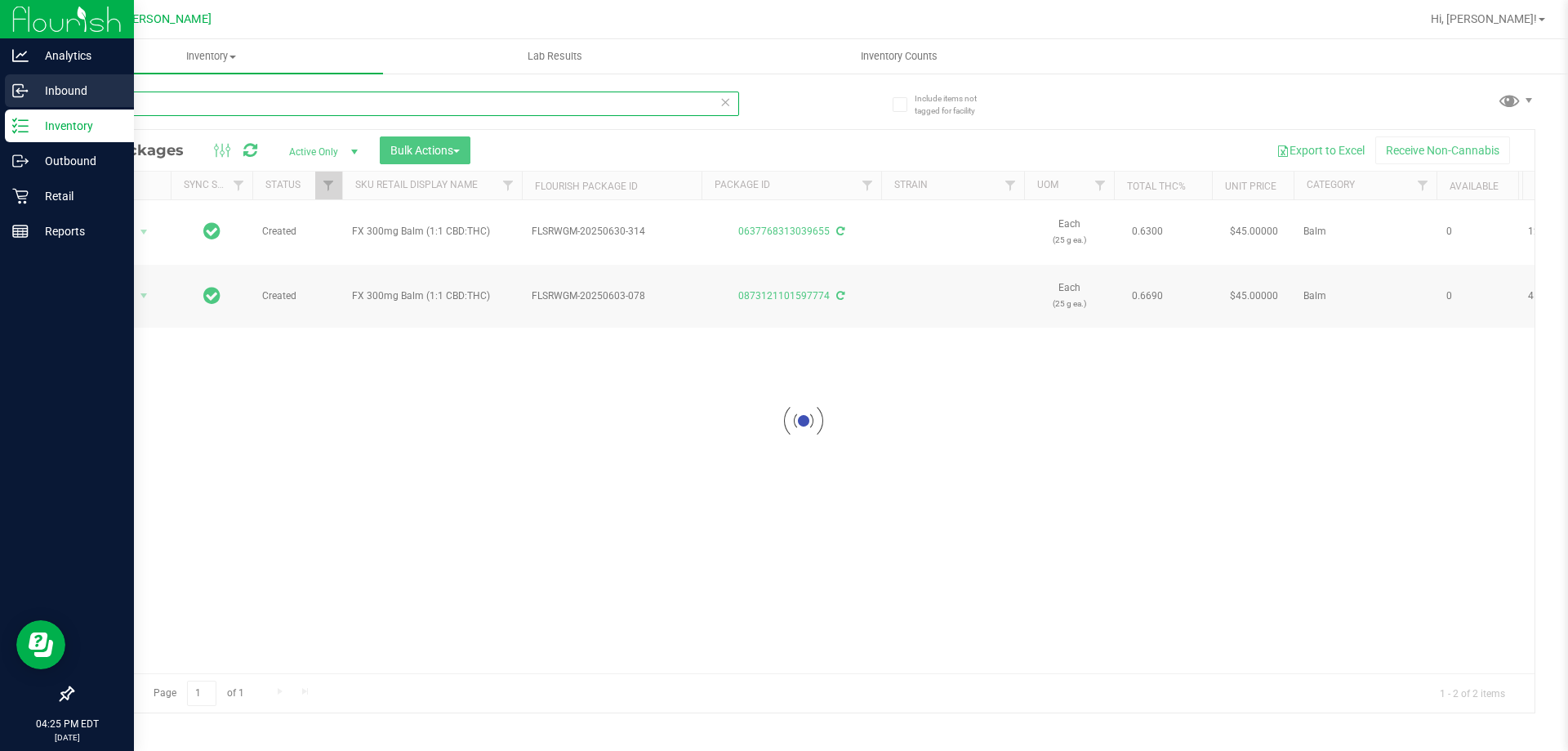 drag, startPoint x: 241, startPoint y: 108, endPoint x: 0, endPoint y: 108, distance: 241 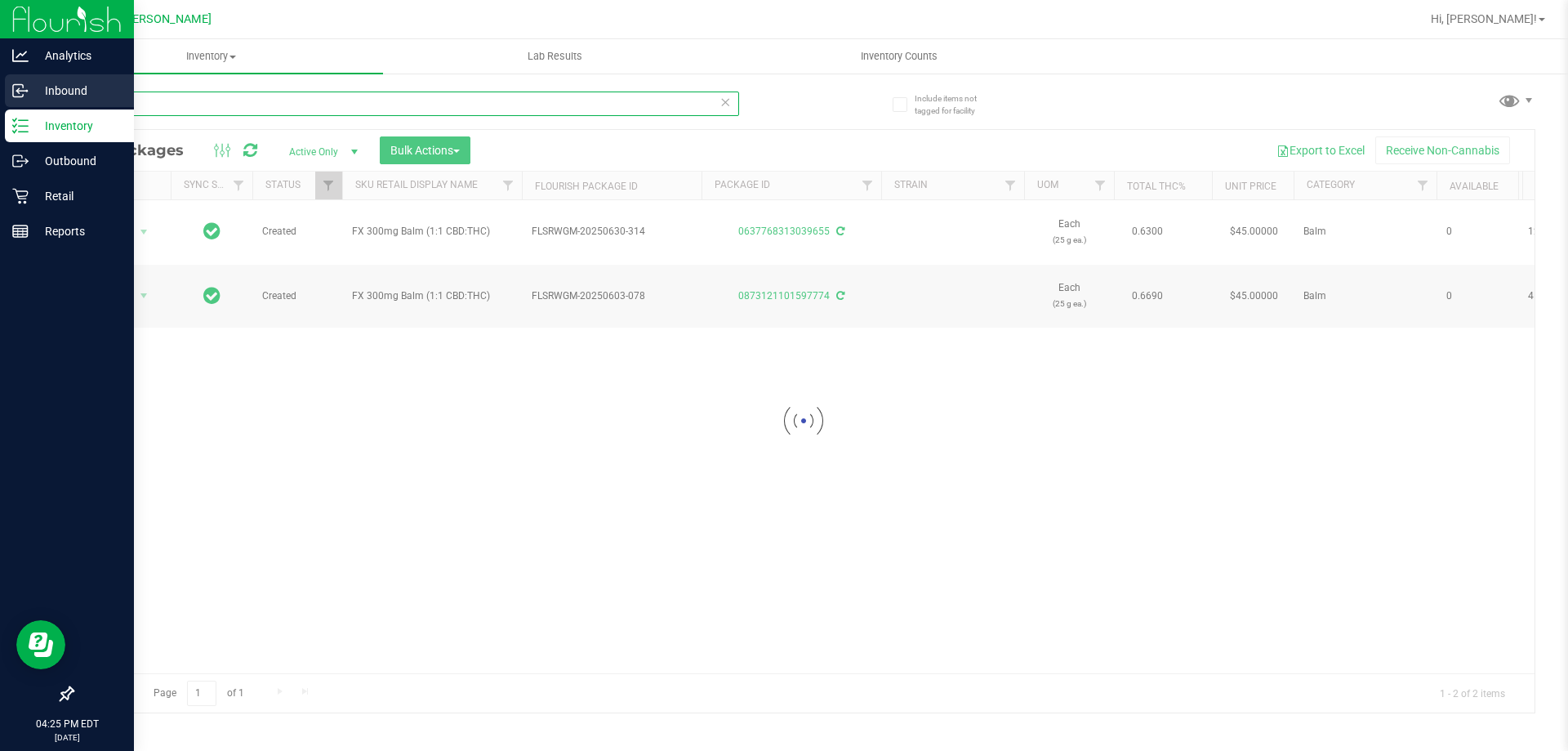 click on "Analytics Inbound Inventory Outbound Retail Reports 04:25 PM EDT 07/22/2025  07/22   Clermont WC   Hi, Jessica!
Inventory
All packages
All inventory
Waste log
Create inventory
Lab Results
Inventory Counts" at bounding box center (784, 375) 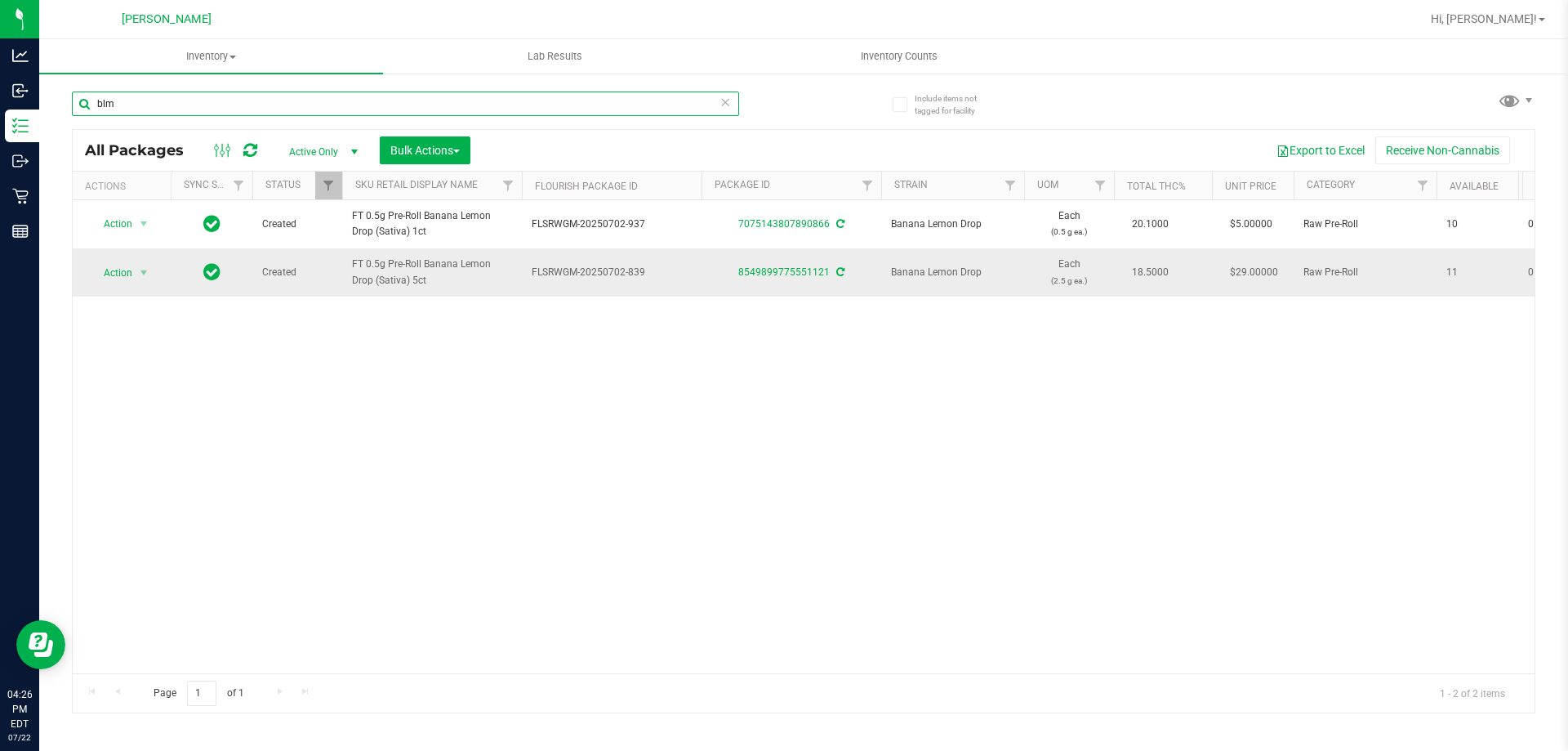 type on "blm" 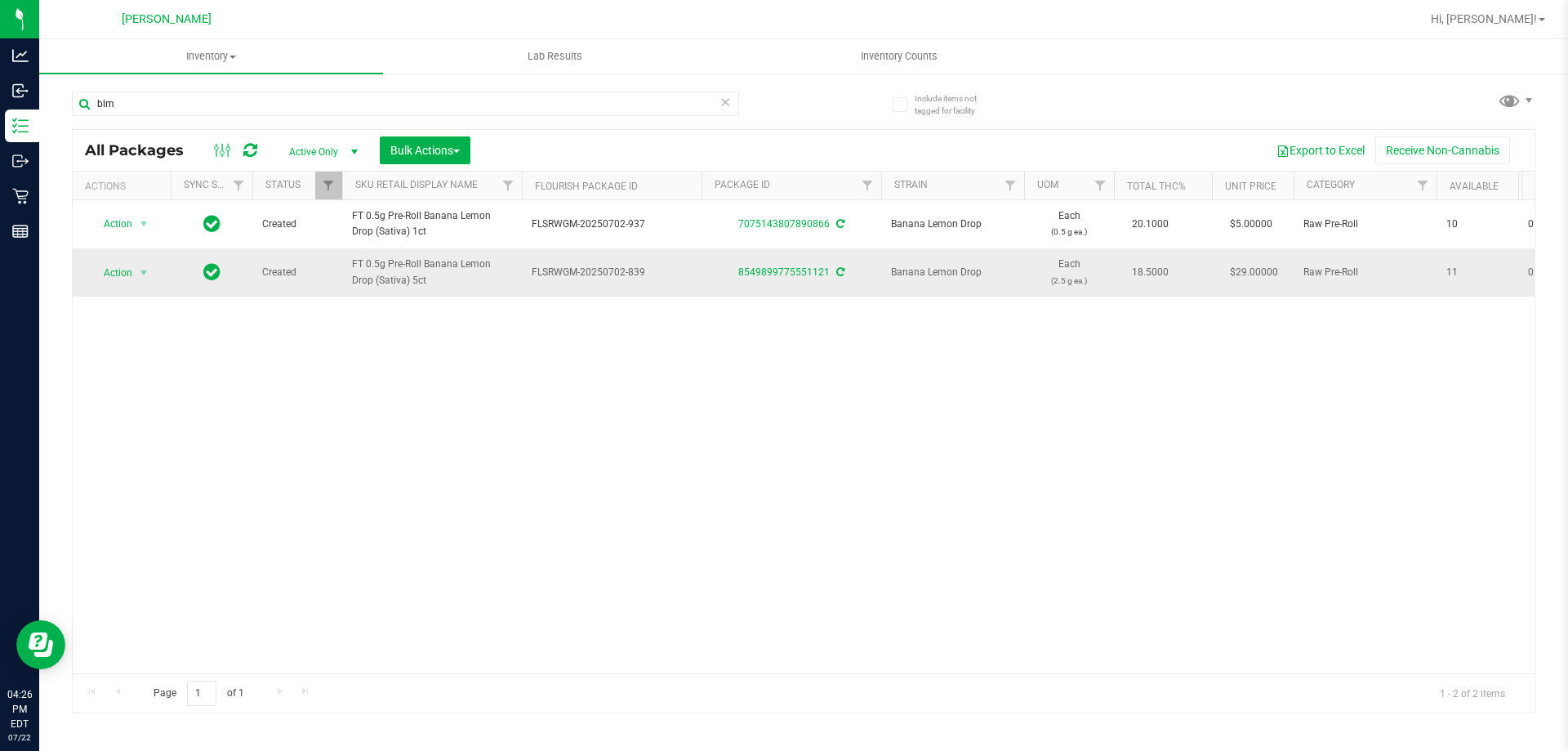 drag, startPoint x: 408, startPoint y: 284, endPoint x: 372, endPoint y: 270, distance: 38.626416 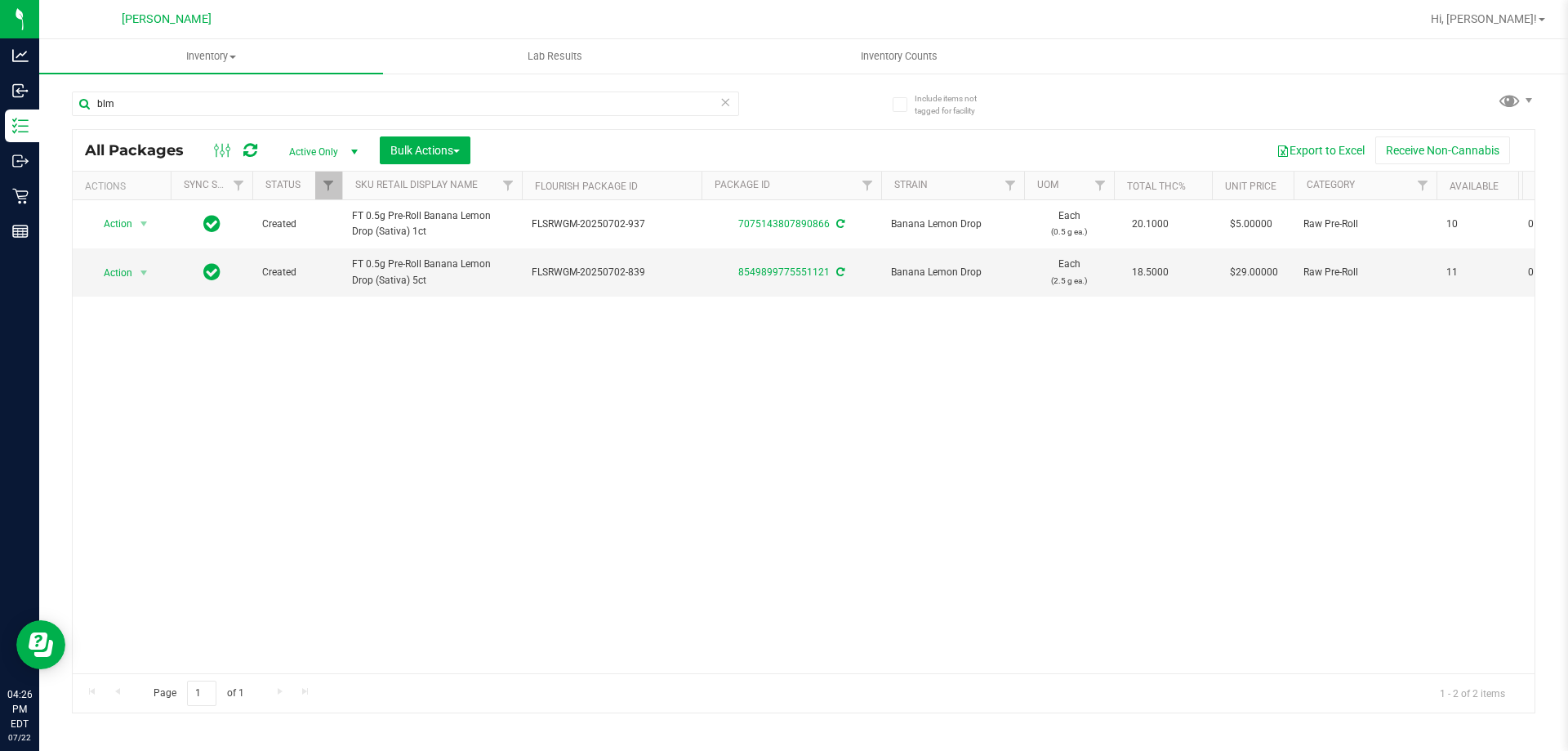 click on "Action Action Adjust qty Create package Edit attributes Global inventory Locate package Lock package Package audit log Print package label Print product labels Schedule for destruction
Created
FT 0.5g Pre-Roll Banana Lemon Drop (Sativa) 1ct
FLSRWGM-20250702-937
7075143807890866
Banana Lemon Drop
Each
(0.5 g ea.)
20.1000 $5.00000
Raw Pre-Roll
10
0
10
Jul 2, 2025 14:52:00 EDT
FT - PRE-ROLL - 0.5G - 1CT - BLM - SAT
FLO-PRE-FT-BLM.1CT" at bounding box center [804, 436] 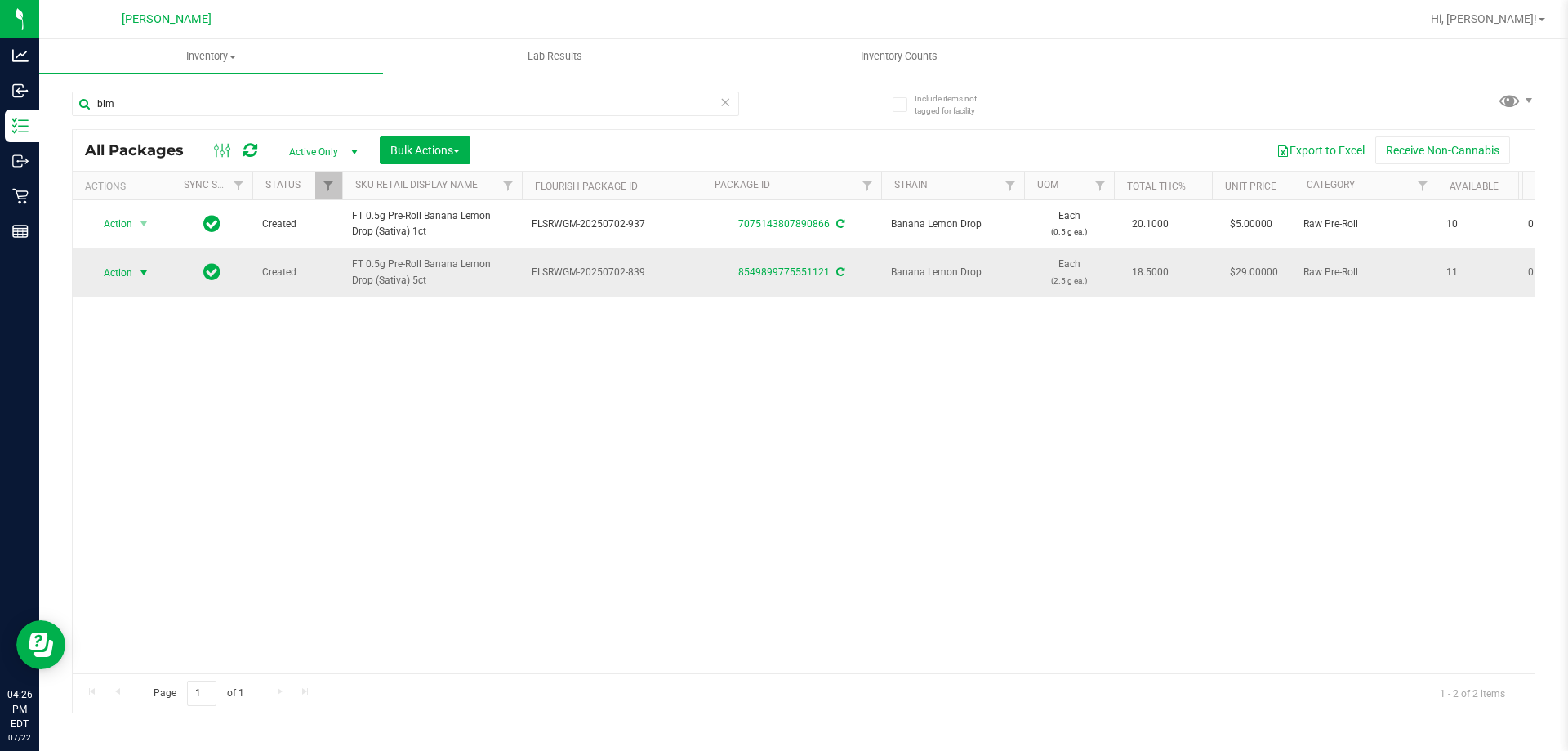 click at bounding box center (144, 273) 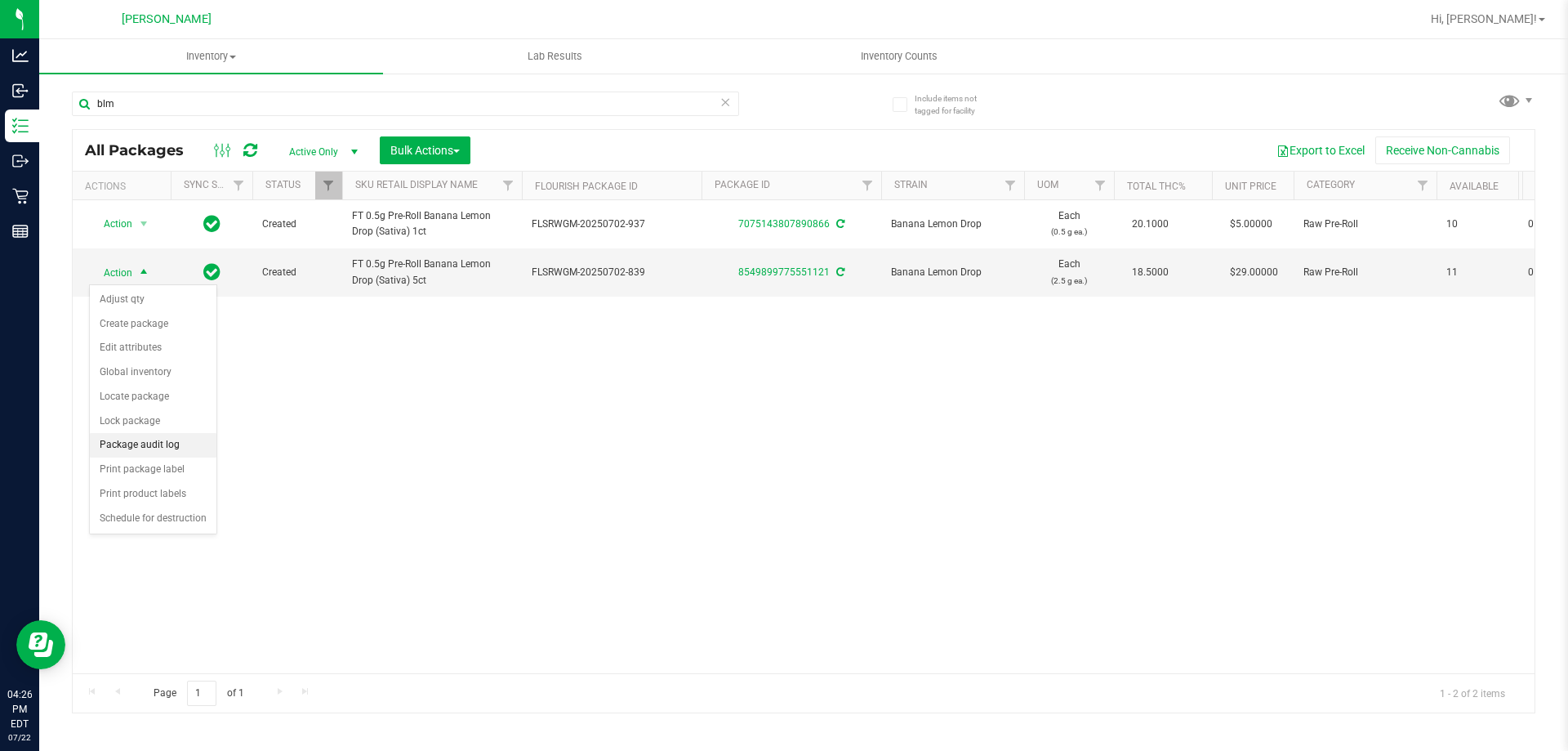 click on "Package audit log" at bounding box center [153, 445] 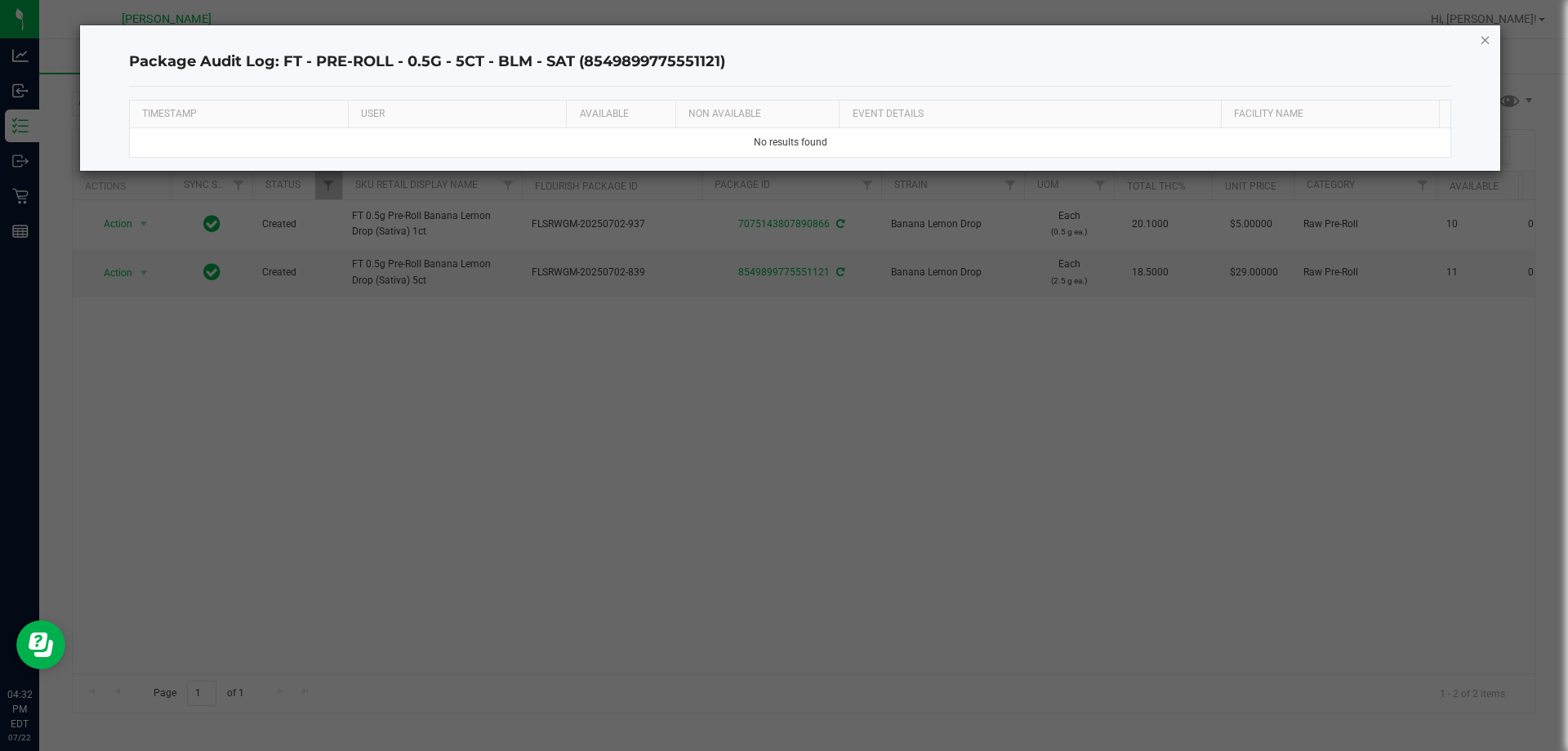 click 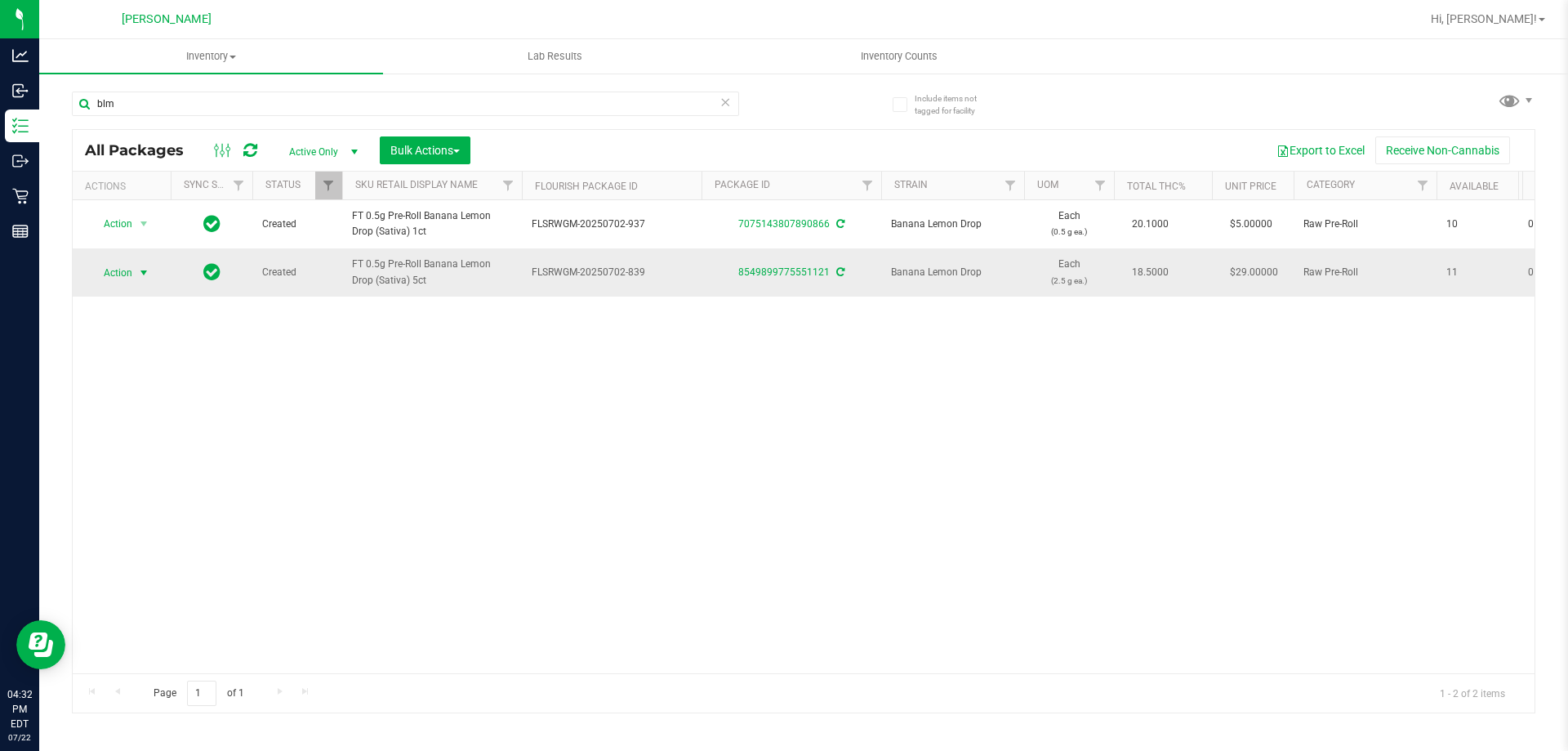 click at bounding box center [144, 273] 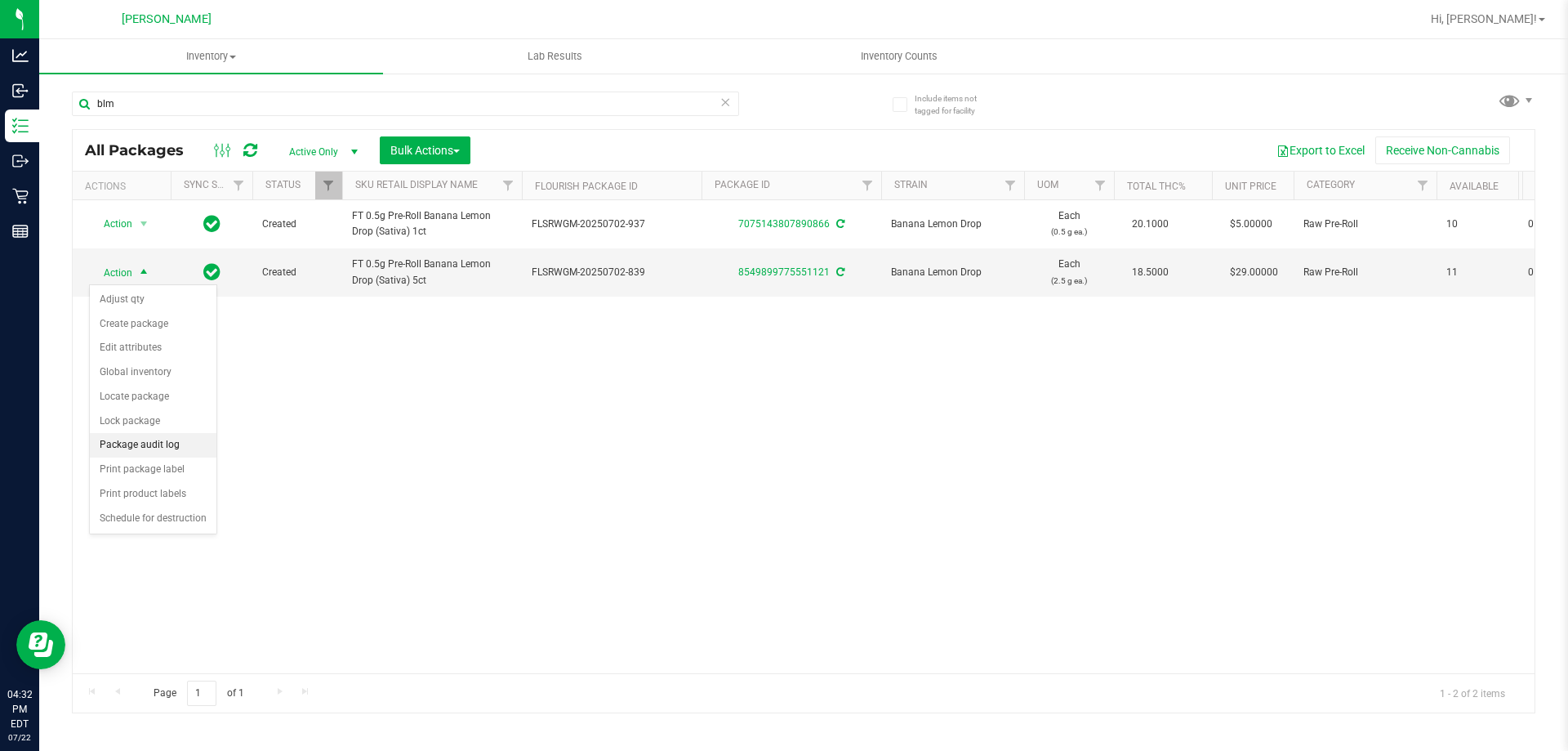 click on "Package audit log" at bounding box center [153, 445] 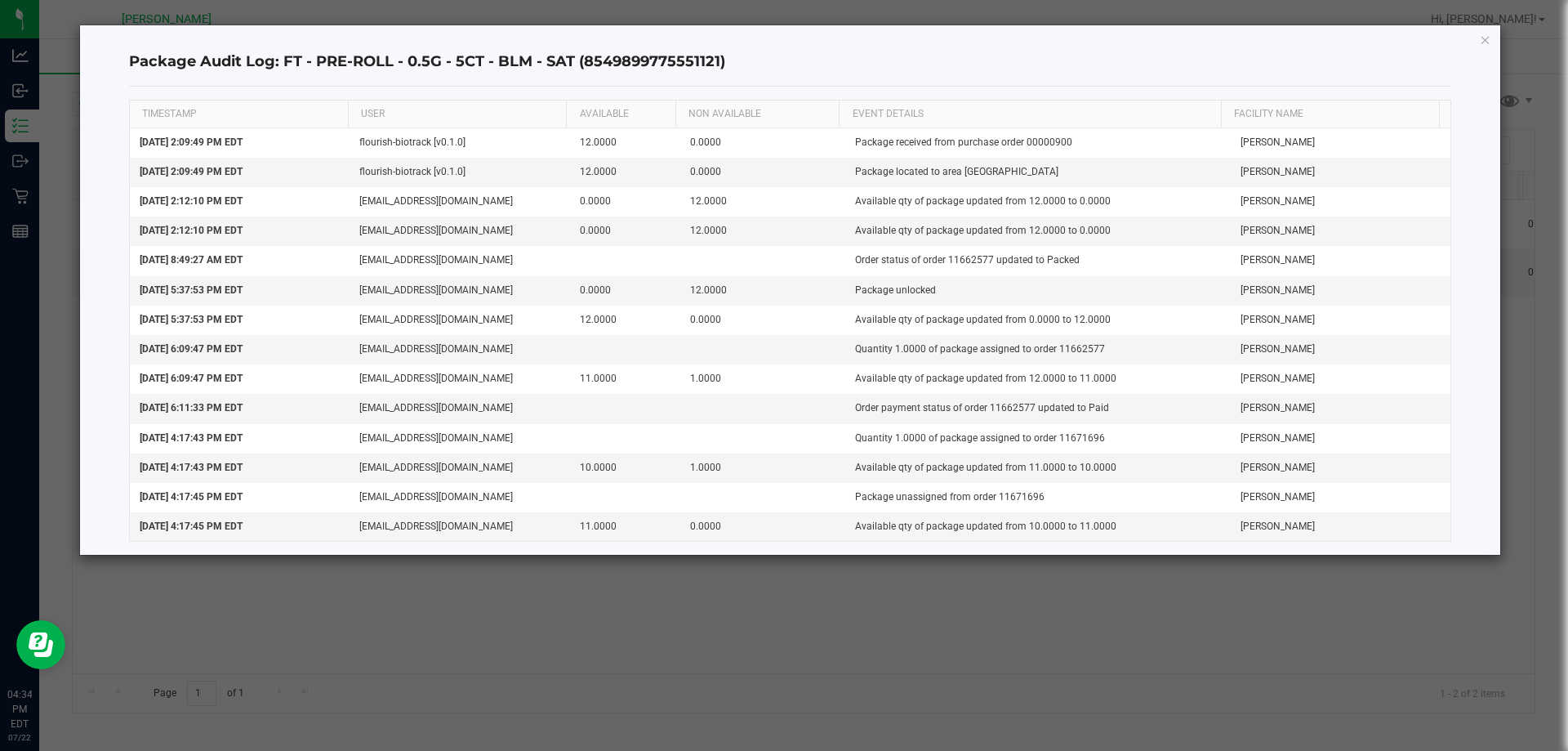 type 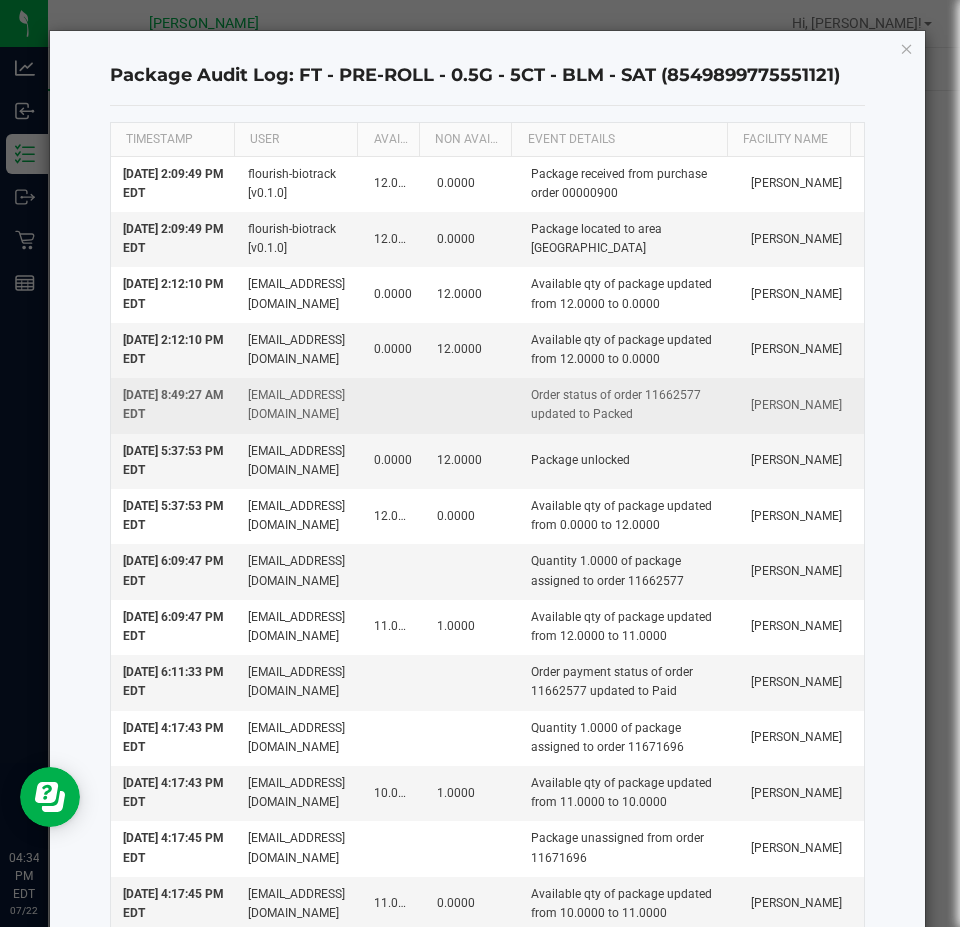 click on "Order status of order 11662577 updated to Packed" at bounding box center (629, 405) 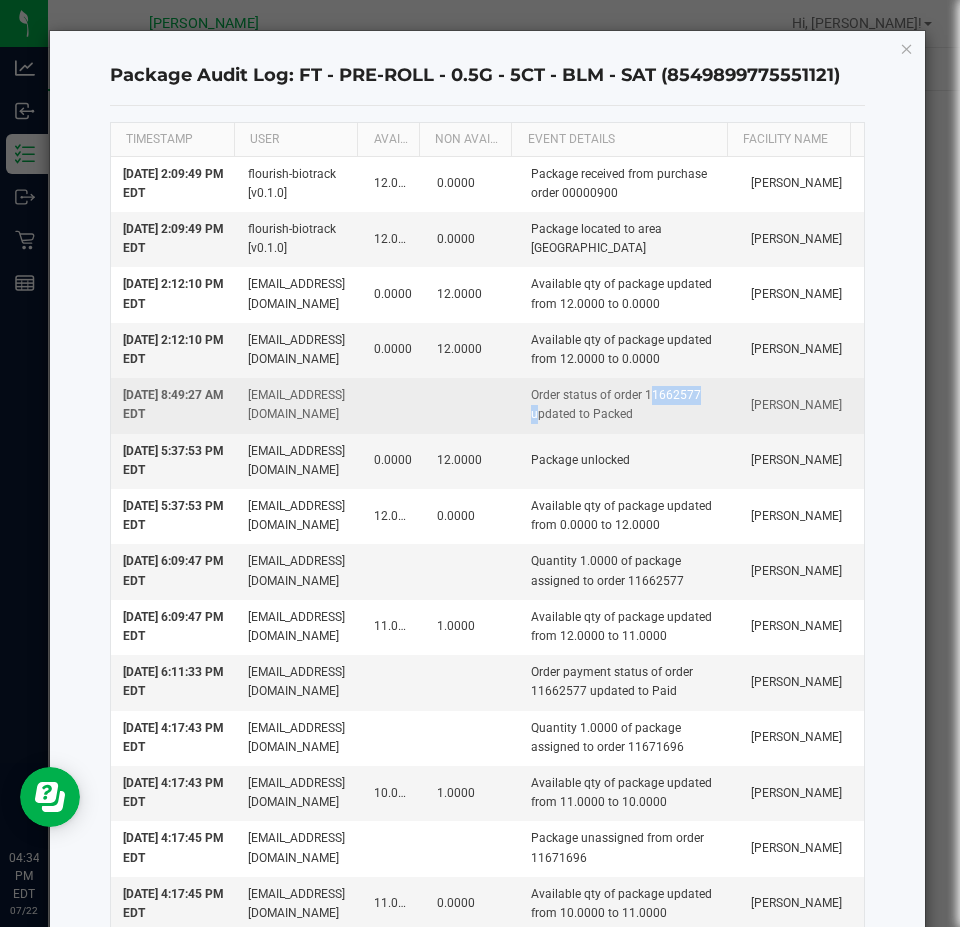 click on "Order status of order 11662577 updated to Packed" at bounding box center [629, 405] 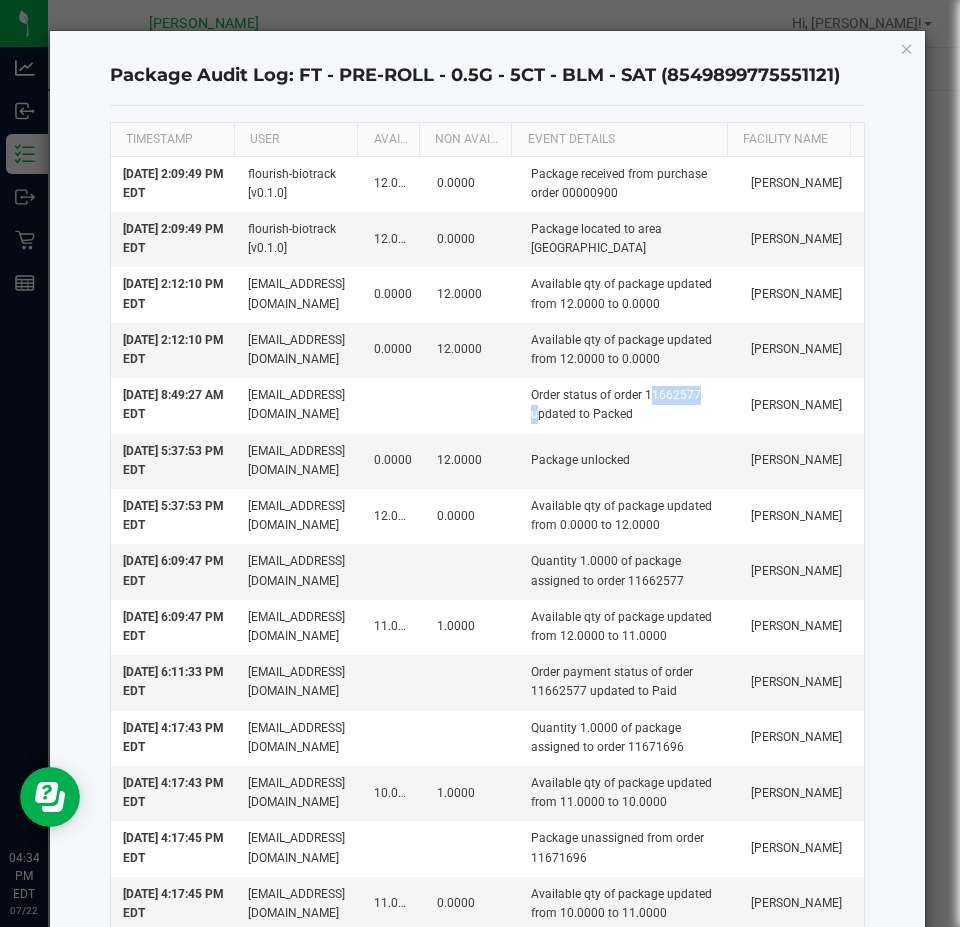 copy on "11662577" 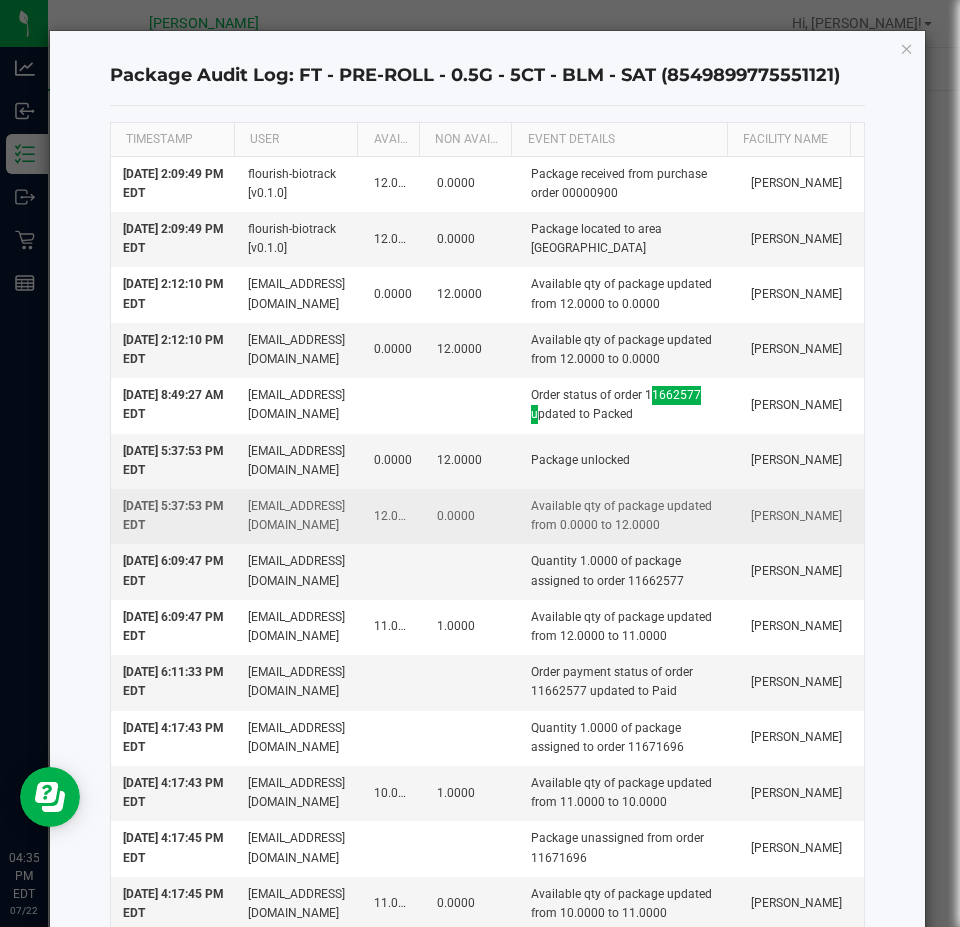 scroll, scrollTop: 52, scrollLeft: 0, axis: vertical 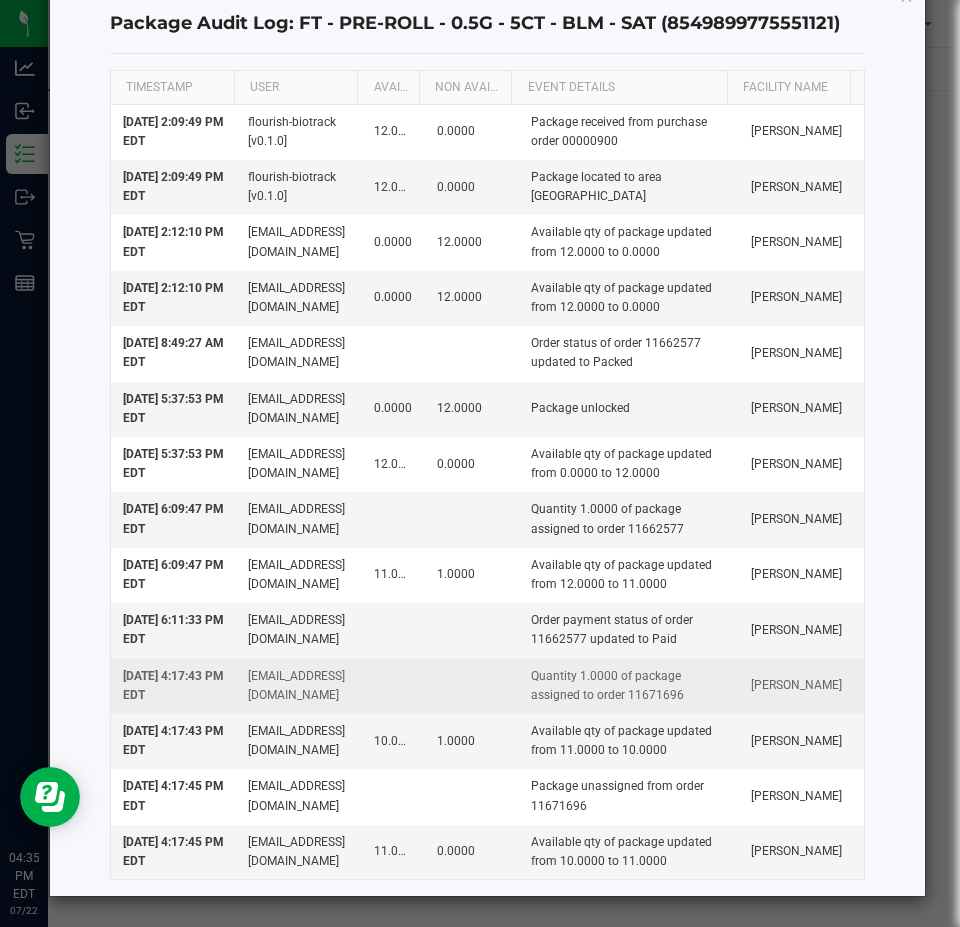 click on "Quantity 1.0000 of package assigned to order 11671696" at bounding box center [629, 686] 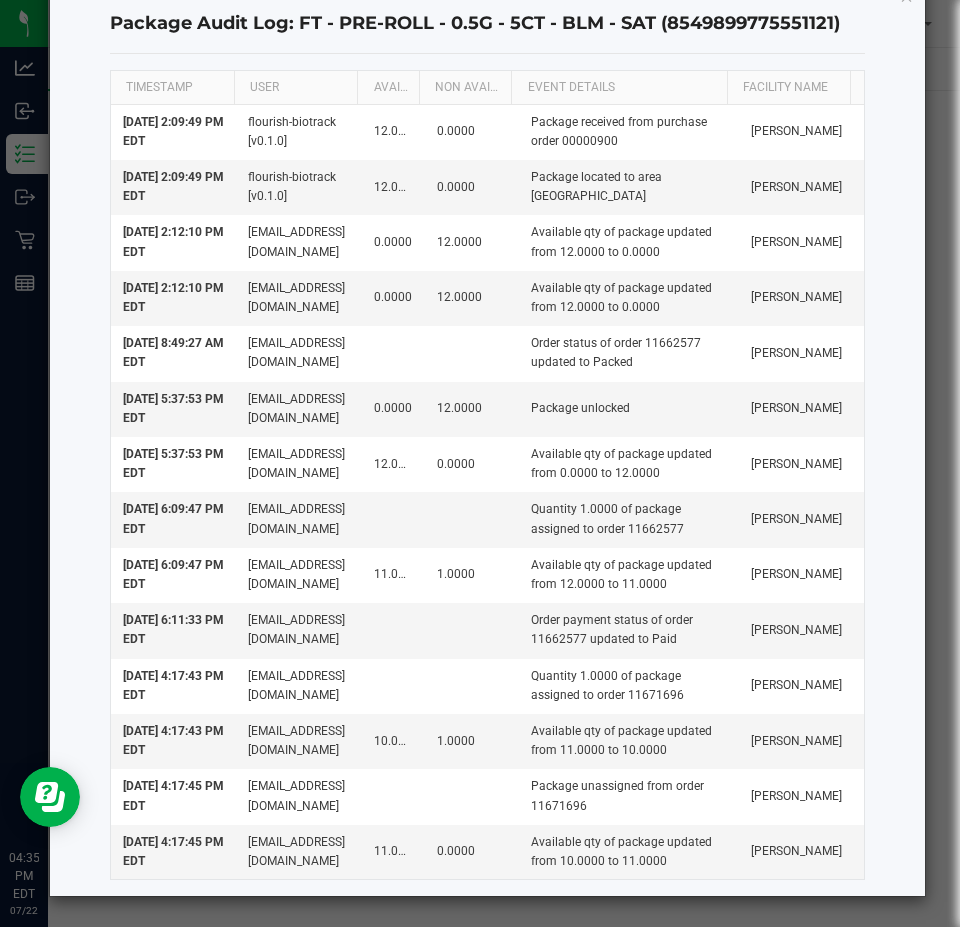 copy on "11671696" 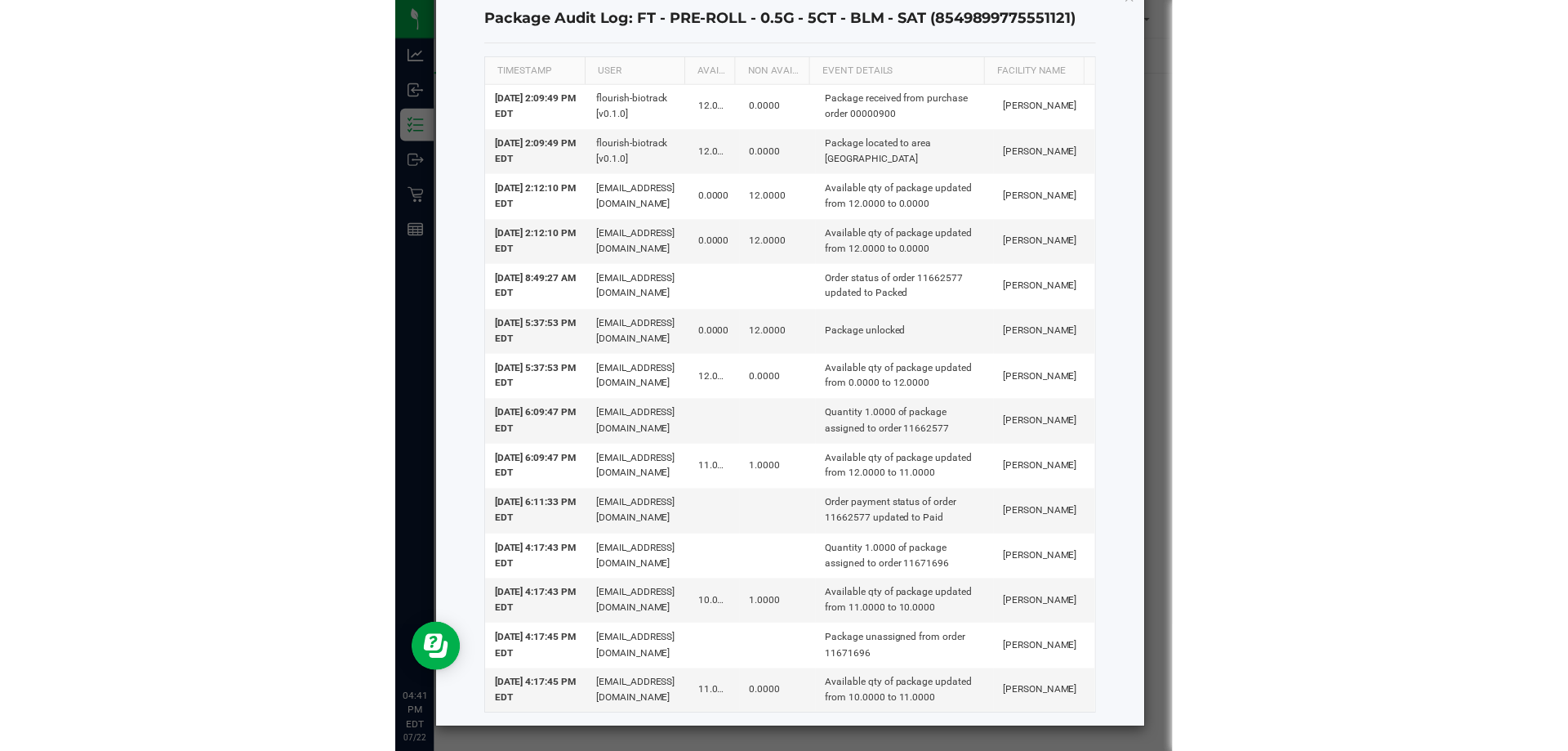 scroll, scrollTop: 0, scrollLeft: 0, axis: both 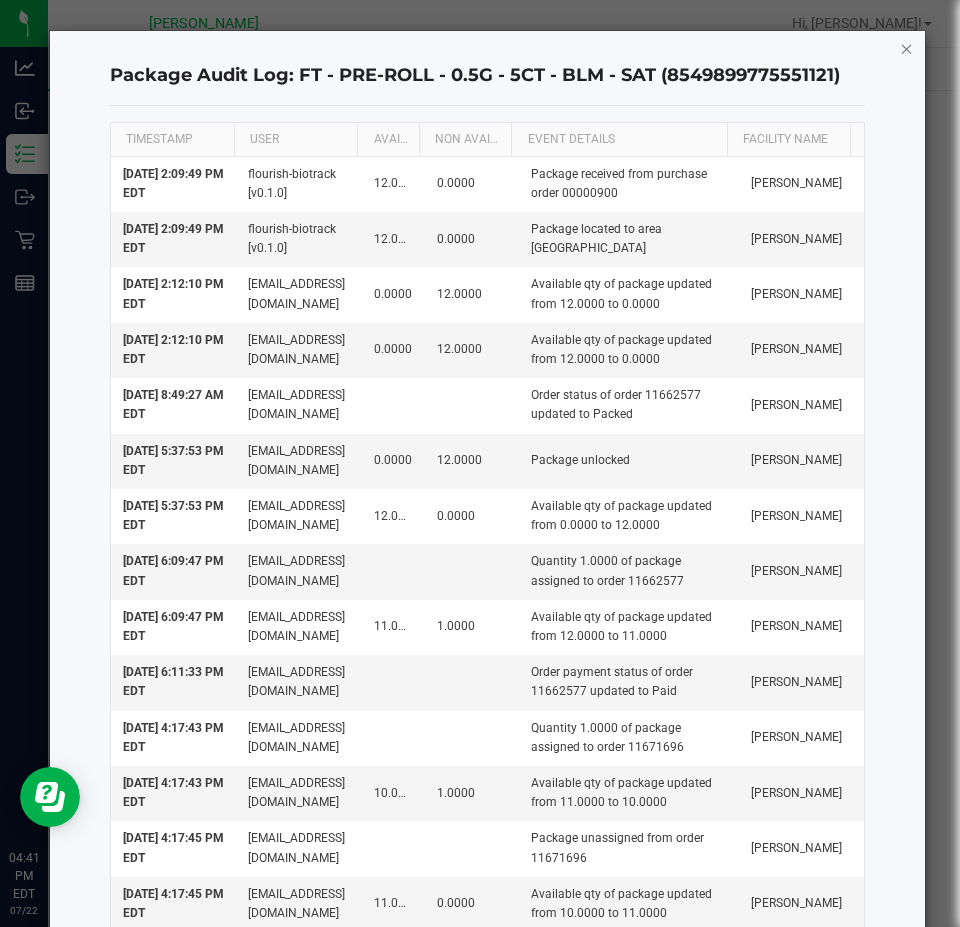 click 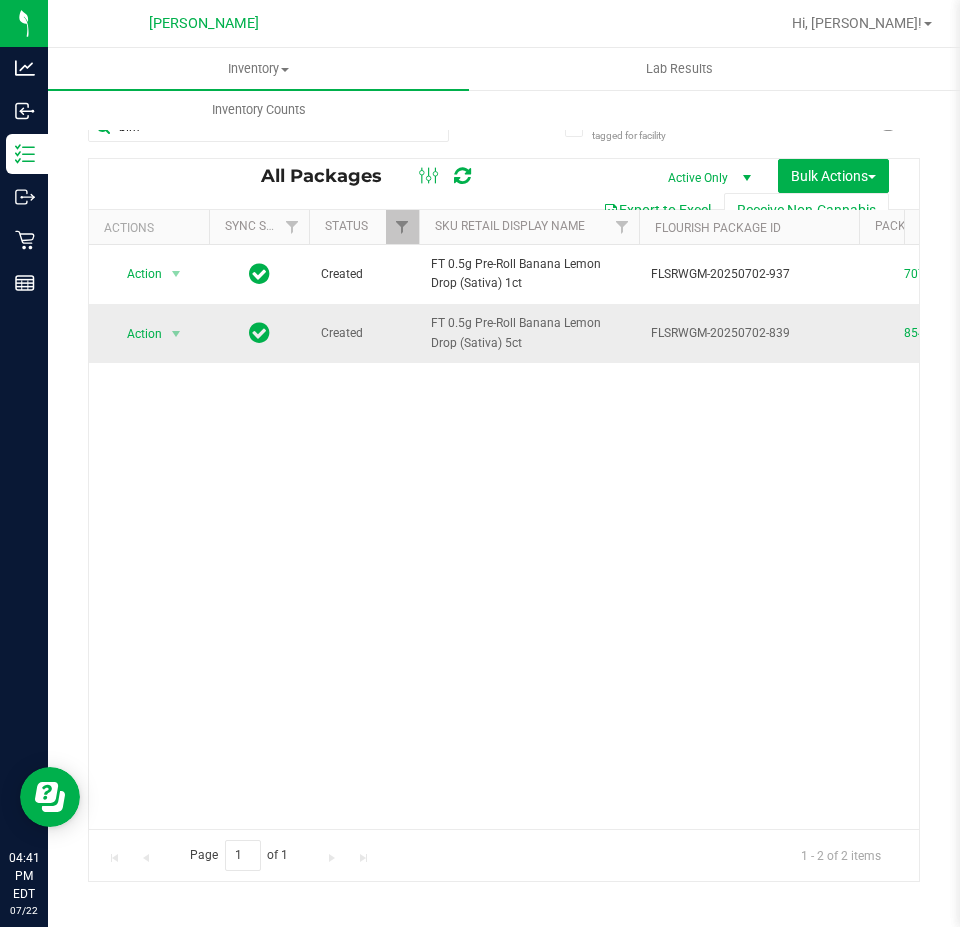 drag, startPoint x: 541, startPoint y: 353, endPoint x: 410, endPoint y: 320, distance: 135.09256 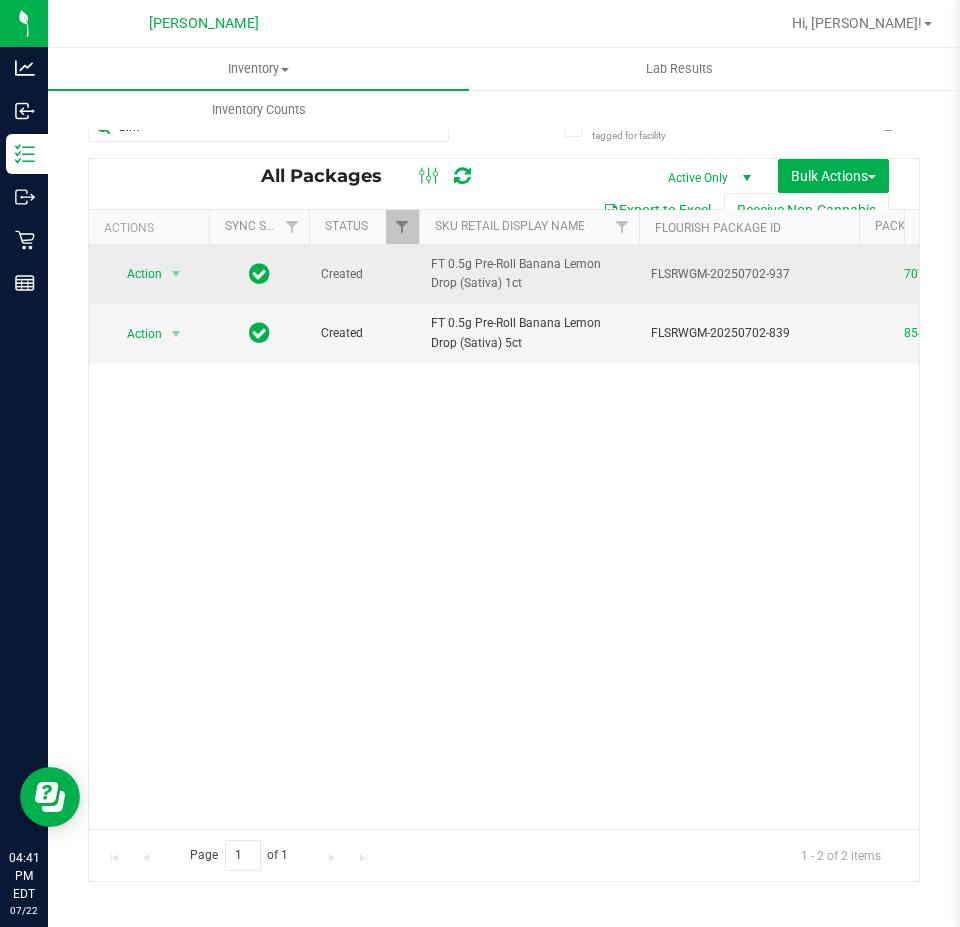 copy on "FT 0.5g Pre-Roll Banana Lemon Drop (Sativa) 5ct" 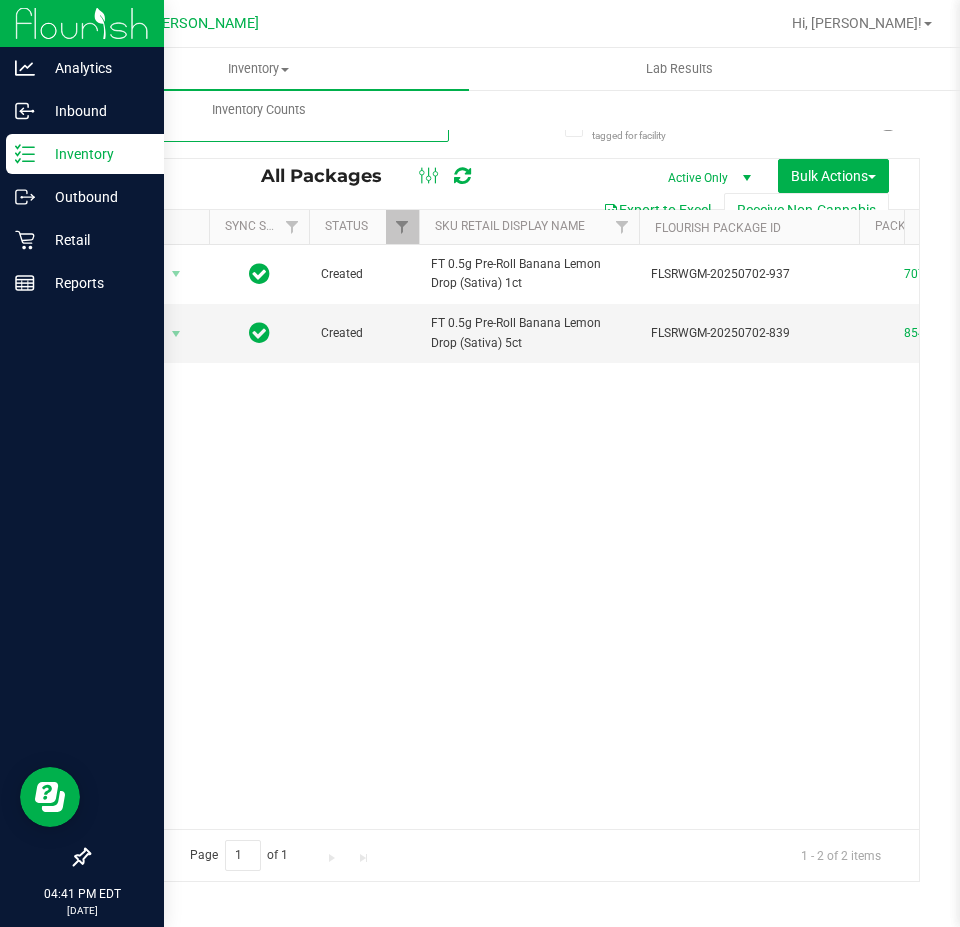 drag, startPoint x: 227, startPoint y: 138, endPoint x: 0, endPoint y: 144, distance: 227.07928 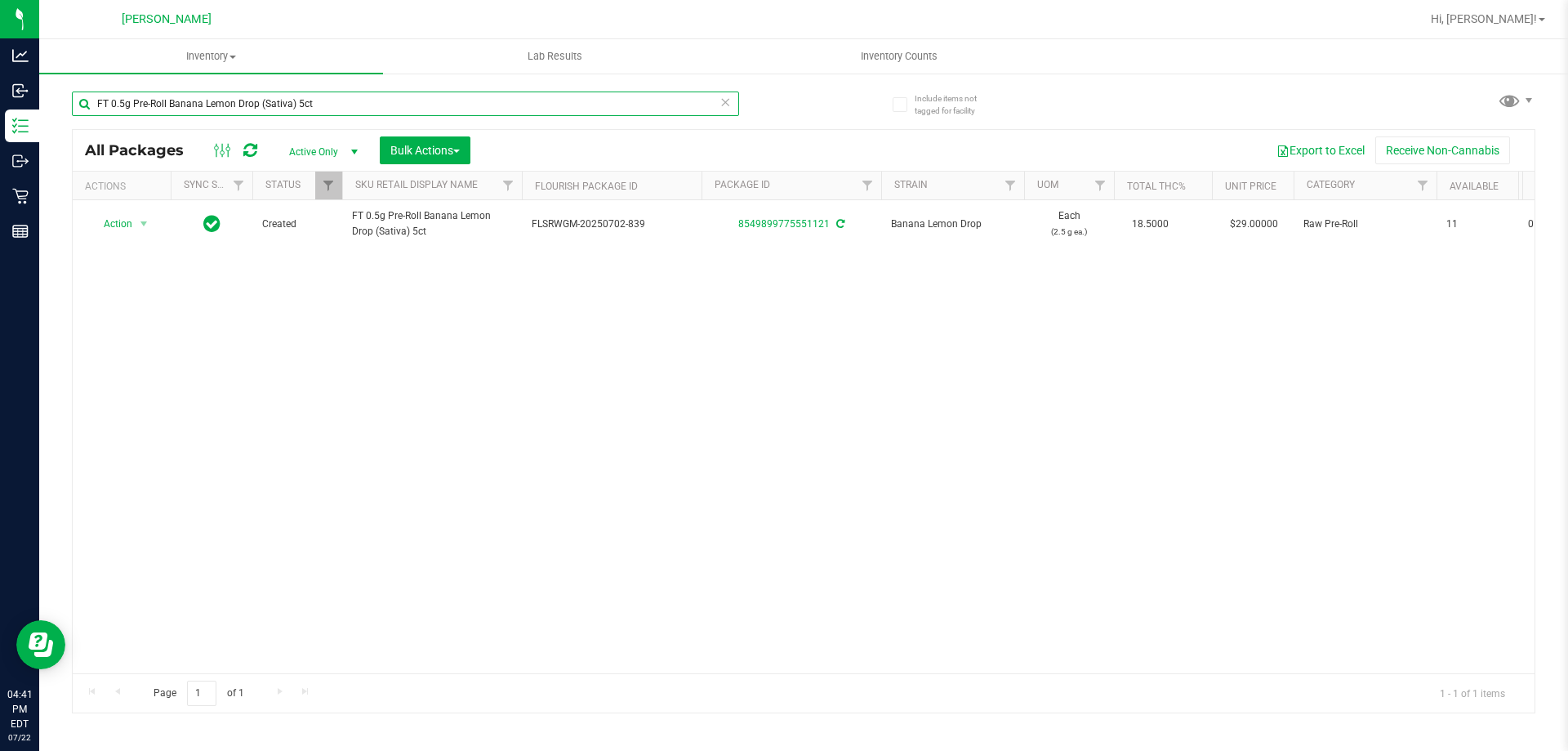 type on "FT 0.5g Pre-Roll Banana Lemon Drop (Sativa) 5ct" 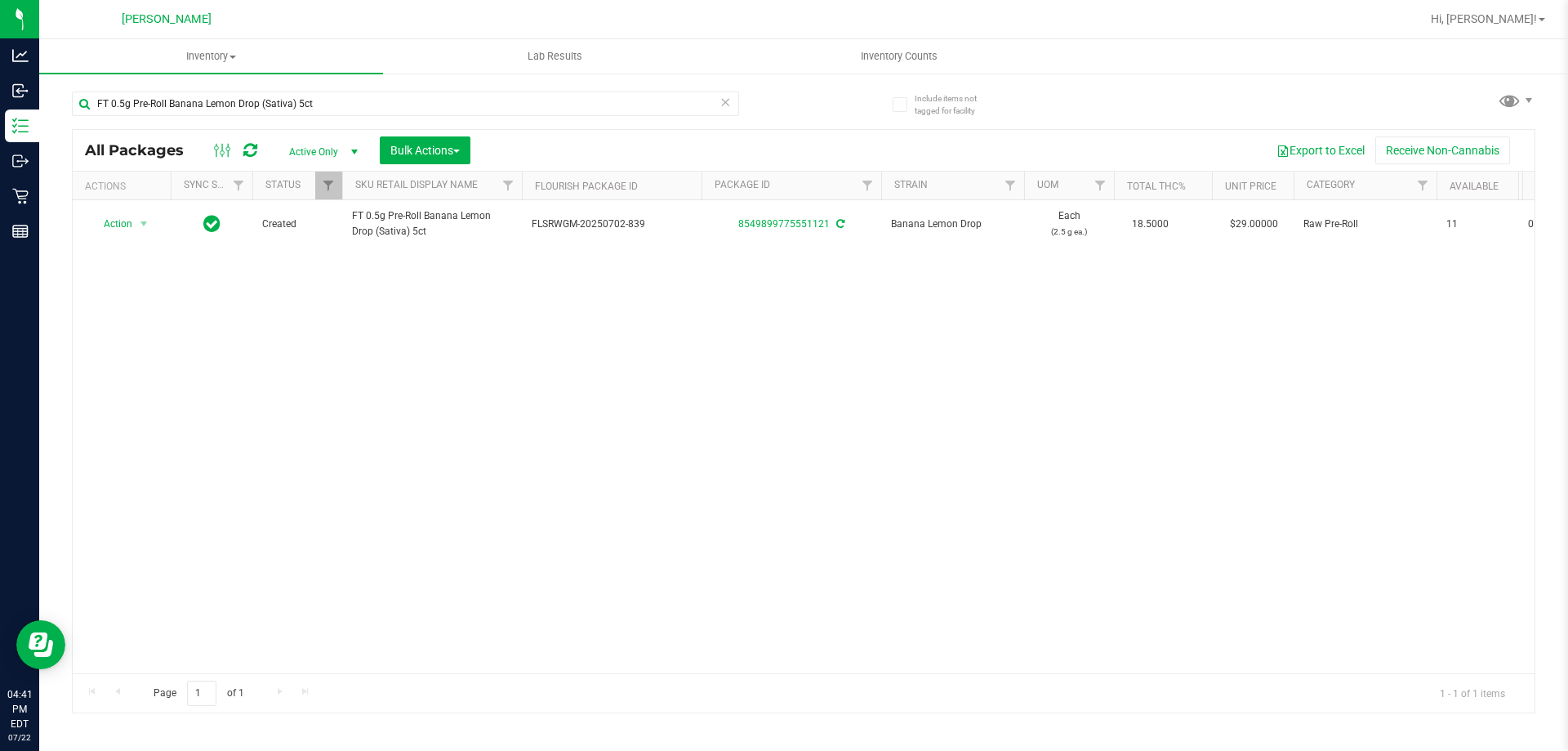 click on "Active Only" at bounding box center [320, 152] 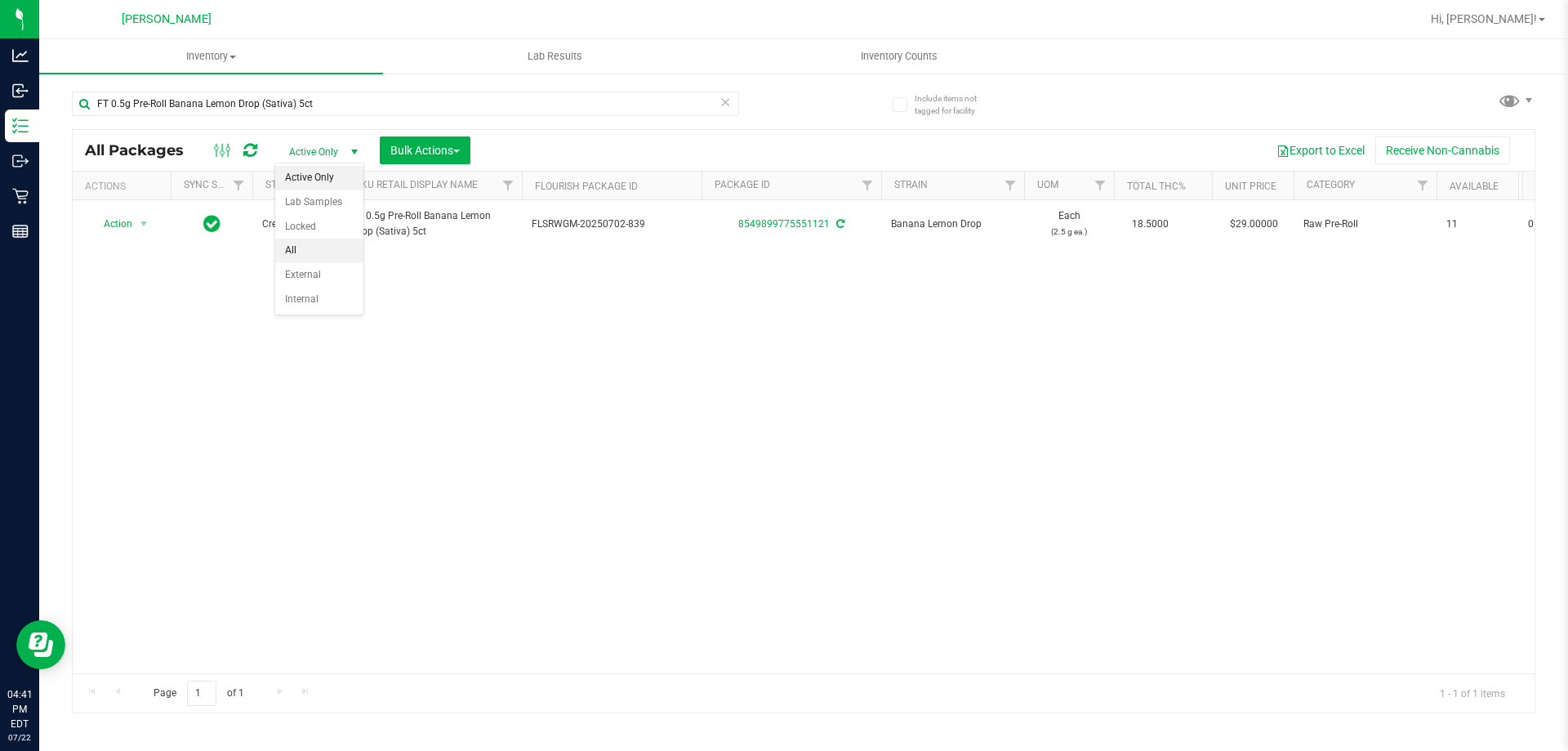 click on "All" at bounding box center [319, 251] 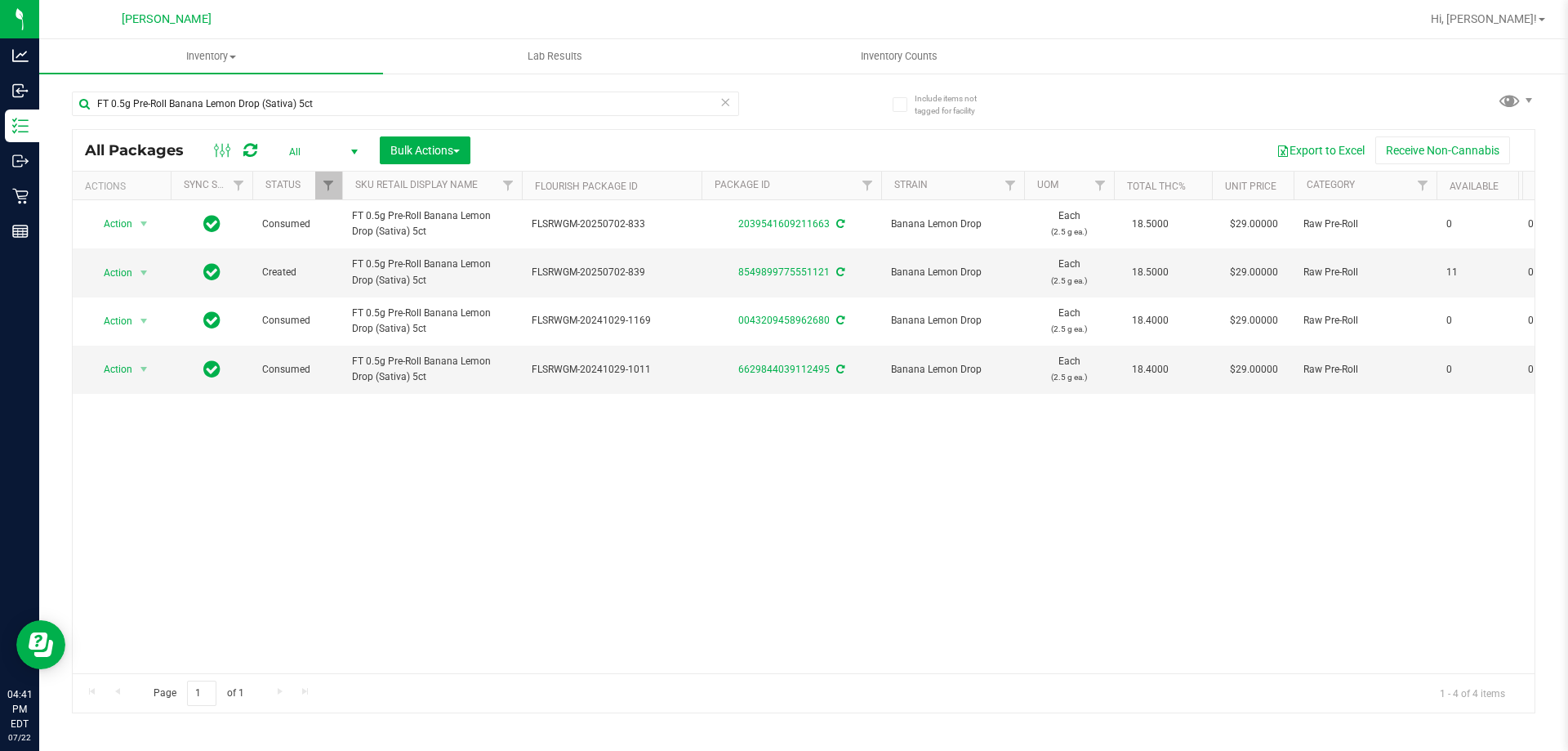 scroll, scrollTop: 0, scrollLeft: 88, axis: horizontal 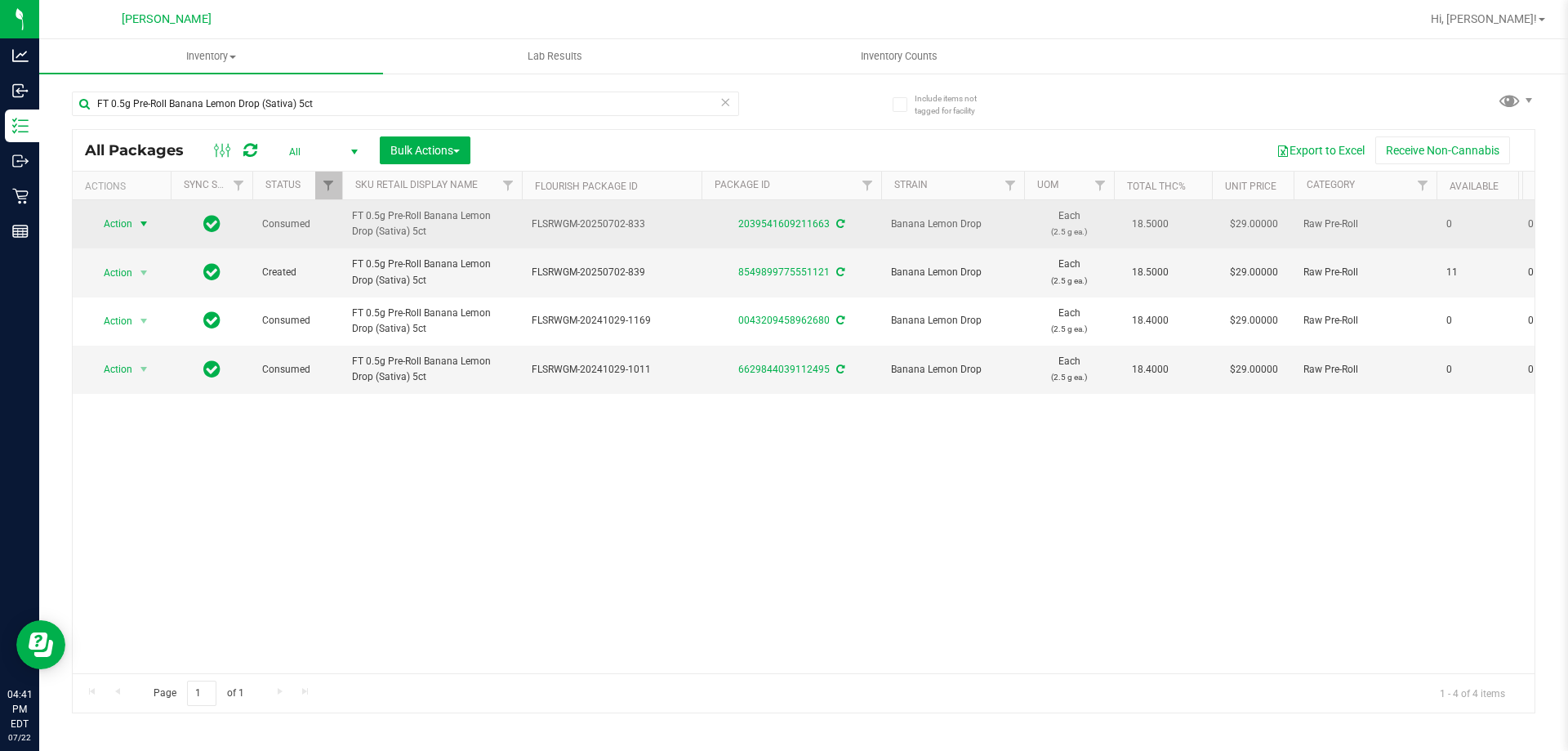 click at bounding box center (144, 224) 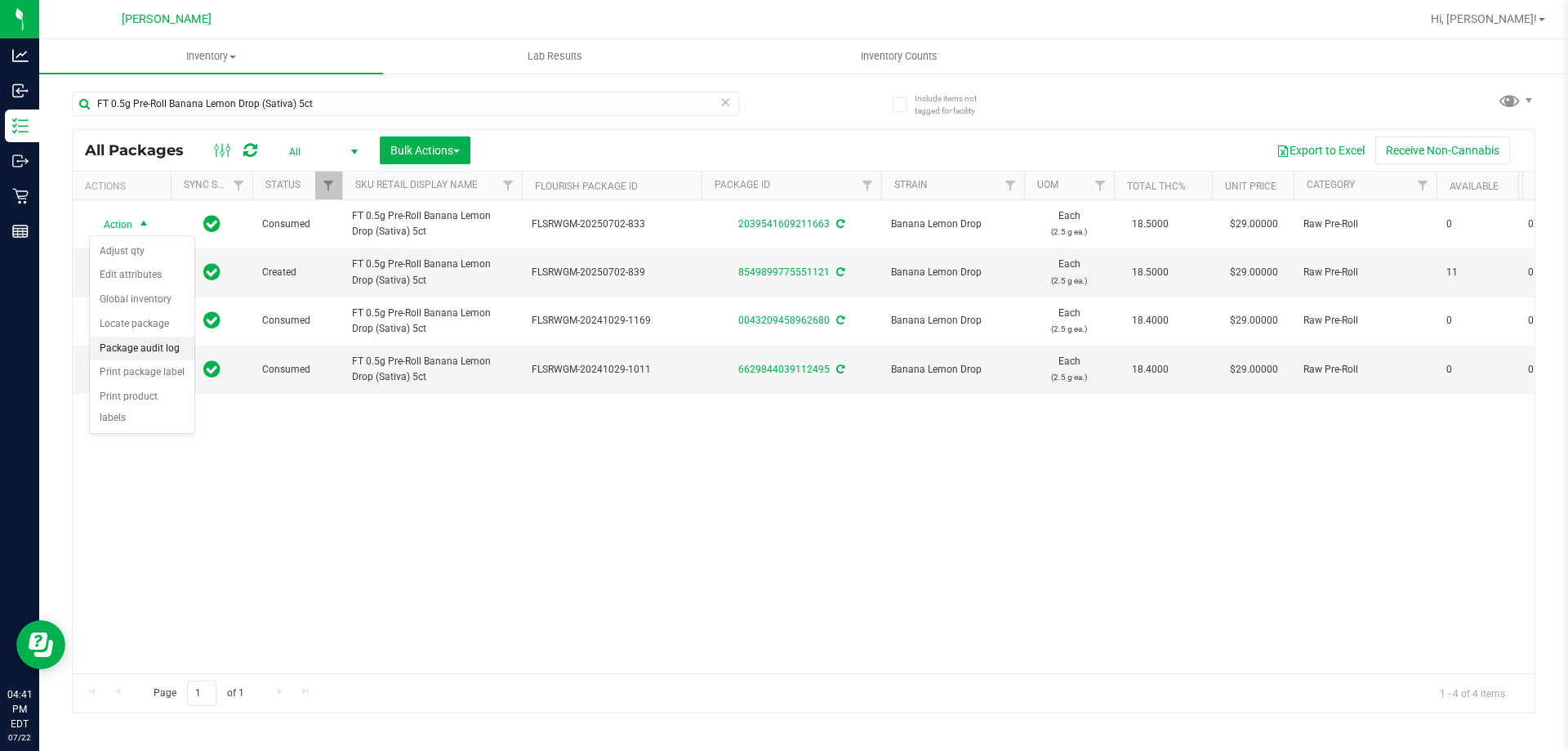 click on "Package audit log" at bounding box center (142, 349) 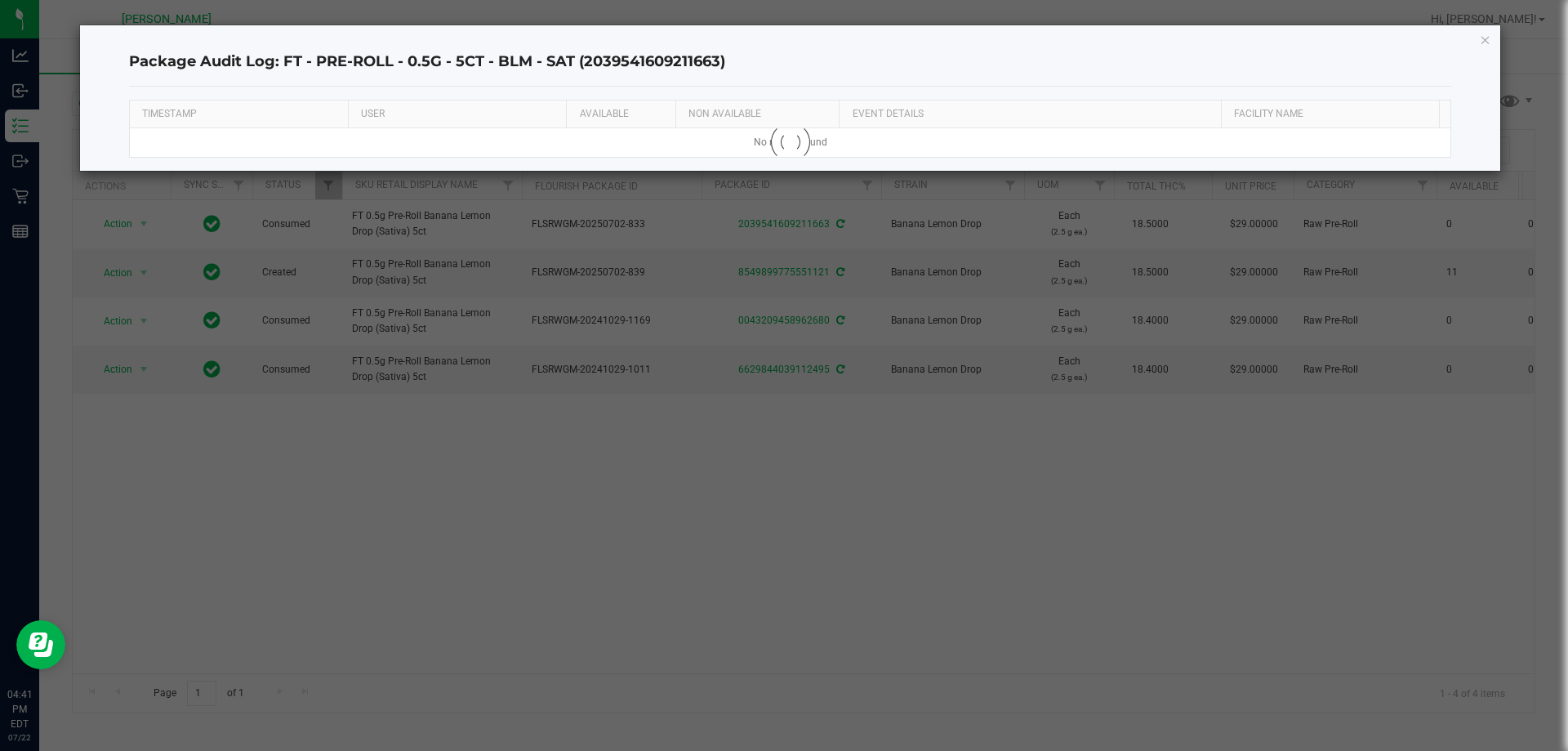 drag, startPoint x: 678, startPoint y: 663, endPoint x: 788, endPoint y: 665, distance: 110.01818 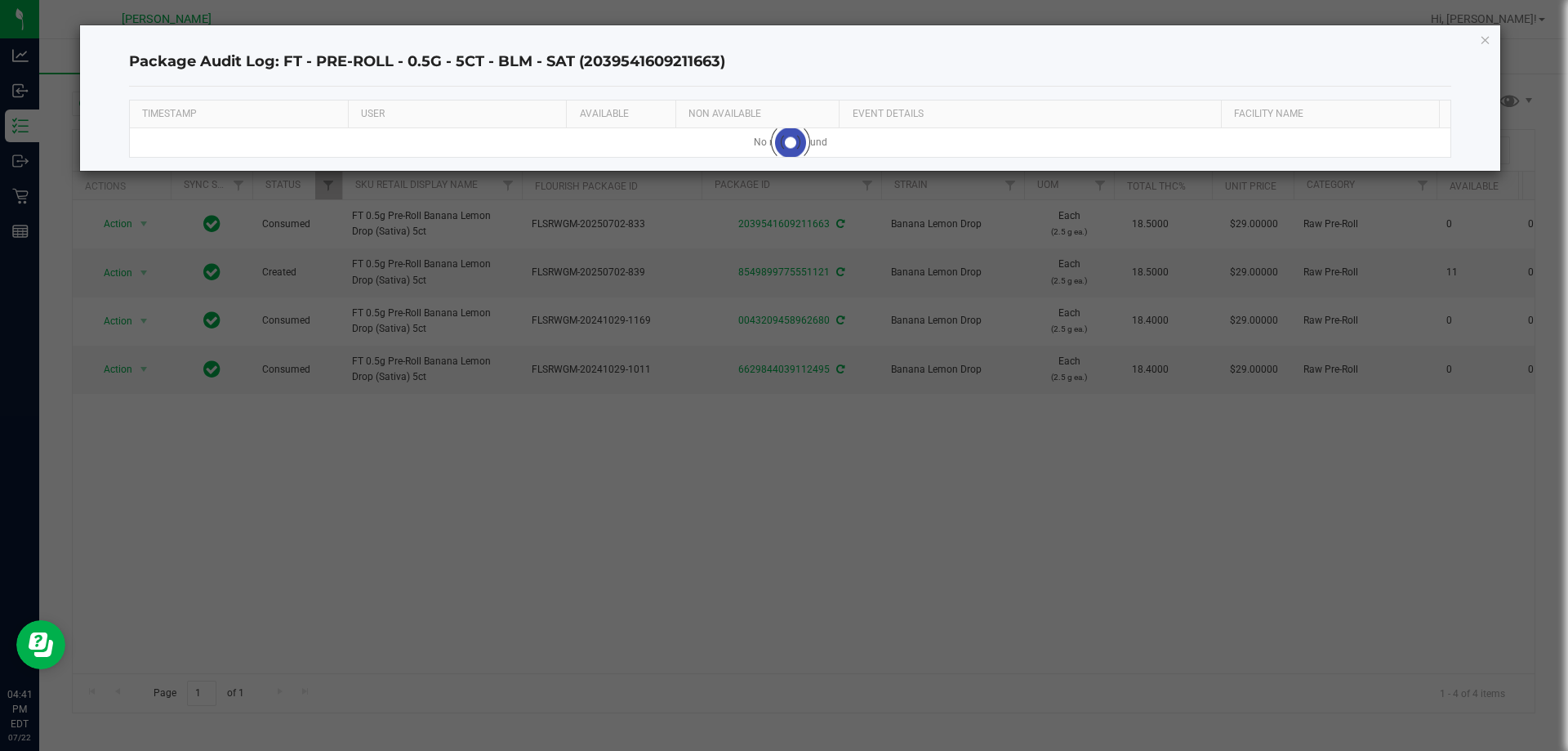 click on "Package Audit Log: FT - PRE-ROLL - 0.5G - 5CT - BLM - SAT (2039541609211663)  TIMESTAMP USER AVAILABLE NON AVAILABLE EVENT DETAILS Facility Name No results found Loading" 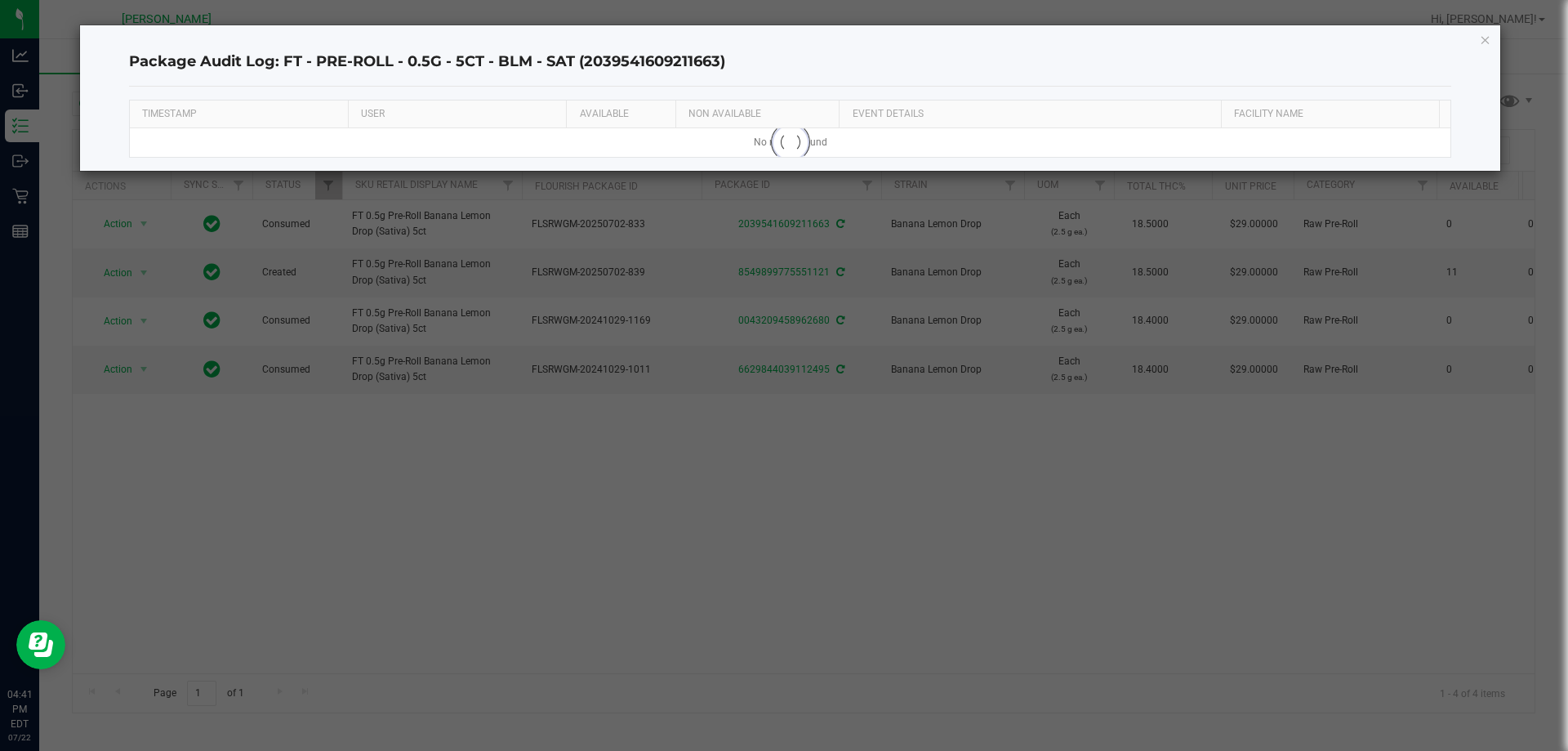 click at bounding box center [791, 142] 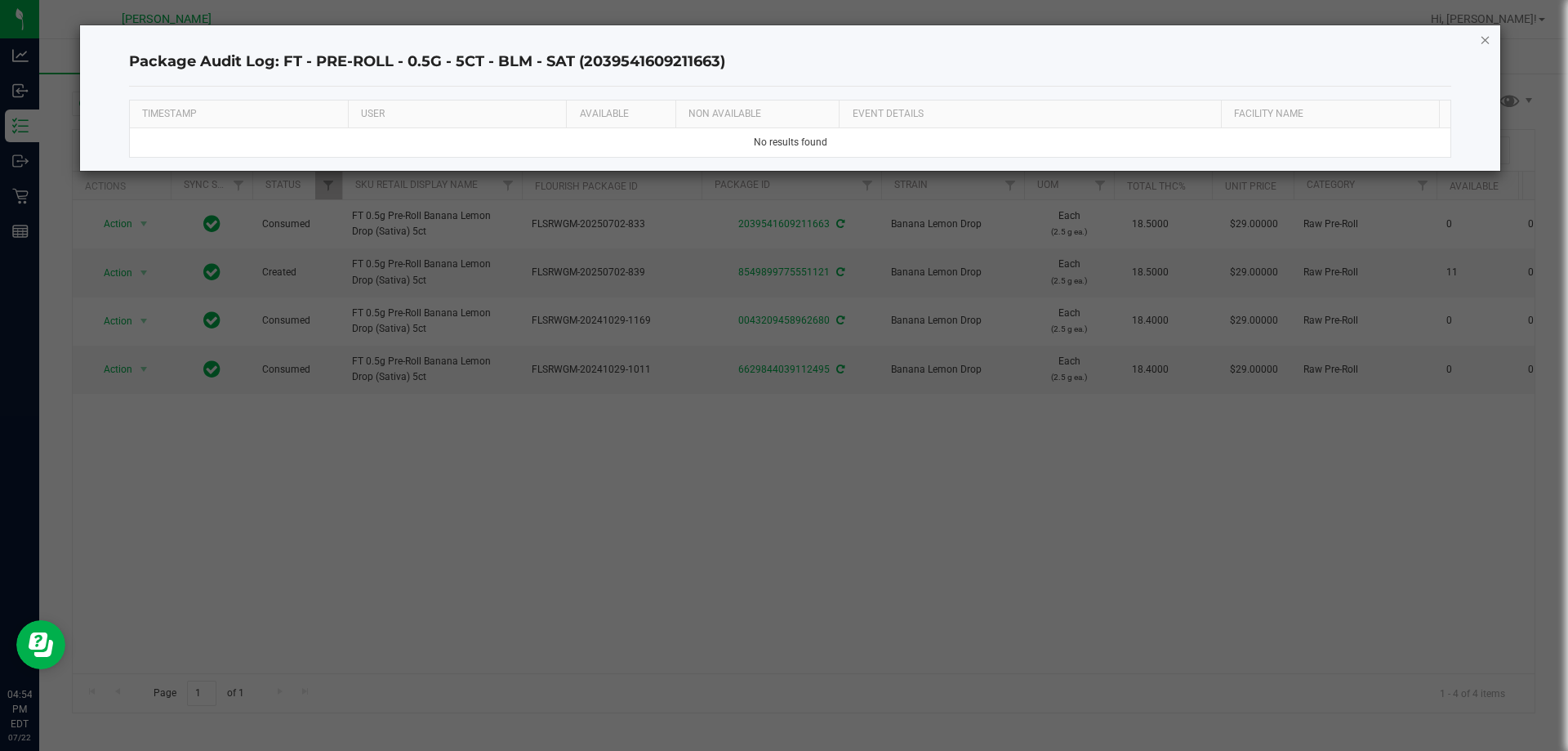 click 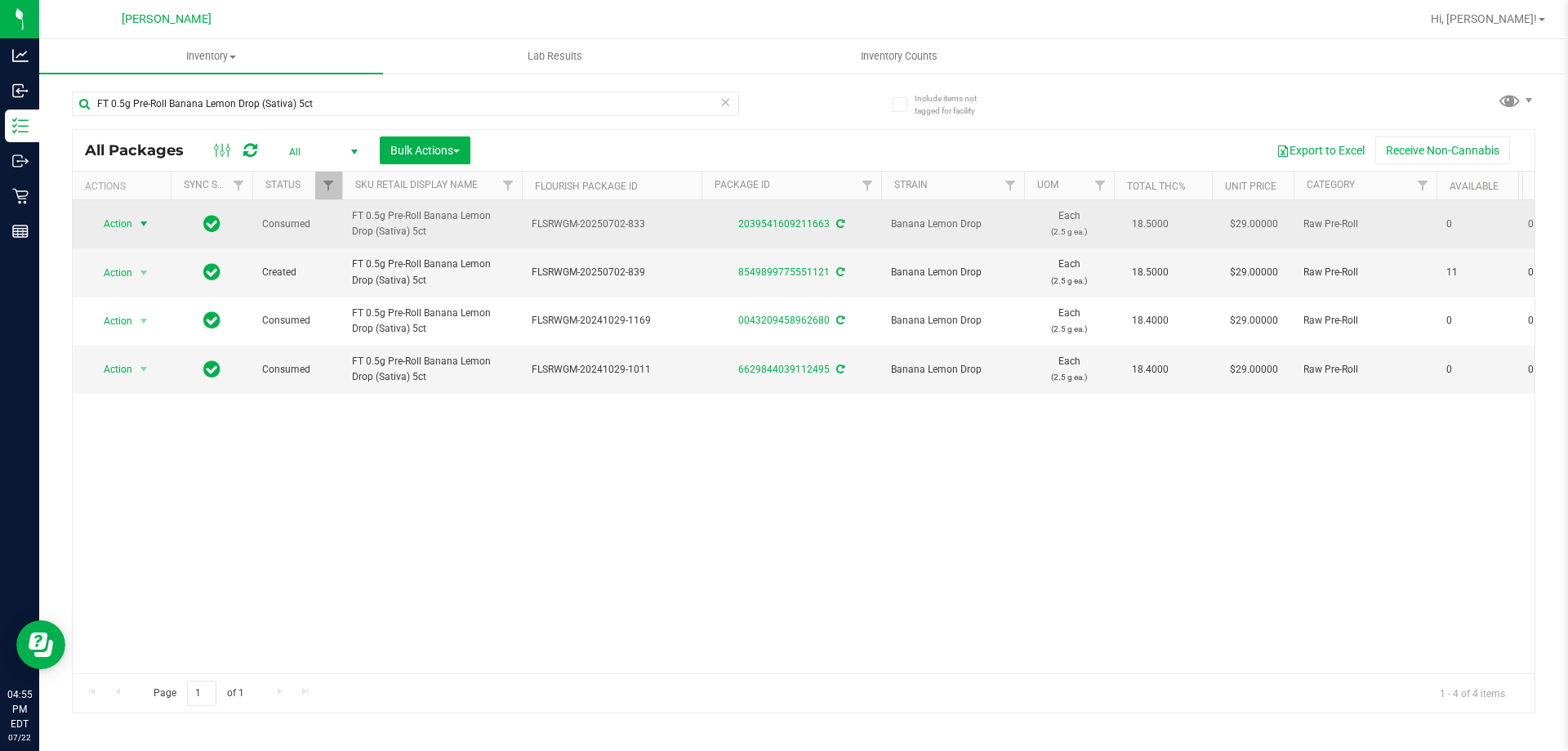 click at bounding box center [144, 224] 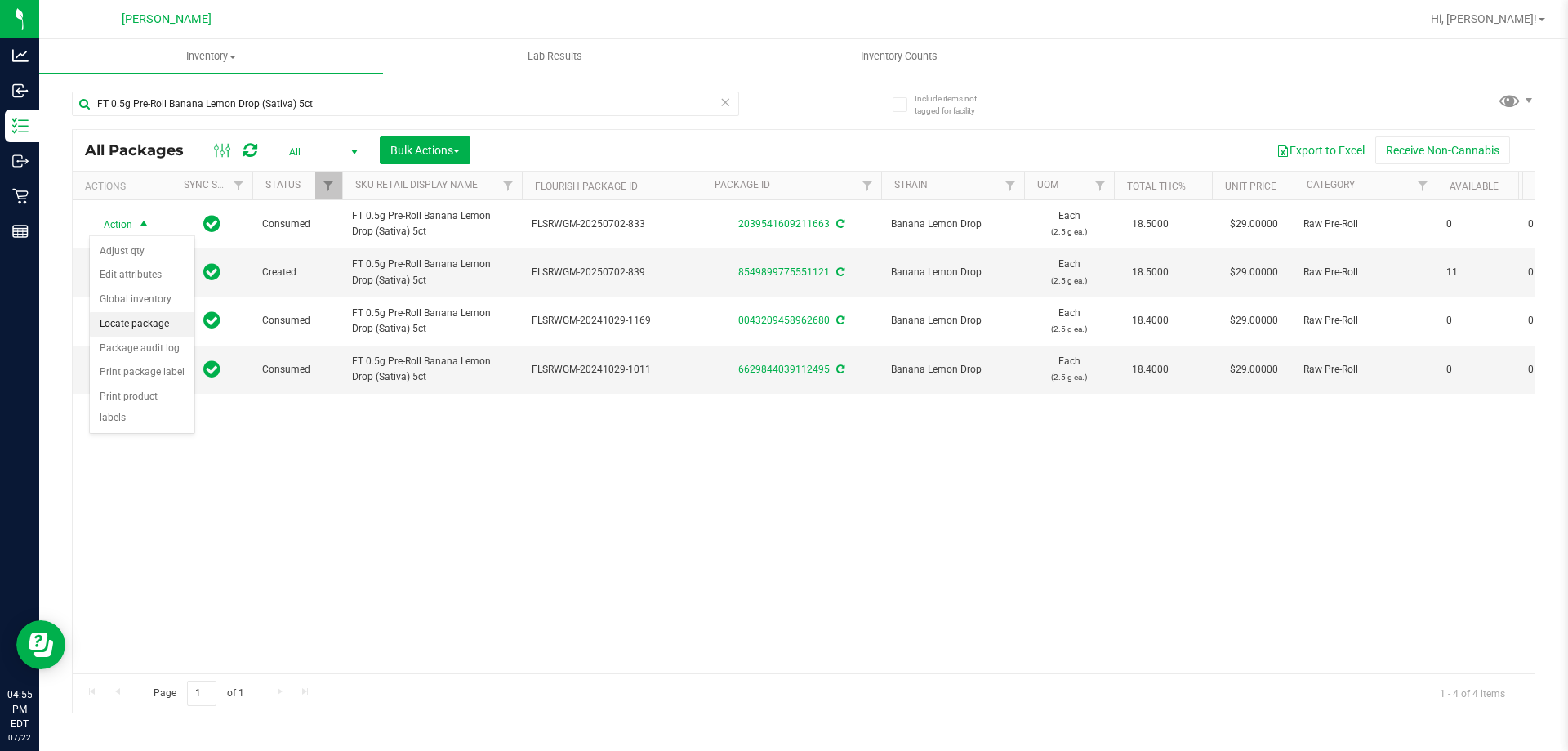 click on "Locate package" at bounding box center [142, 324] 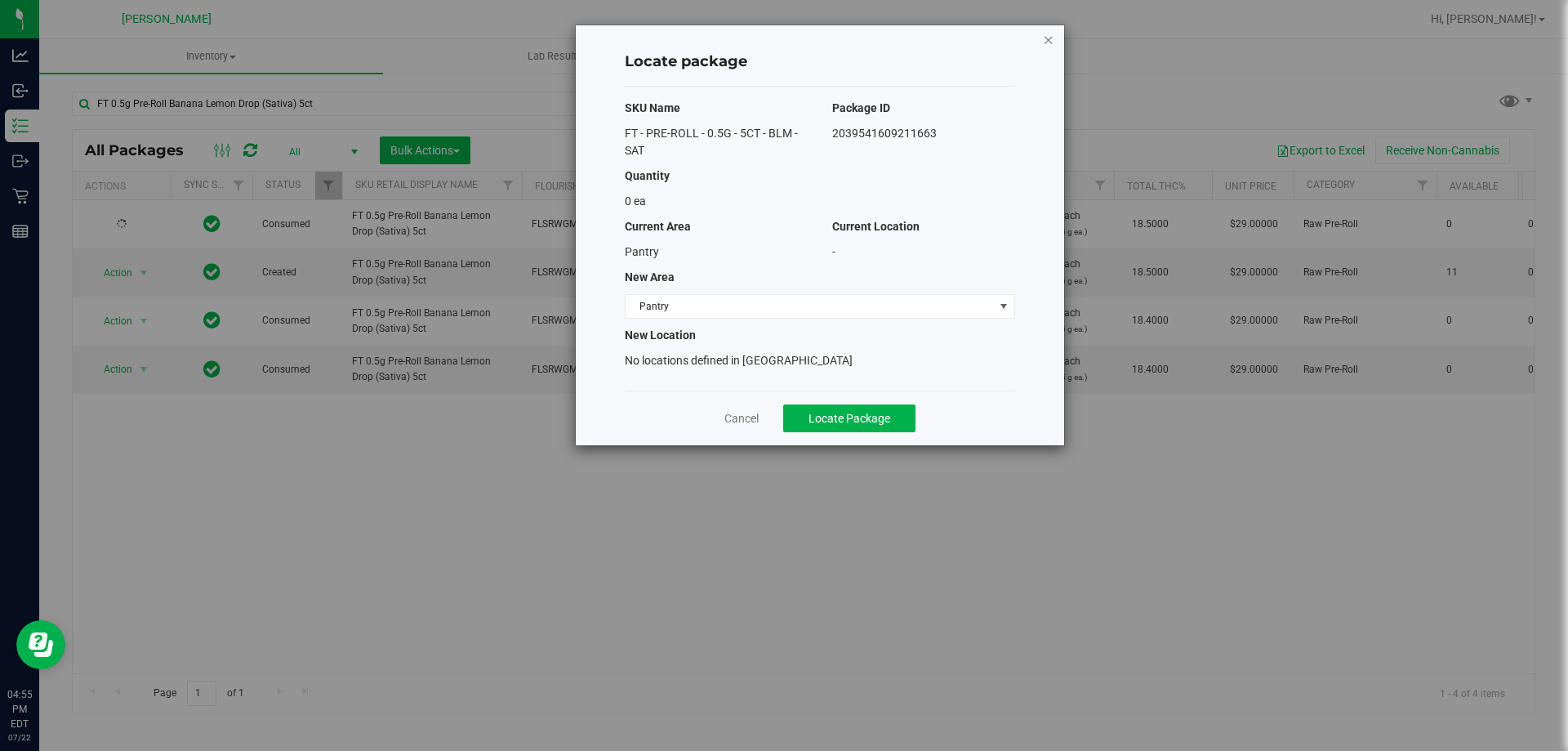 click at bounding box center [1049, 39] 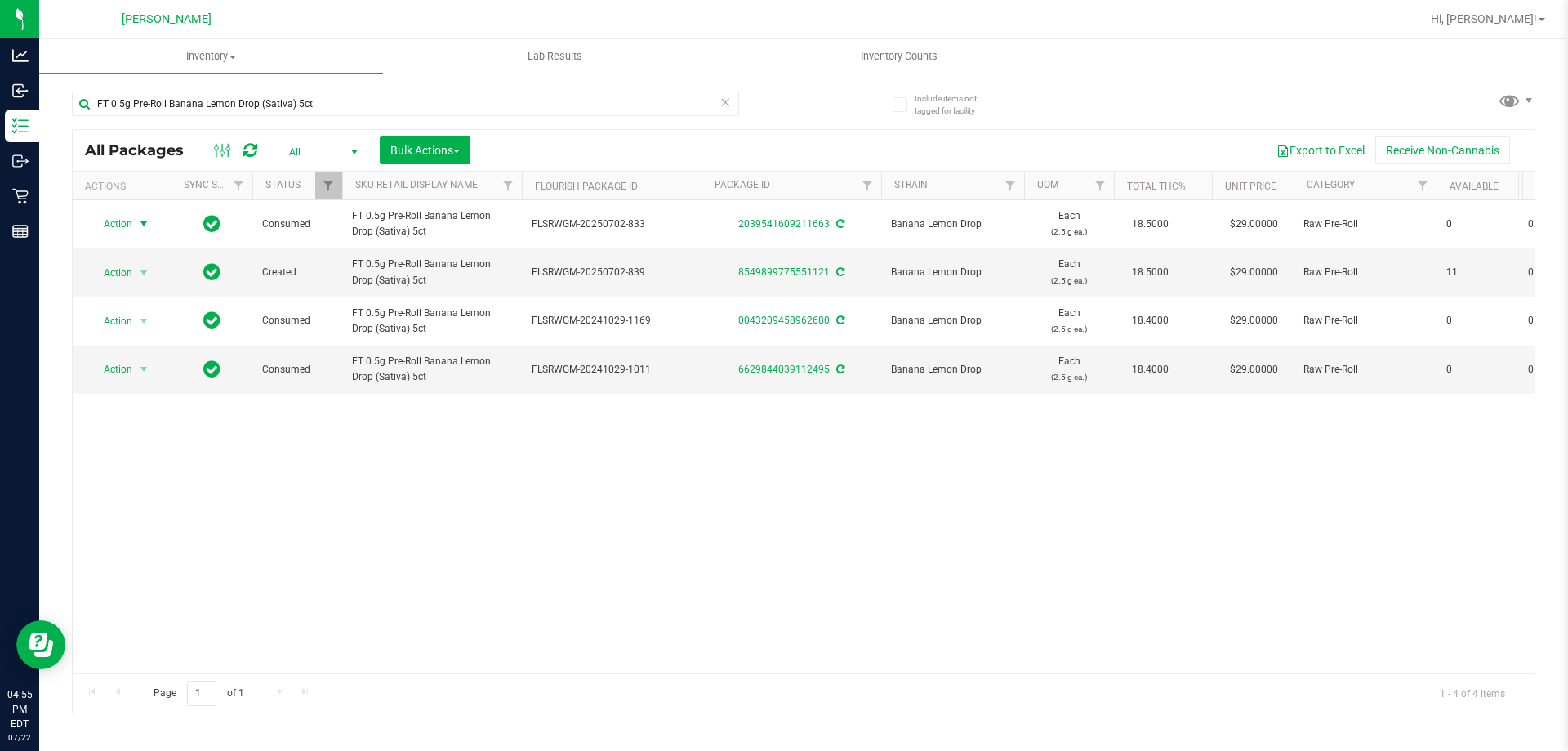 click at bounding box center [144, 224] 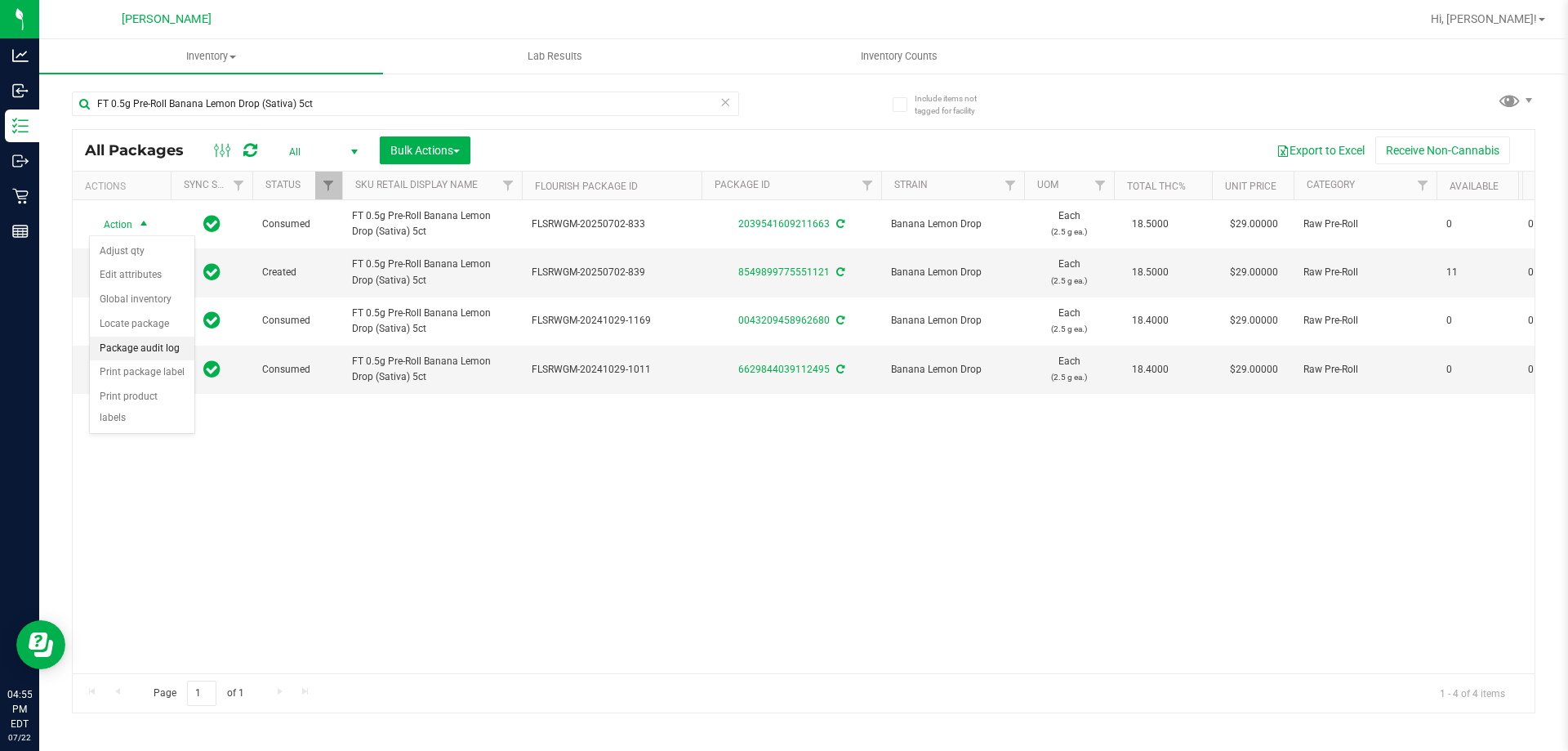 click on "Package audit log" at bounding box center (142, 349) 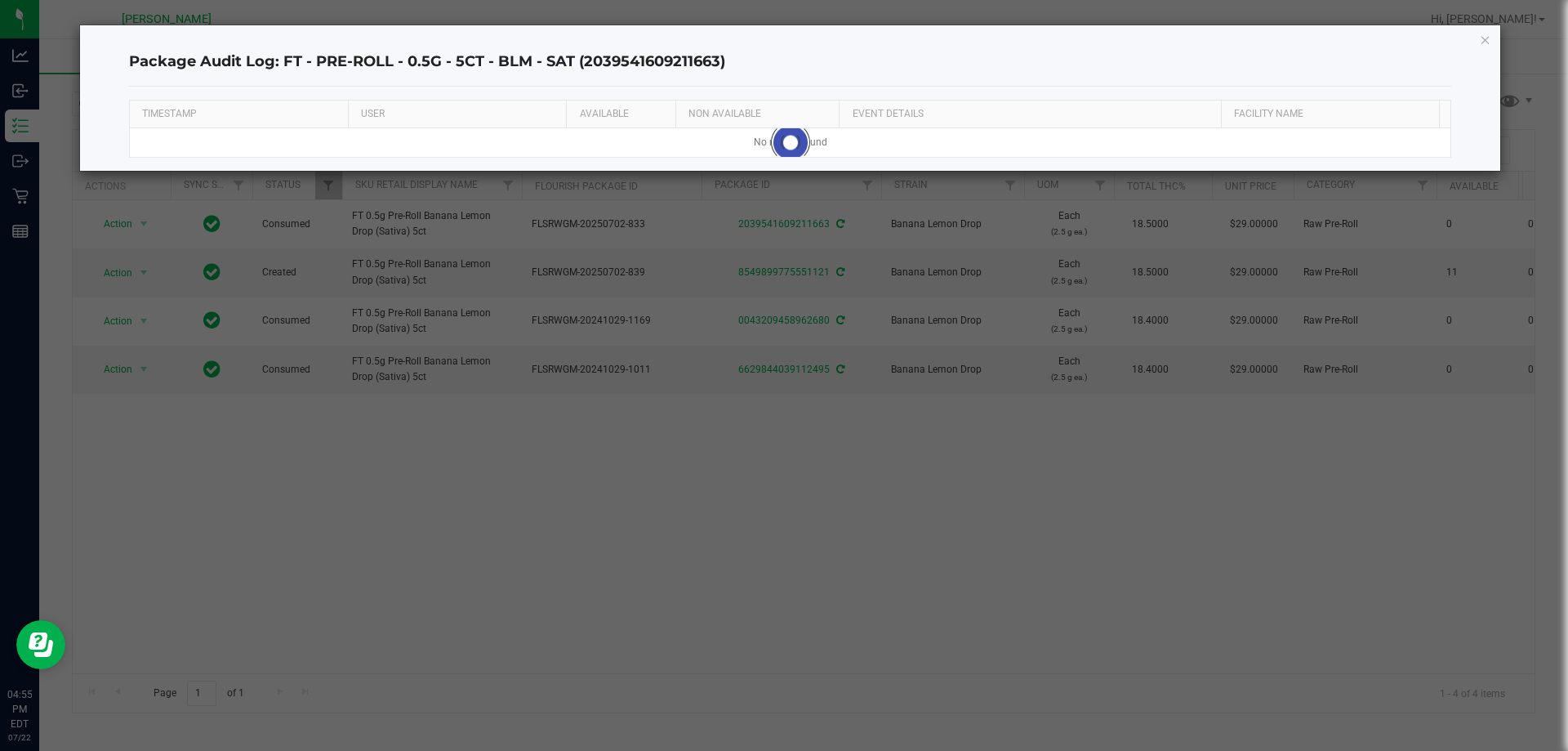 type 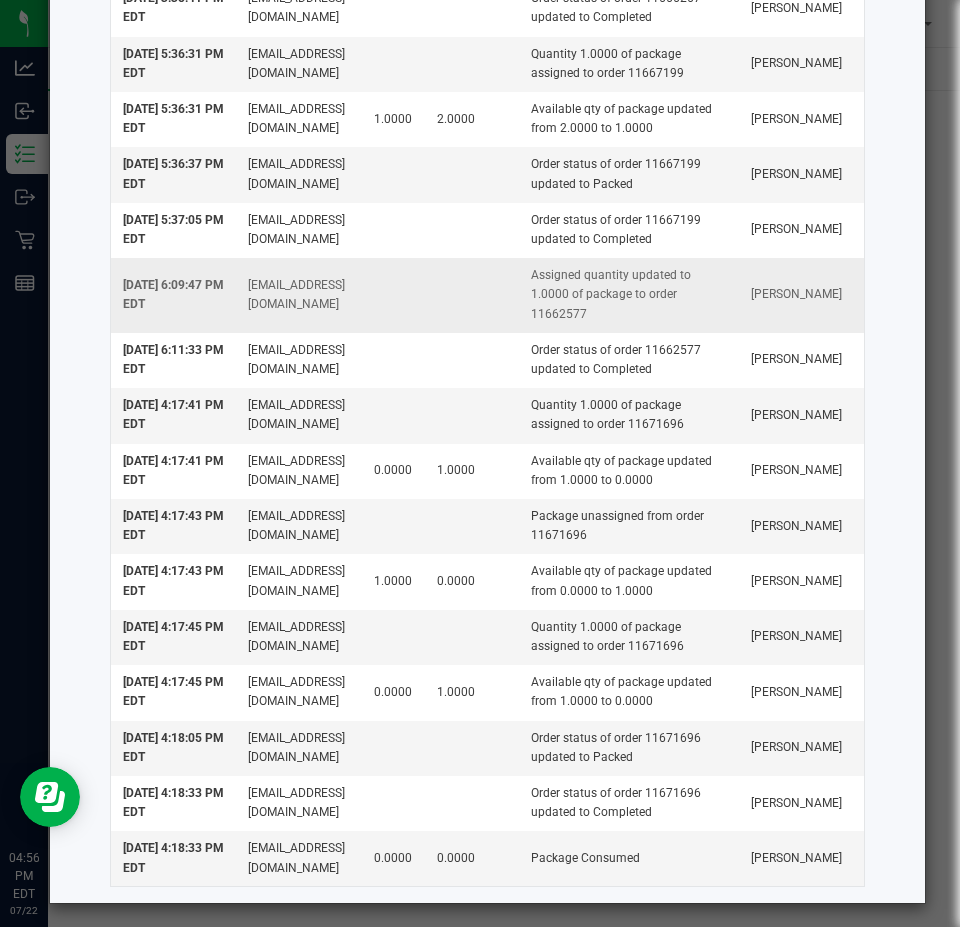 scroll, scrollTop: 2200, scrollLeft: 0, axis: vertical 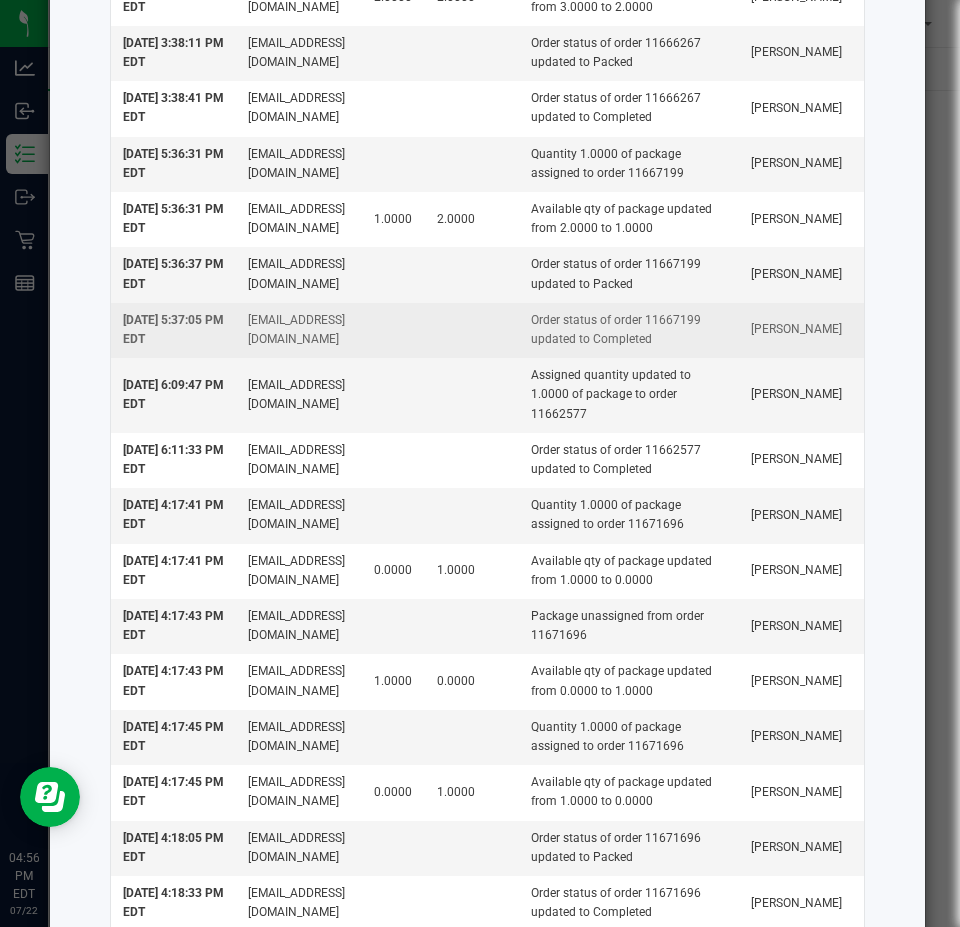 click on "Order status of order 11667199 updated to Completed" at bounding box center (629, 330) 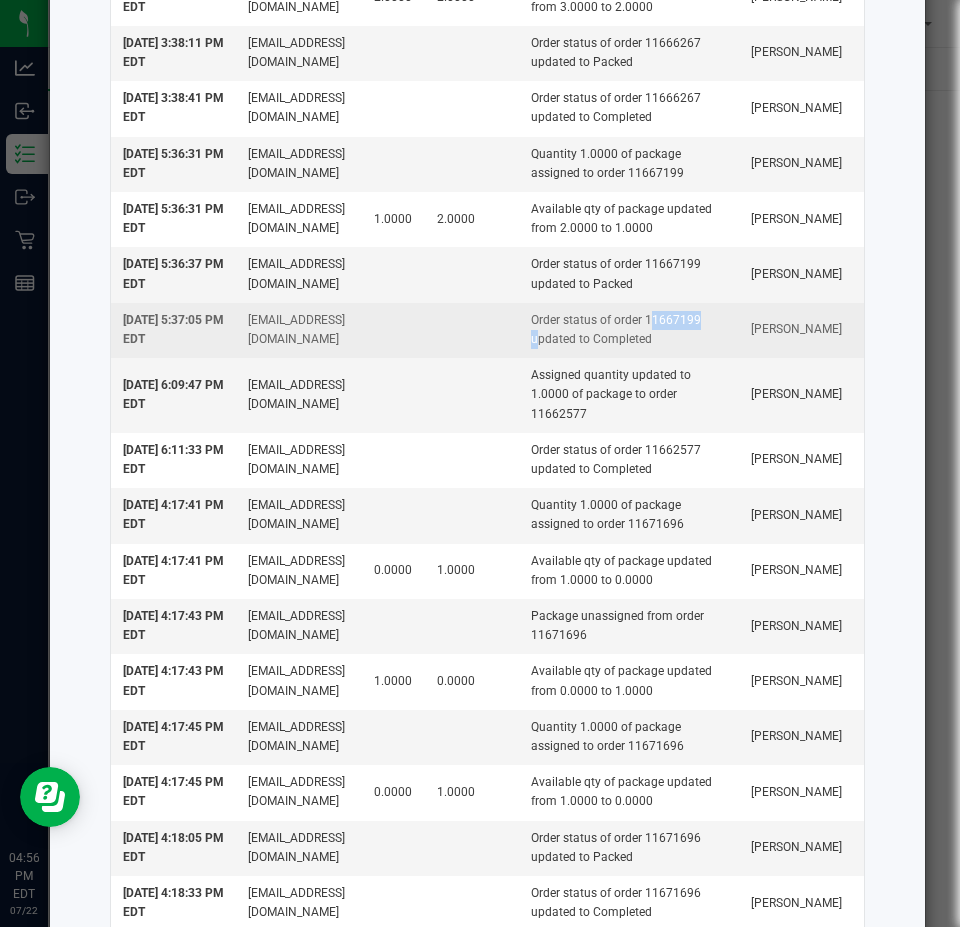 click on "Order status of order 11667199 updated to Completed" at bounding box center [629, 330] 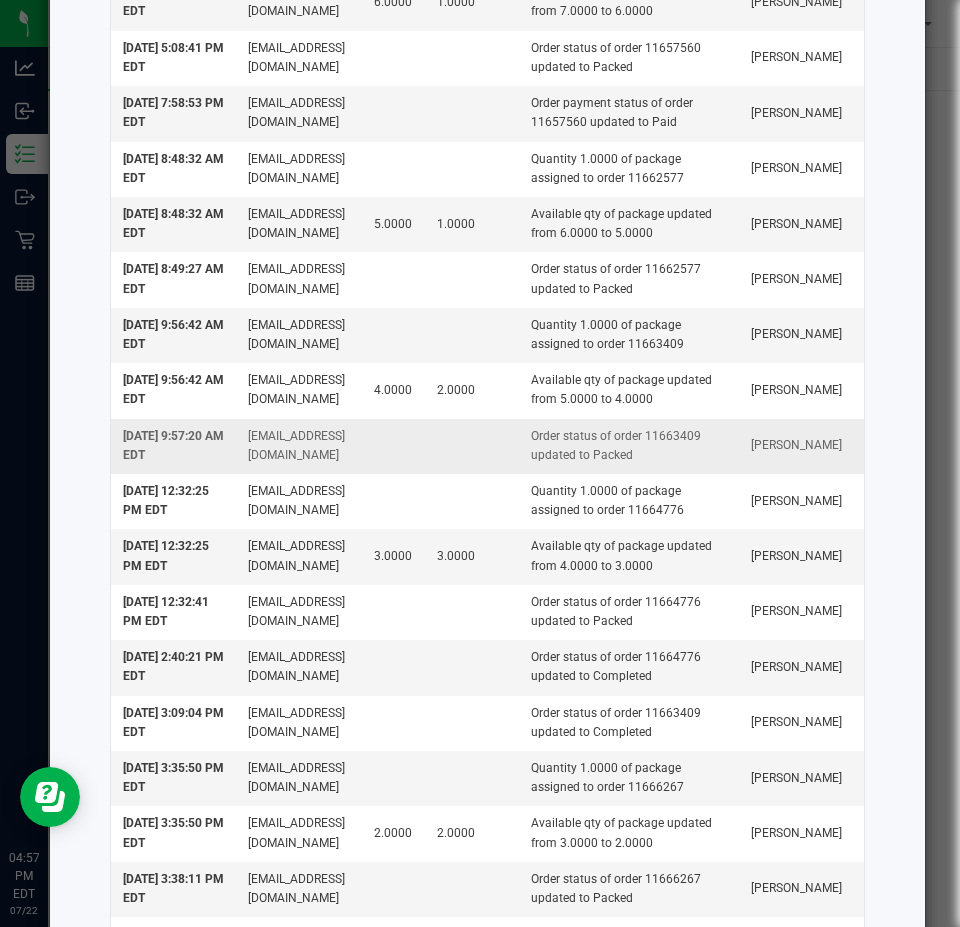 scroll, scrollTop: 1400, scrollLeft: 0, axis: vertical 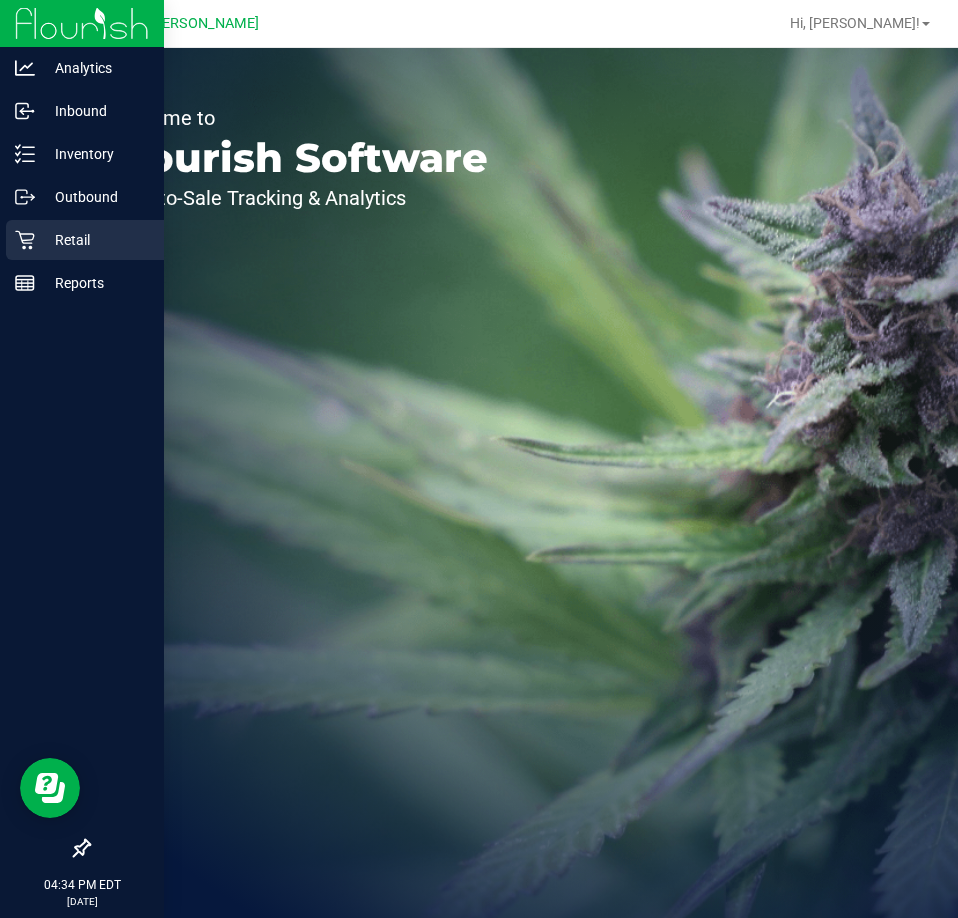 click on "Retail" at bounding box center [95, 240] 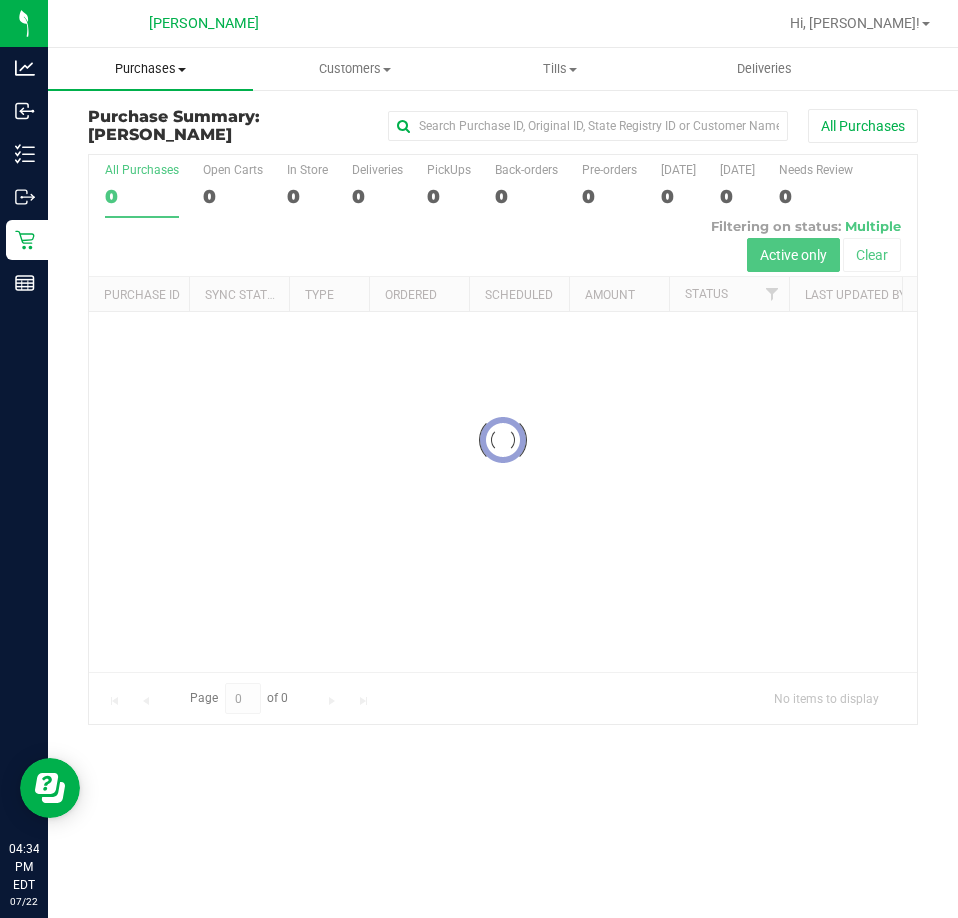 click on "Purchases" at bounding box center [150, 69] 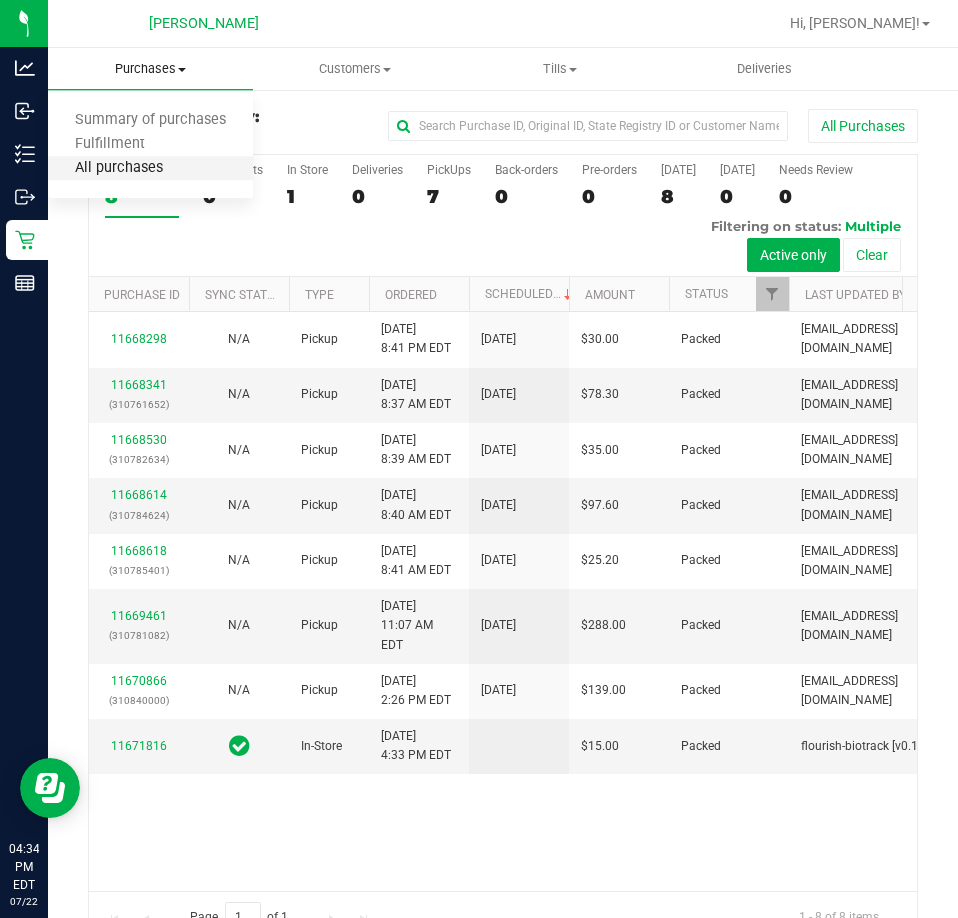 click on "All purchases" at bounding box center (119, 168) 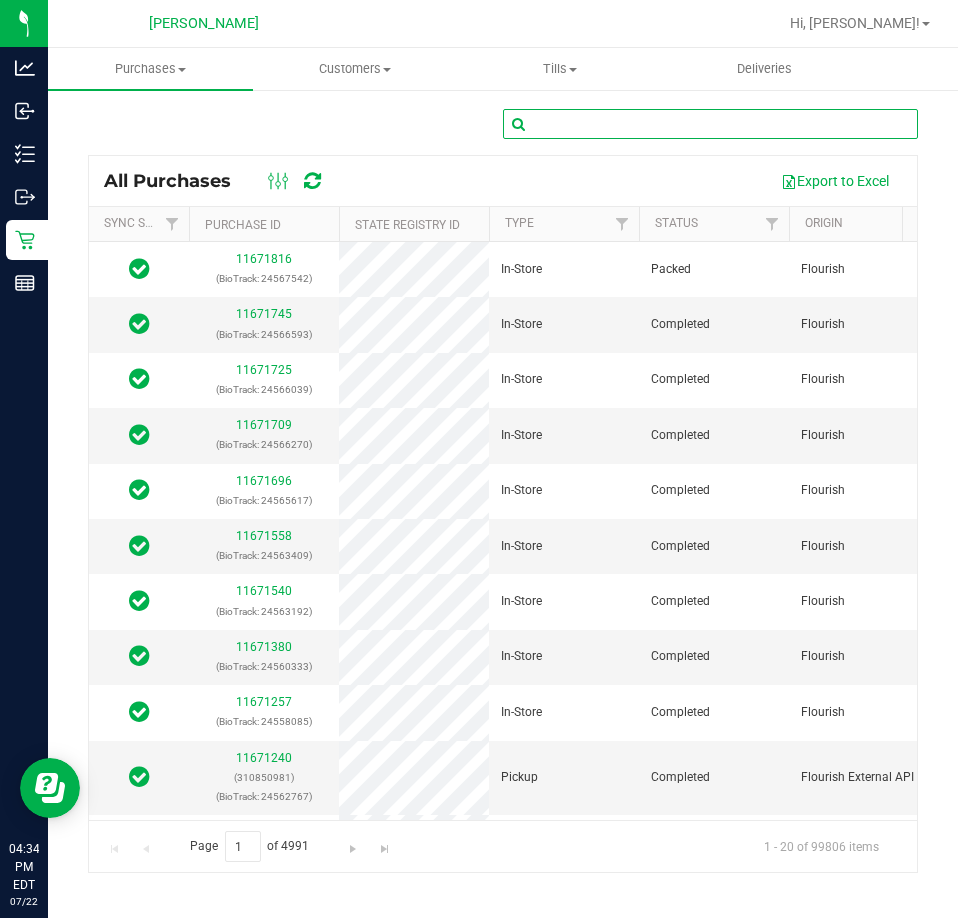 click at bounding box center (710, 124) 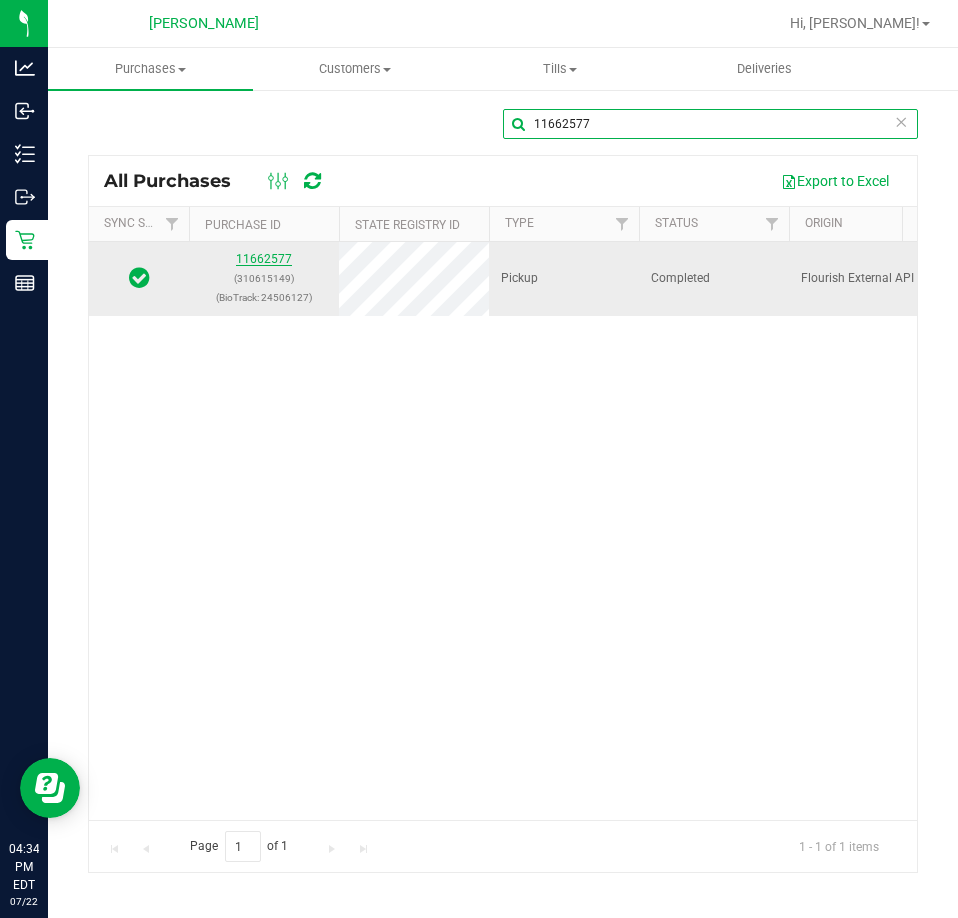 type on "11662577" 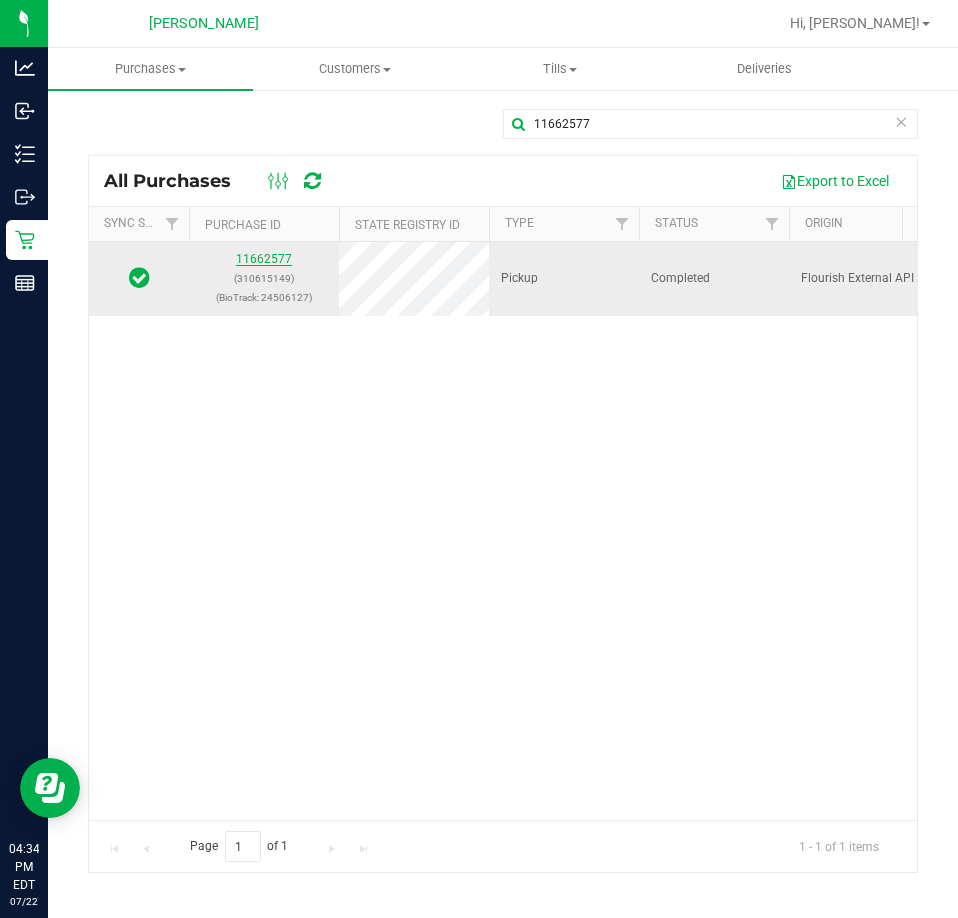 click on "11662577" at bounding box center [264, 259] 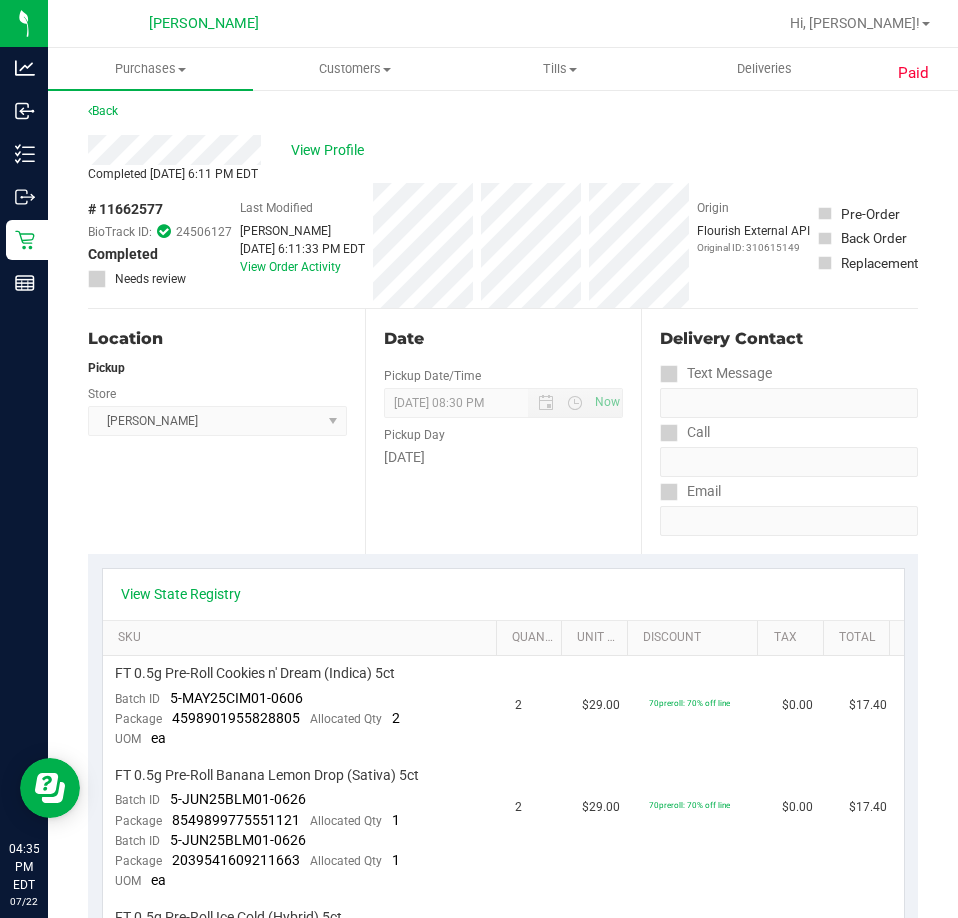 scroll, scrollTop: 0, scrollLeft: 0, axis: both 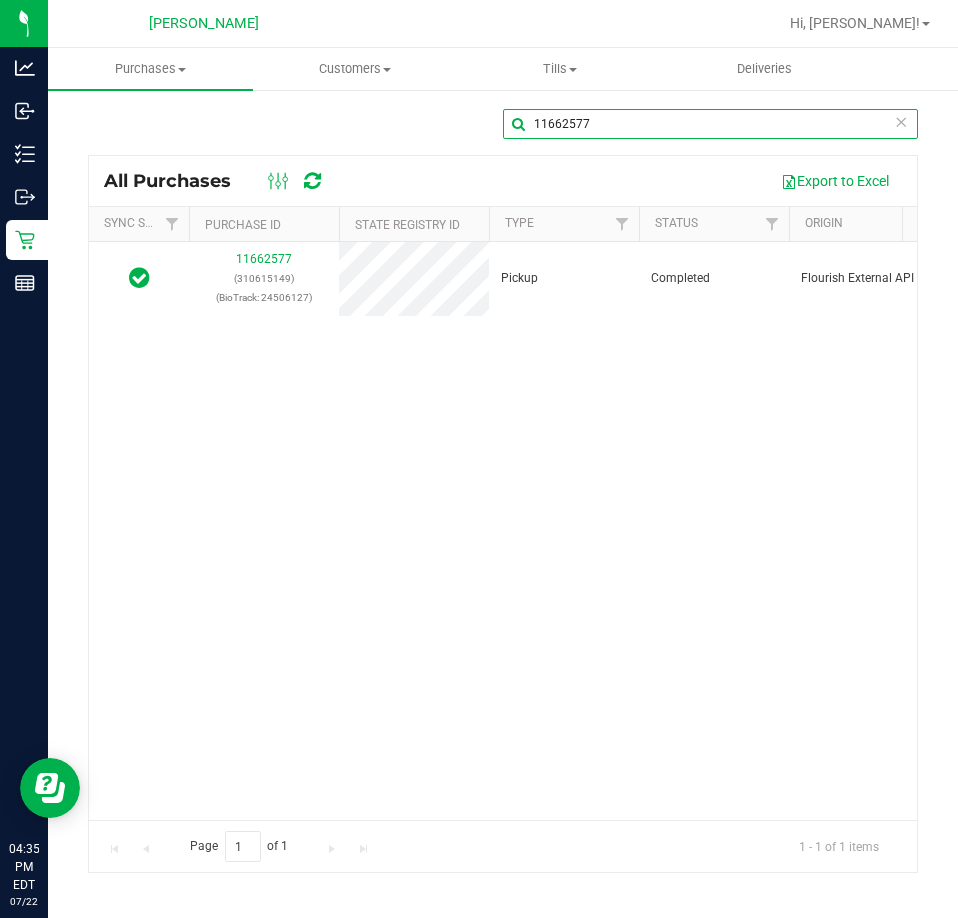 drag, startPoint x: 628, startPoint y: 120, endPoint x: 261, endPoint y: 126, distance: 367.04904 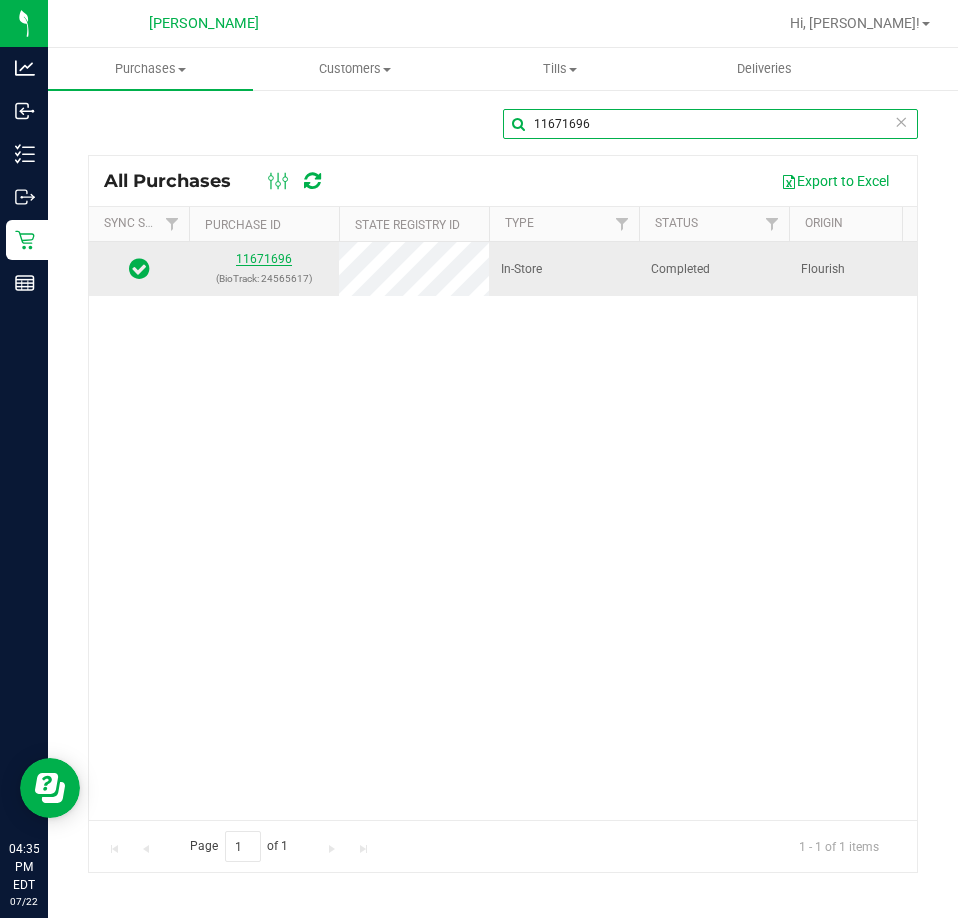 type on "11671696" 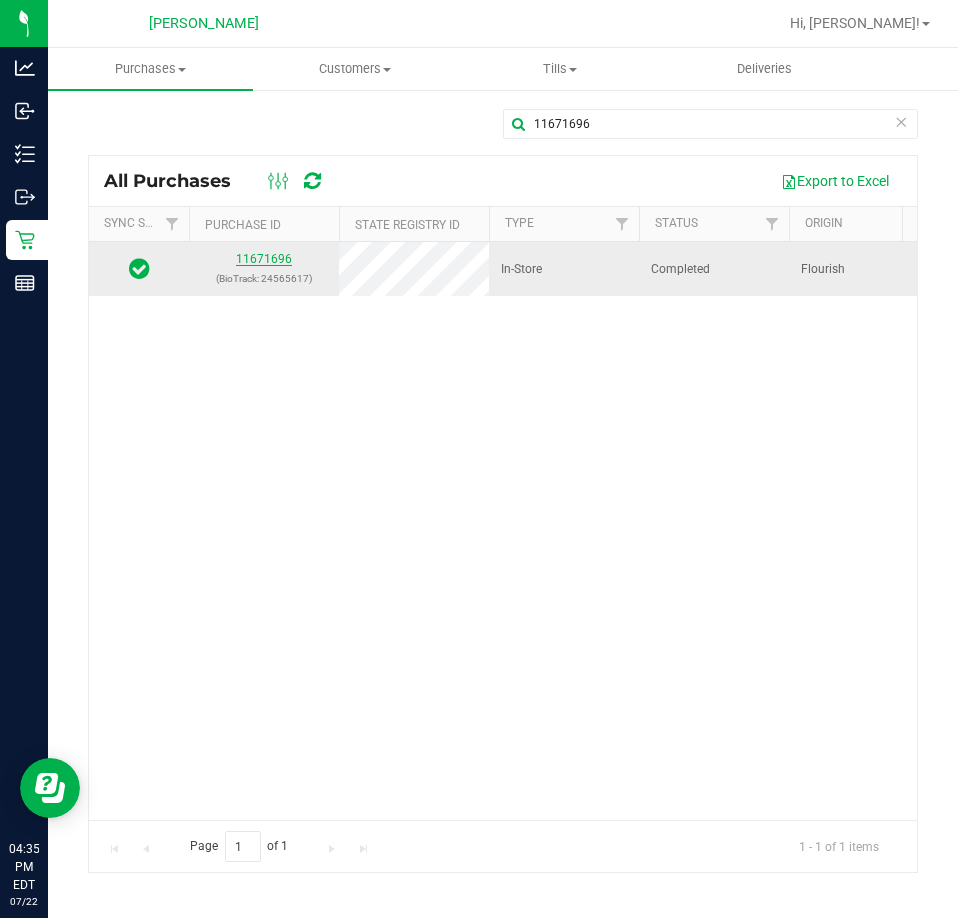 click on "11671696" at bounding box center [264, 259] 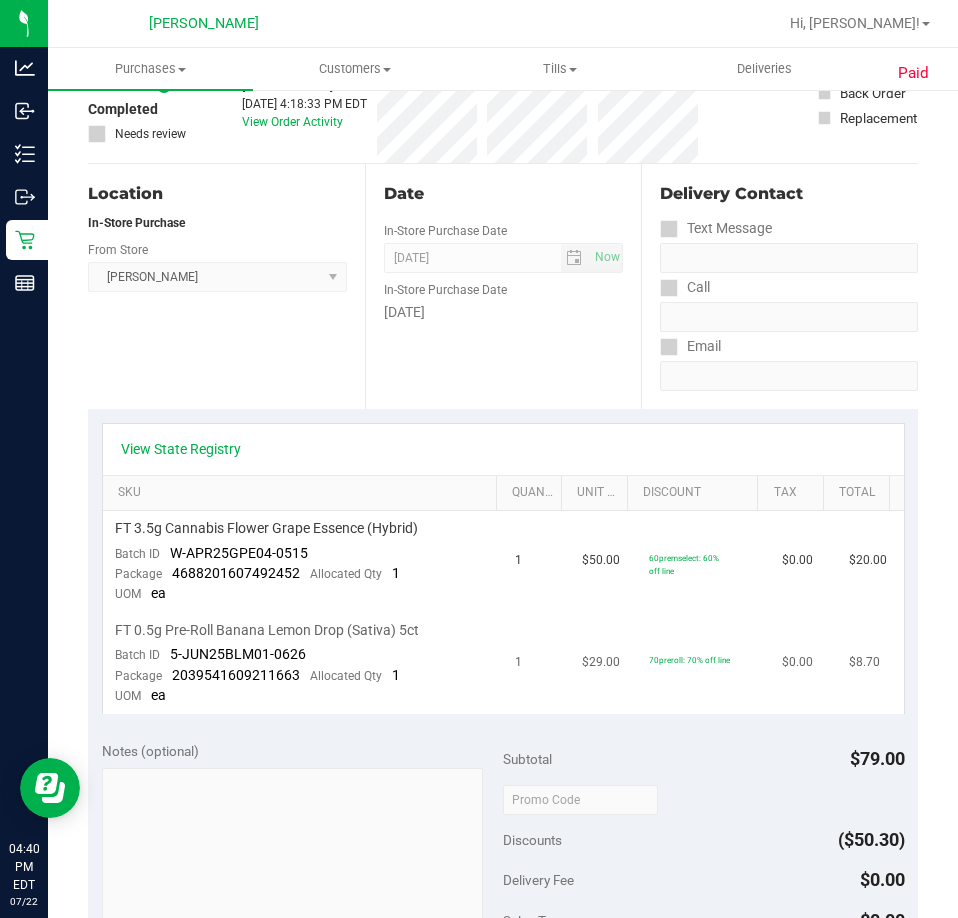 scroll, scrollTop: 144, scrollLeft: 0, axis: vertical 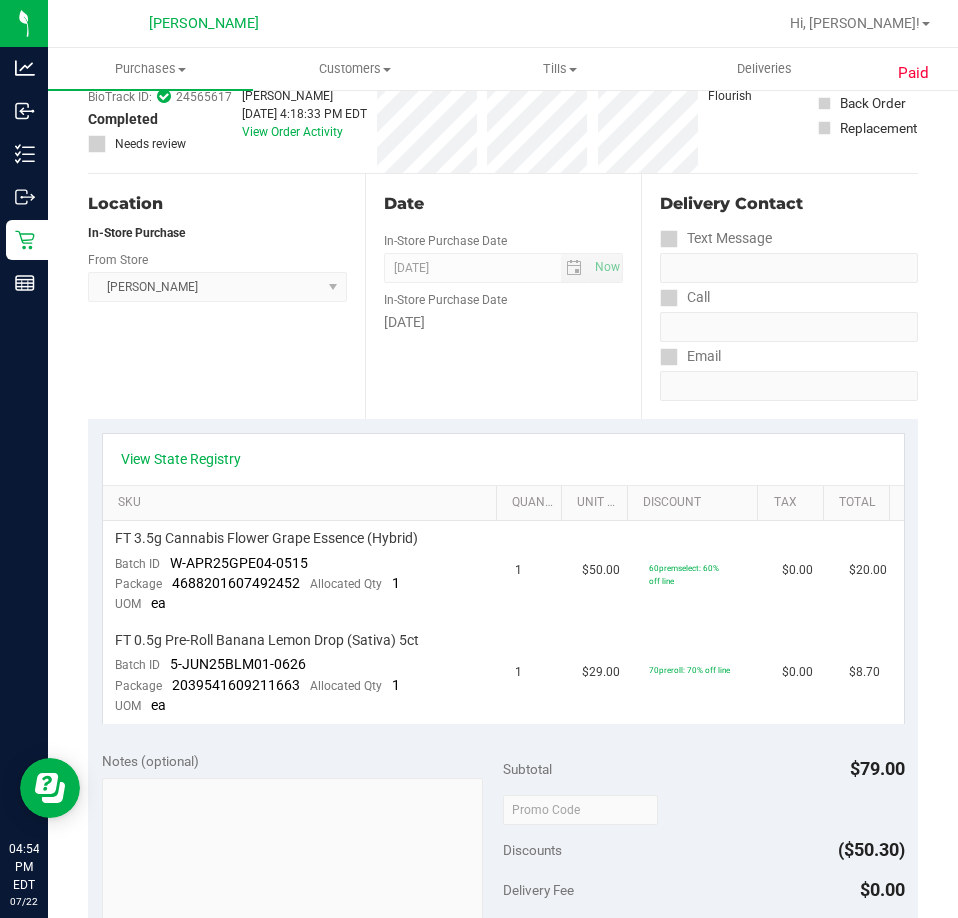 click on "Location
In-Store Purchase
From Store
[GEOGRAPHIC_DATA][PERSON_NAME] Select Store [PERSON_NAME][GEOGRAPHIC_DATA] [PERSON_NAME][GEOGRAPHIC_DATA] WC [GEOGRAPHIC_DATA] [PERSON_NAME][GEOGRAPHIC_DATA] WC [GEOGRAPHIC_DATA] WC [GEOGRAPHIC_DATA] [PERSON_NAME] [GEOGRAPHIC_DATA] WC [GEOGRAPHIC_DATA] WC [GEOGRAPHIC_DATA] WC [GEOGRAPHIC_DATA] WC [GEOGRAPHIC_DATA][PERSON_NAME] WC Ft. Lauderdale WC Ft. [PERSON_NAME] [GEOGRAPHIC_DATA] WC Jax Atlantic WC JAX [GEOGRAPHIC_DATA] REP Jax WC [GEOGRAPHIC_DATA][PERSON_NAME] WC [GEOGRAPHIC_DATA][PERSON_NAME][GEOGRAPHIC_DATA] [GEOGRAPHIC_DATA] REP [PERSON_NAME][GEOGRAPHIC_DATA] [GEOGRAPHIC_DATA] [GEOGRAPHIC_DATA] 72nd WC [GEOGRAPHIC_DATA] WC [GEOGRAPHIC_DATA] [GEOGRAPHIC_DATA] [GEOGRAPHIC_DATA] [GEOGRAPHIC_DATA] [GEOGRAPHIC_DATA] [GEOGRAPHIC_DATA] [GEOGRAPHIC_DATA][PERSON_NAME] [GEOGRAPHIC_DATA] WC [GEOGRAPHIC_DATA] Ocala WC [GEOGRAPHIC_DATA] [PERSON_NAME][GEOGRAPHIC_DATA] Colonial [PERSON_NAME][GEOGRAPHIC_DATA] [GEOGRAPHIC_DATA] REP [GEOGRAPHIC_DATA] [PERSON_NAME][GEOGRAPHIC_DATA] WC [GEOGRAPHIC_DATA] WC [GEOGRAPHIC_DATA] WC [GEOGRAPHIC_DATA] [GEOGRAPHIC_DATA] [GEOGRAPHIC_DATA] WC [GEOGRAPHIC_DATA] WC [GEOGRAPHIC_DATA][PERSON_NAME] [PERSON_NAME][GEOGRAPHIC_DATA] WC [GEOGRAPHIC_DATA] WC [GEOGRAPHIC_DATA][PERSON_NAME][GEOGRAPHIC_DATA] WC [GEOGRAPHIC_DATA] [GEOGRAPHIC_DATA] REP [GEOGRAPHIC_DATA] WC [GEOGRAPHIC_DATA] [GEOGRAPHIC_DATA] Testing [GEOGRAPHIC_DATA] Warehouse [GEOGRAPHIC_DATA] [GEOGRAPHIC_DATA] [GEOGRAPHIC_DATA] [GEOGRAPHIC_DATA] [GEOGRAPHIC_DATA] [GEOGRAPHIC_DATA] Plano Retail WPB DC" at bounding box center (226, 296) 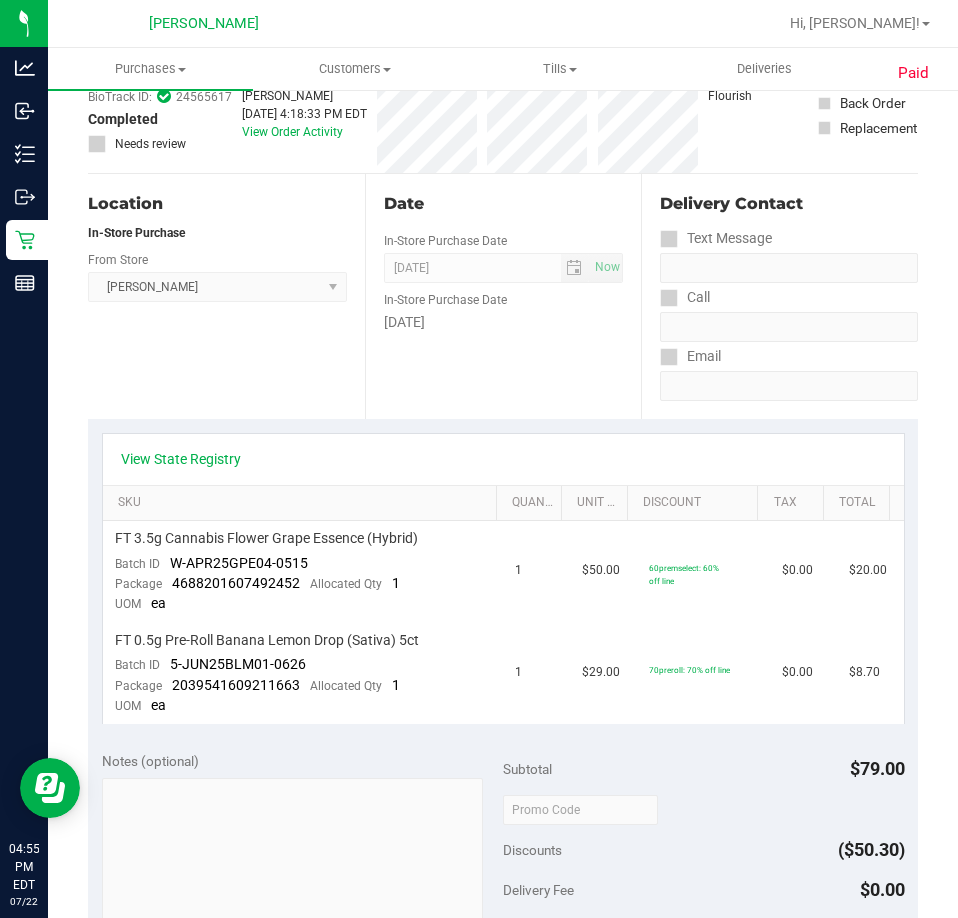 click on "Call" at bounding box center (685, 297) 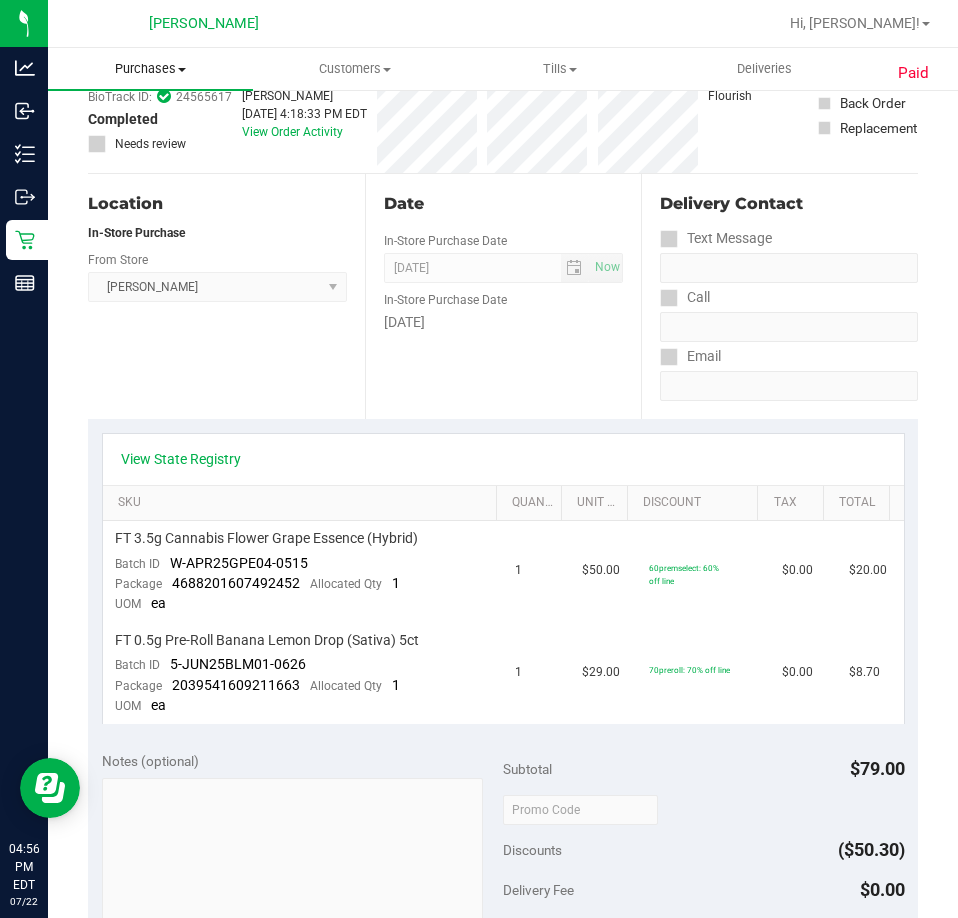 click on "Purchases" at bounding box center (150, 69) 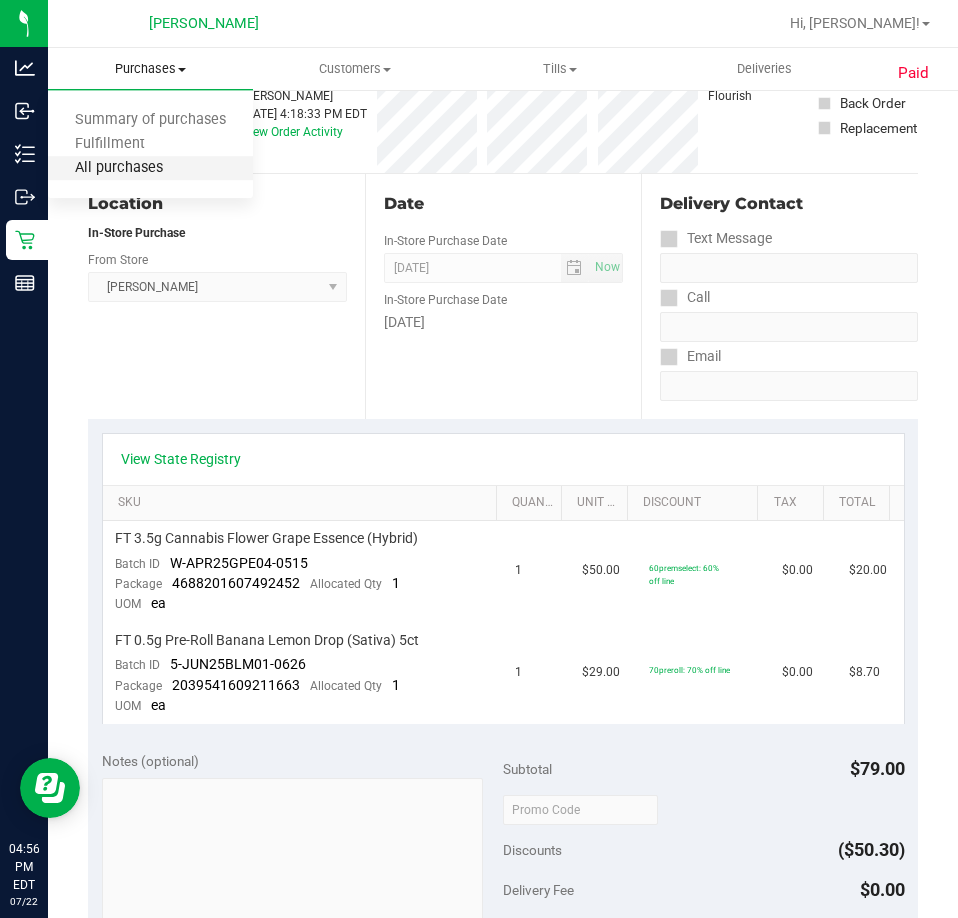 click on "All purchases" at bounding box center [119, 168] 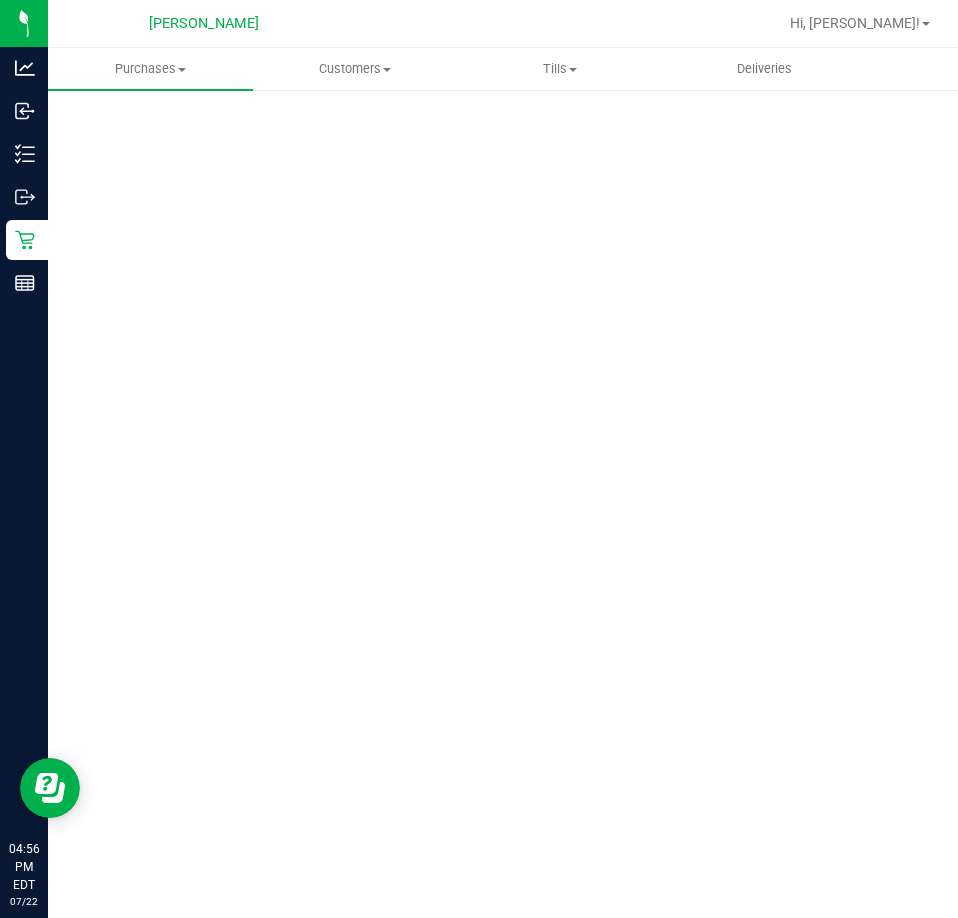scroll, scrollTop: 0, scrollLeft: 0, axis: both 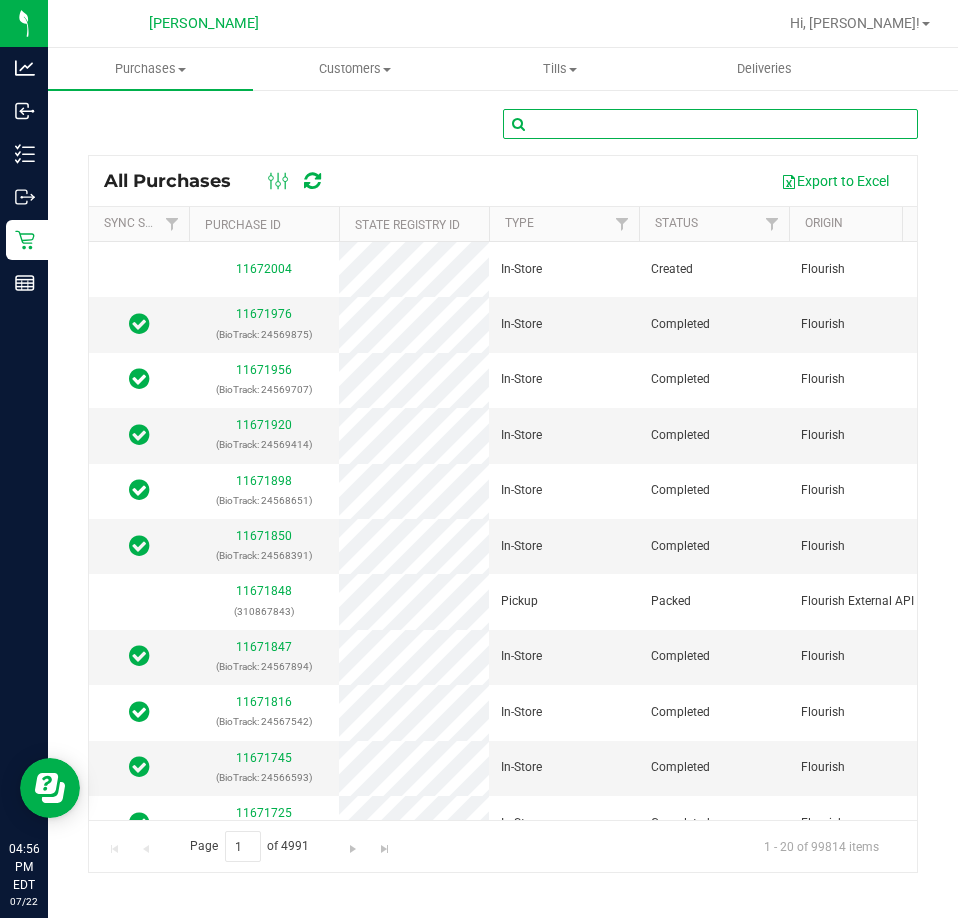 click at bounding box center [710, 124] 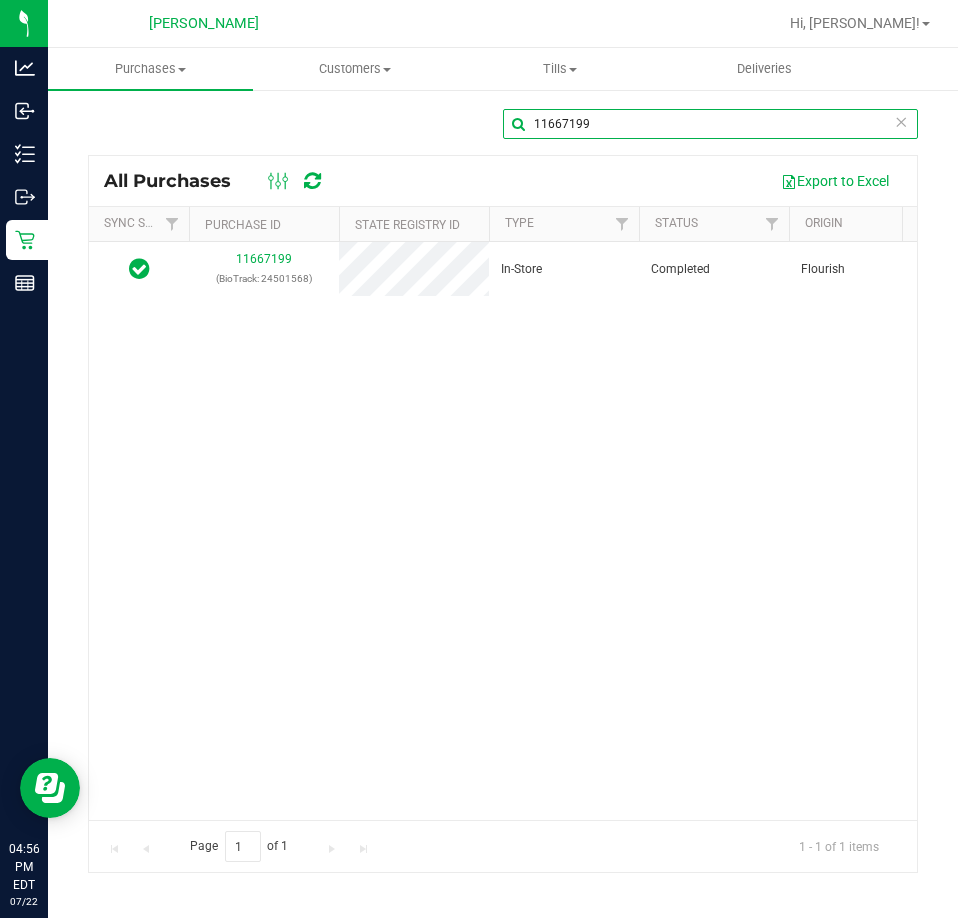 type on "11667199" 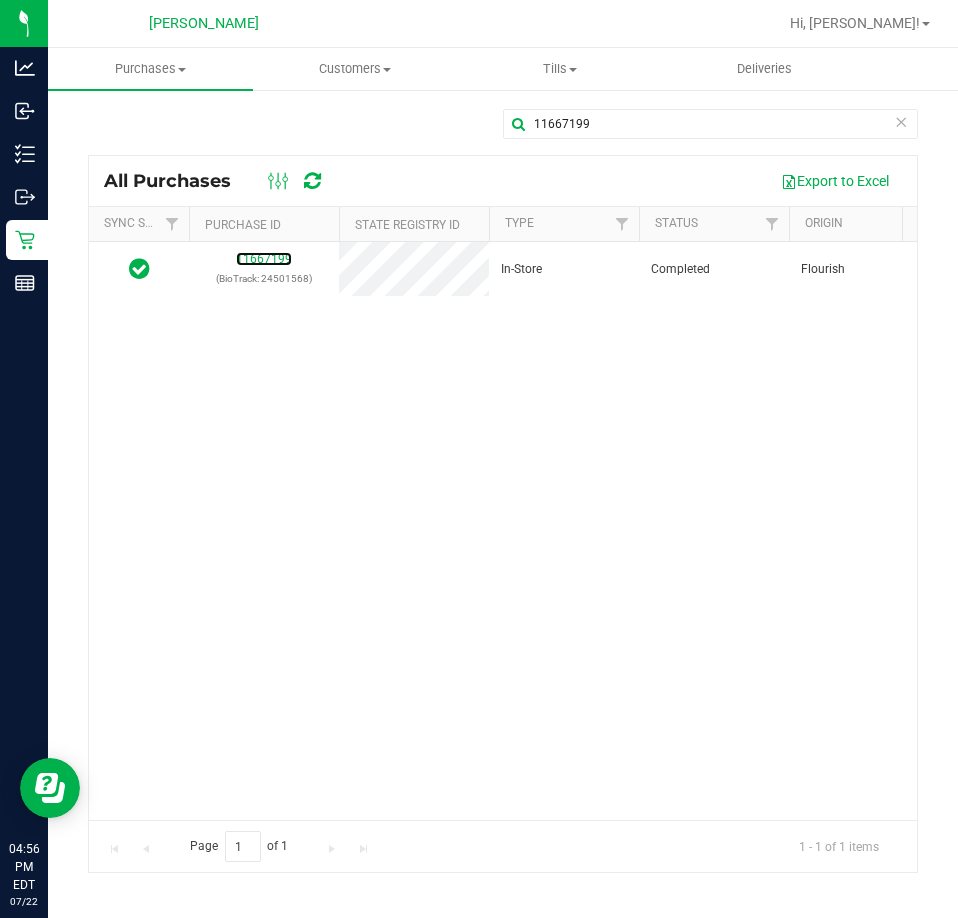 click on "11667199" at bounding box center (264, 259) 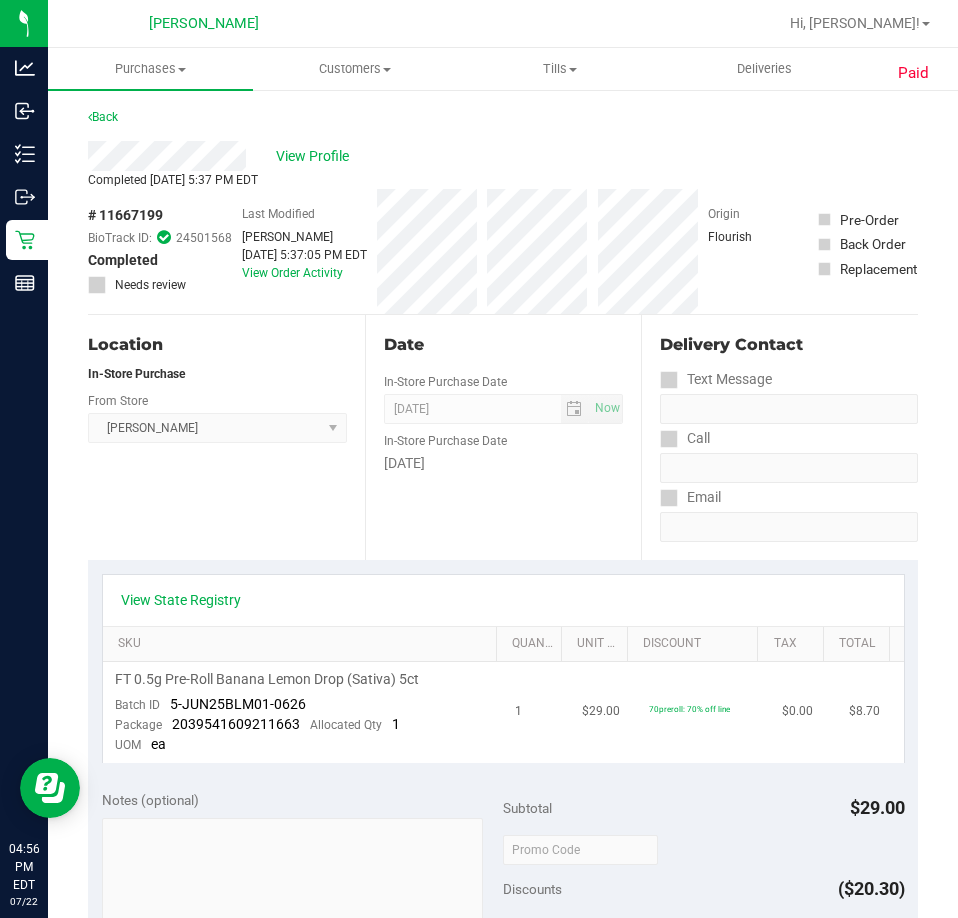 scroll, scrollTop: 0, scrollLeft: 0, axis: both 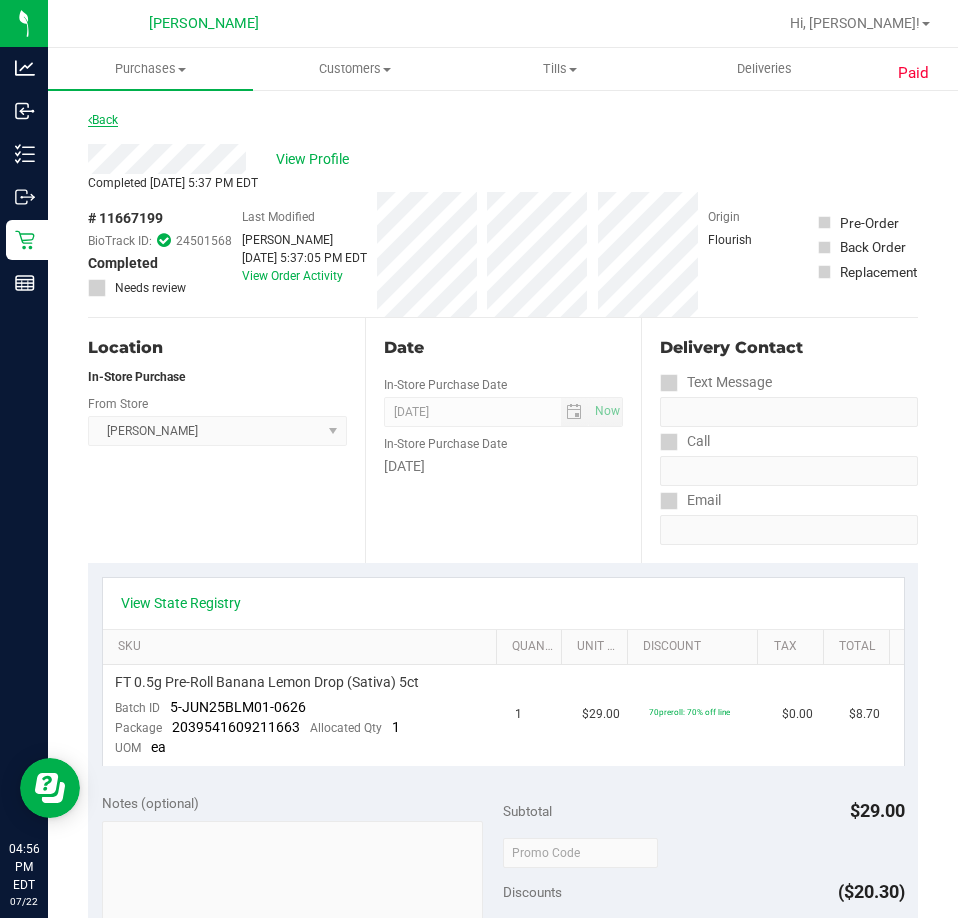 click on "Back" at bounding box center (103, 120) 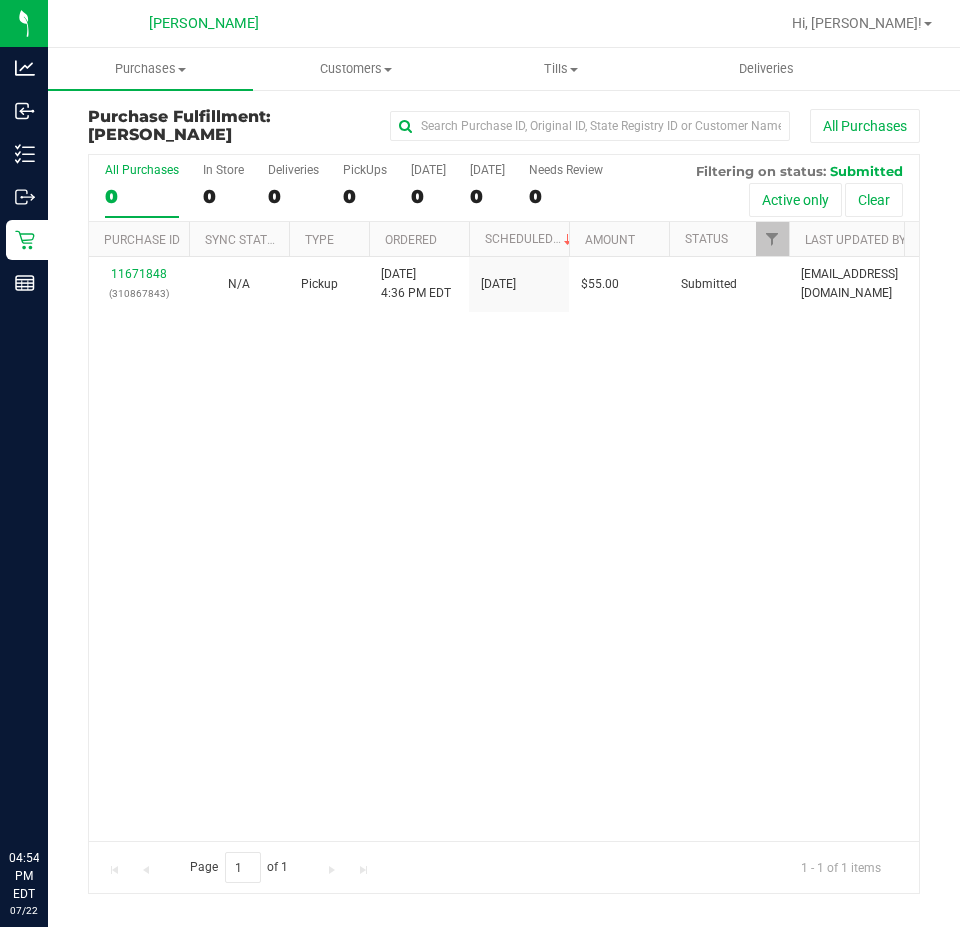 scroll, scrollTop: 0, scrollLeft: 0, axis: both 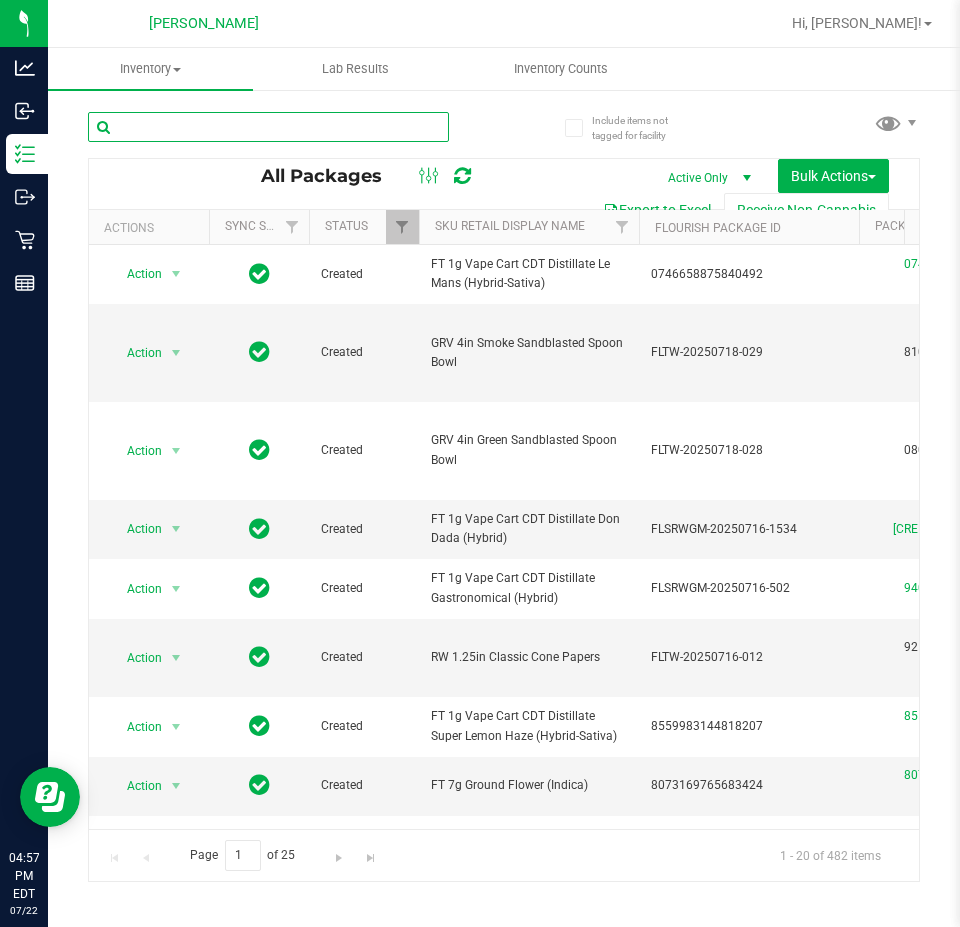 click at bounding box center (268, 127) 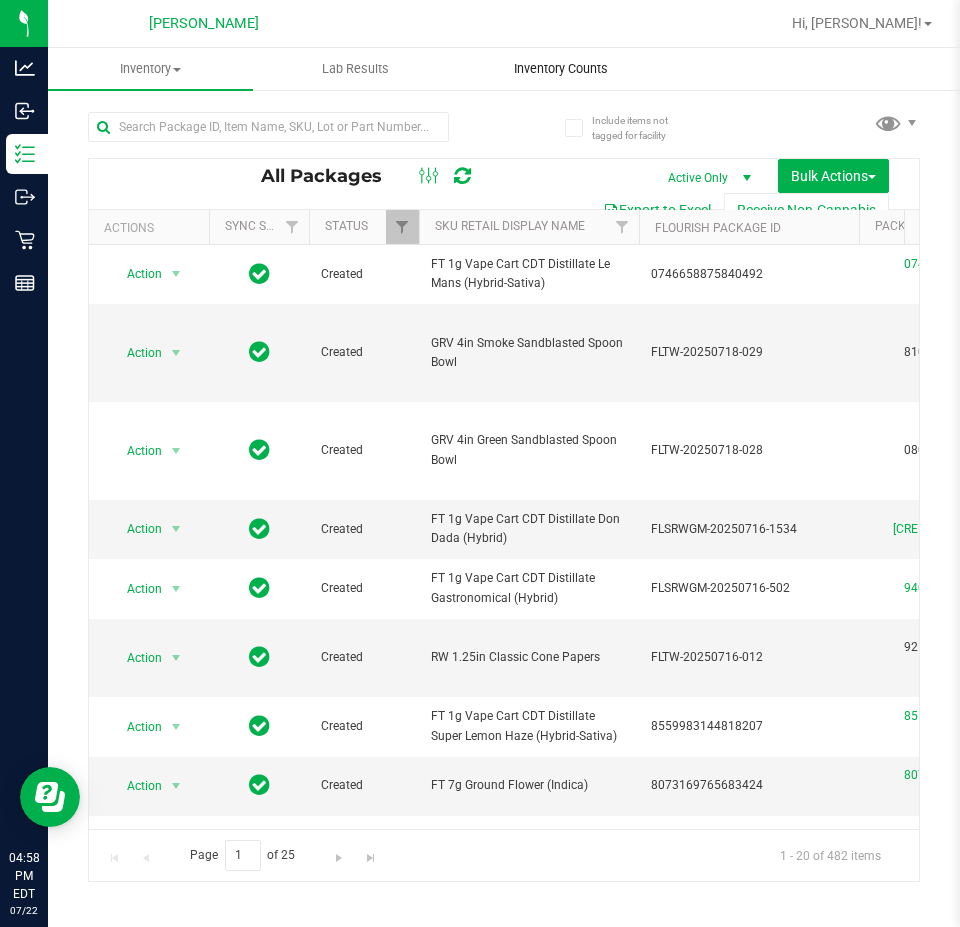 click on "Inventory Counts" at bounding box center (561, 69) 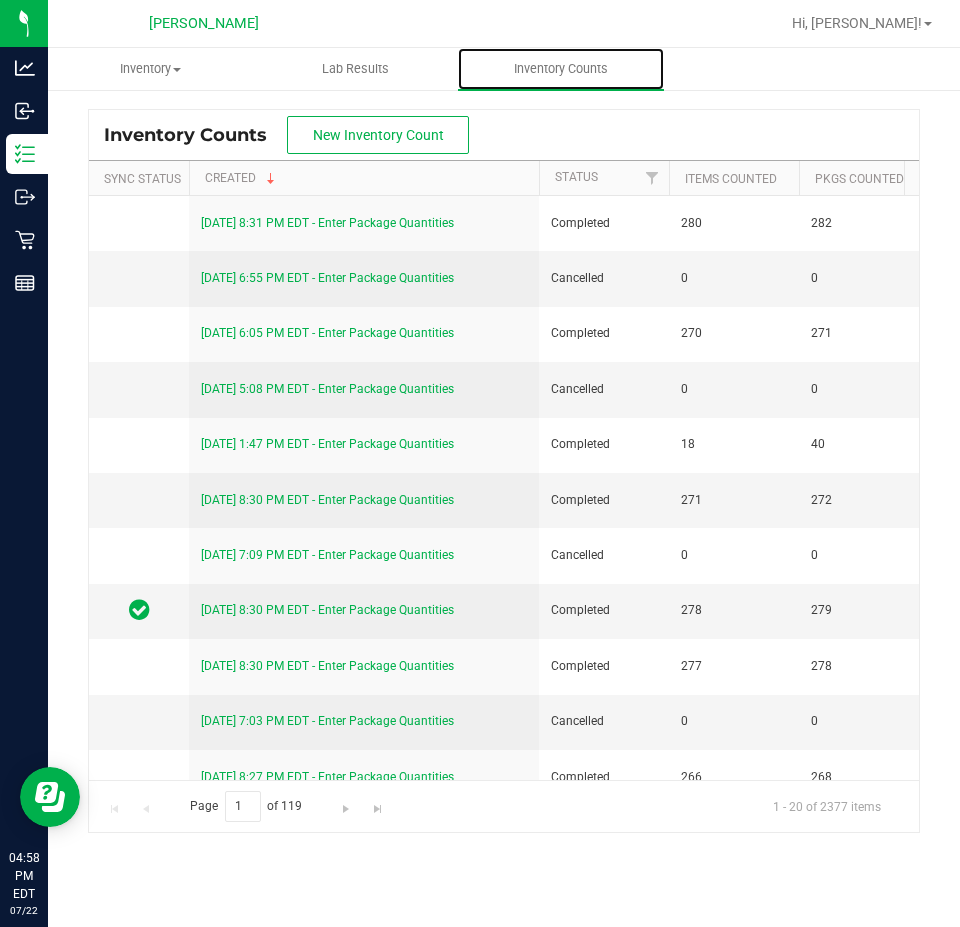 scroll, scrollTop: 0, scrollLeft: 494, axis: horizontal 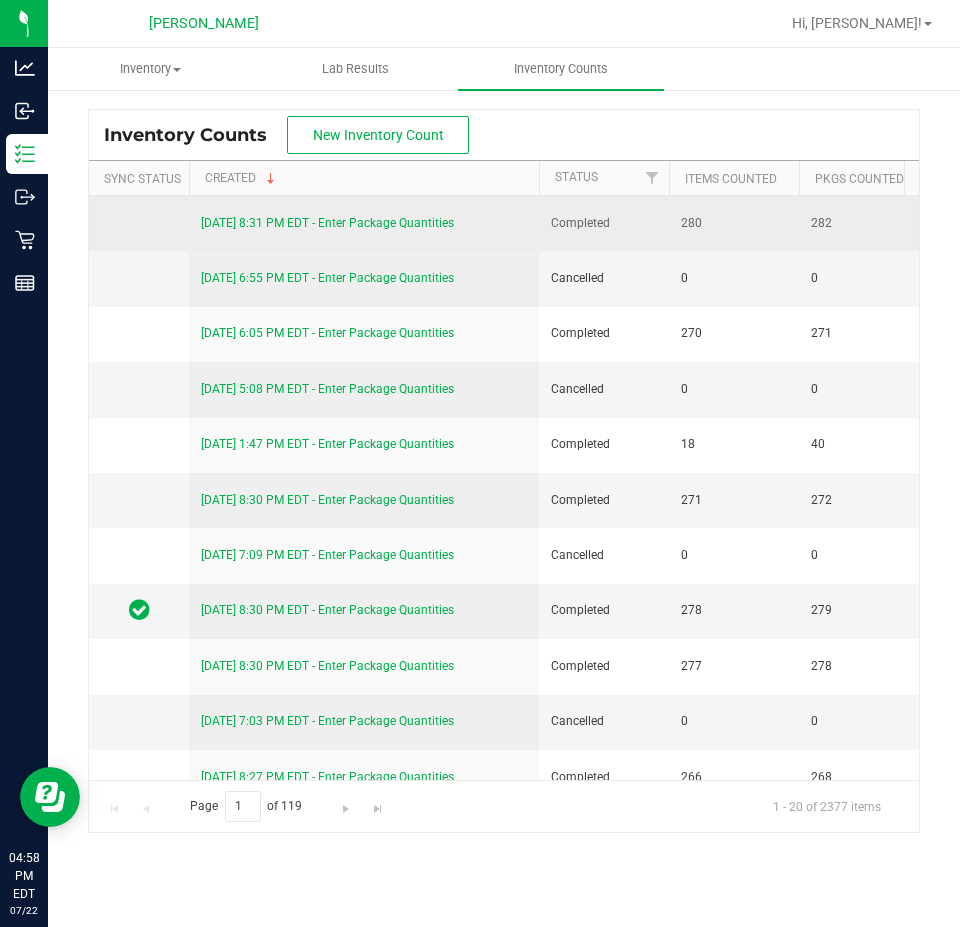 click on "7/21/25 8:31 PM EDT - Enter Package Quantities" at bounding box center (364, 223) 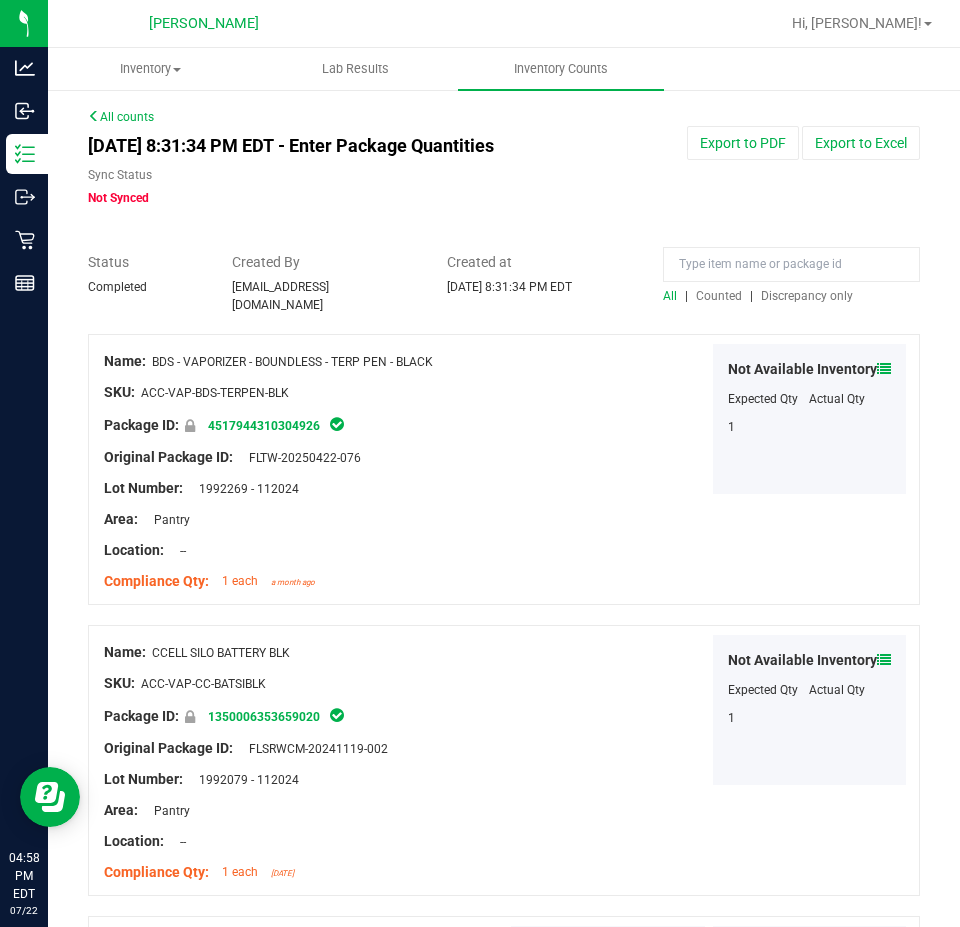 click on "Counted" at bounding box center [719, 296] 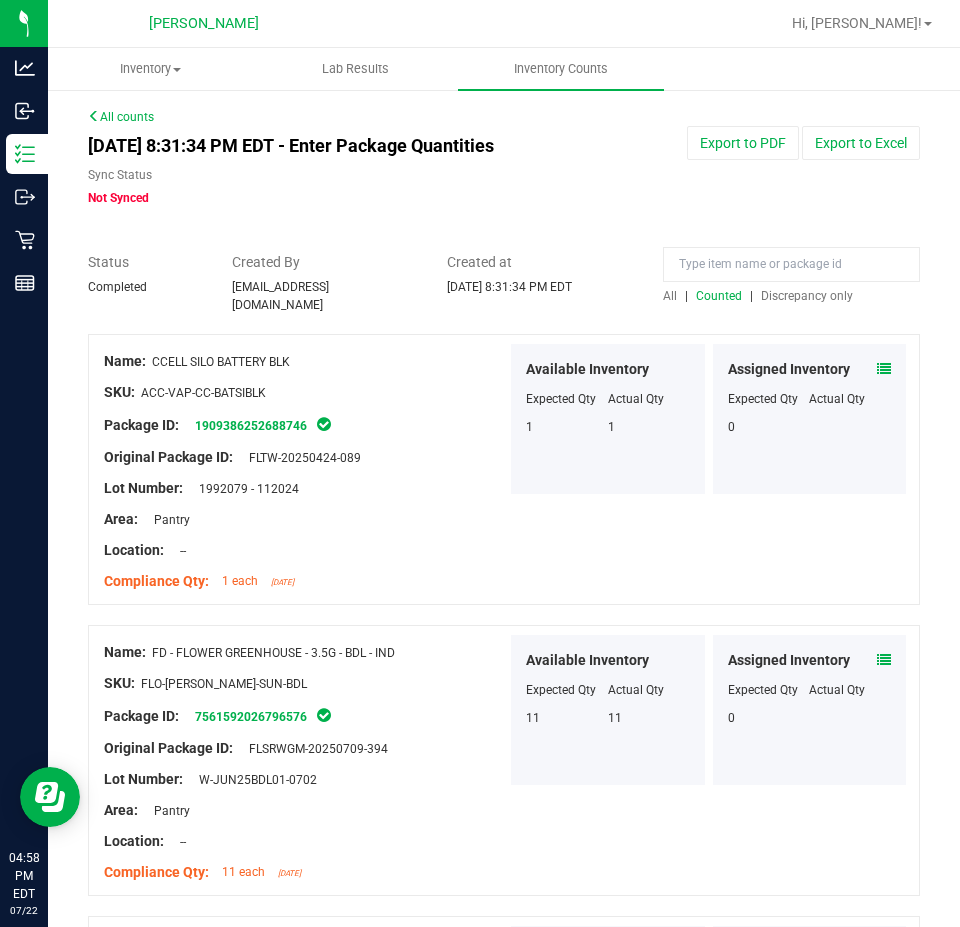 drag, startPoint x: 769, startPoint y: 241, endPoint x: 763, endPoint y: 262, distance: 21.84033 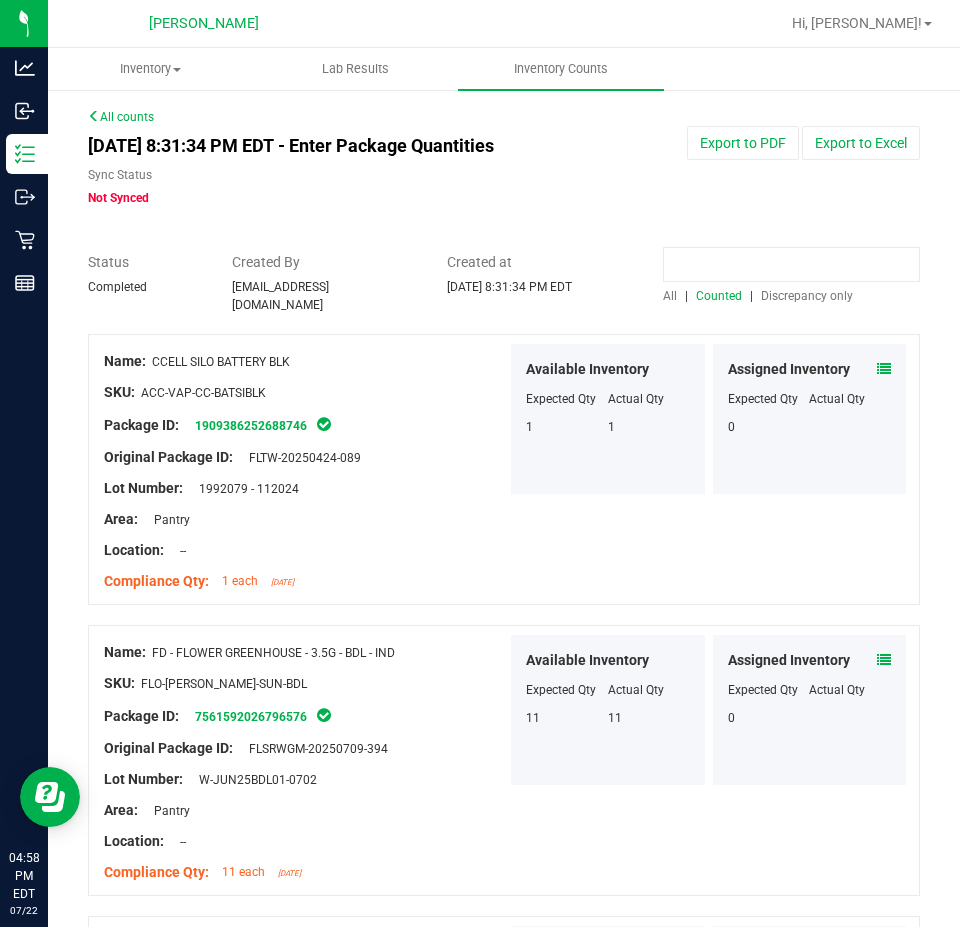 click at bounding box center (791, 264) 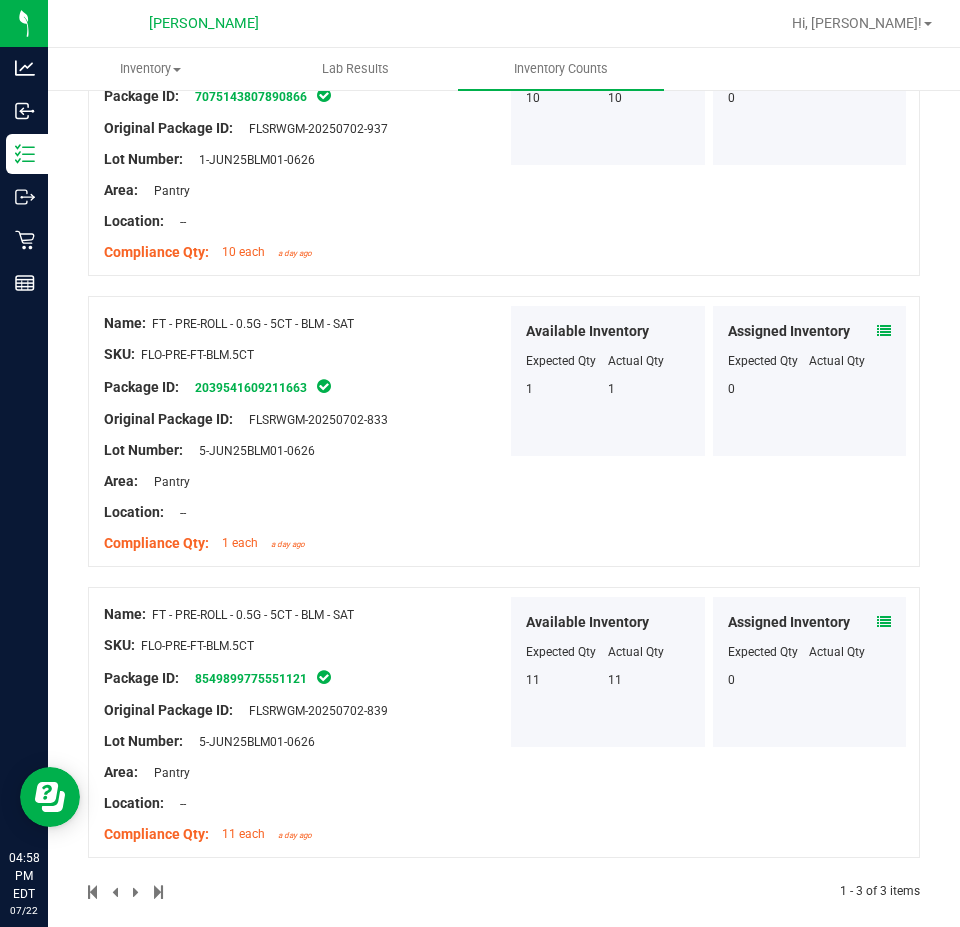 scroll, scrollTop: 339, scrollLeft: 0, axis: vertical 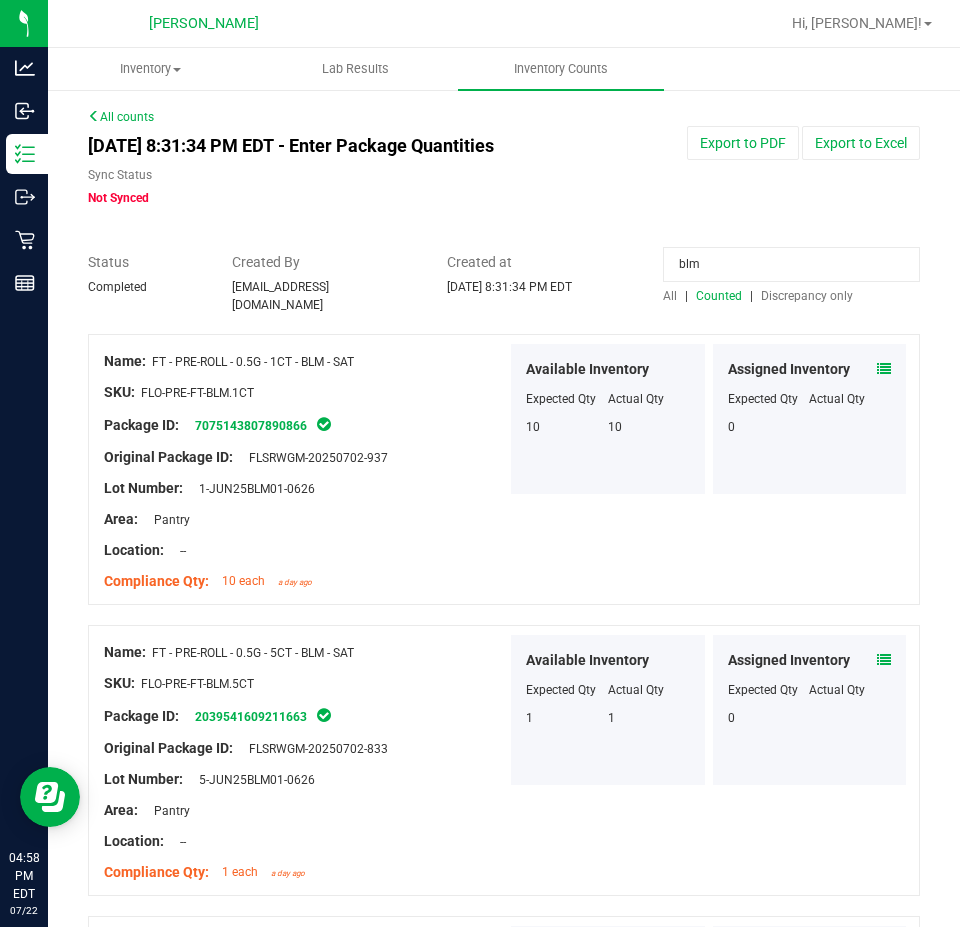 type on "blm" 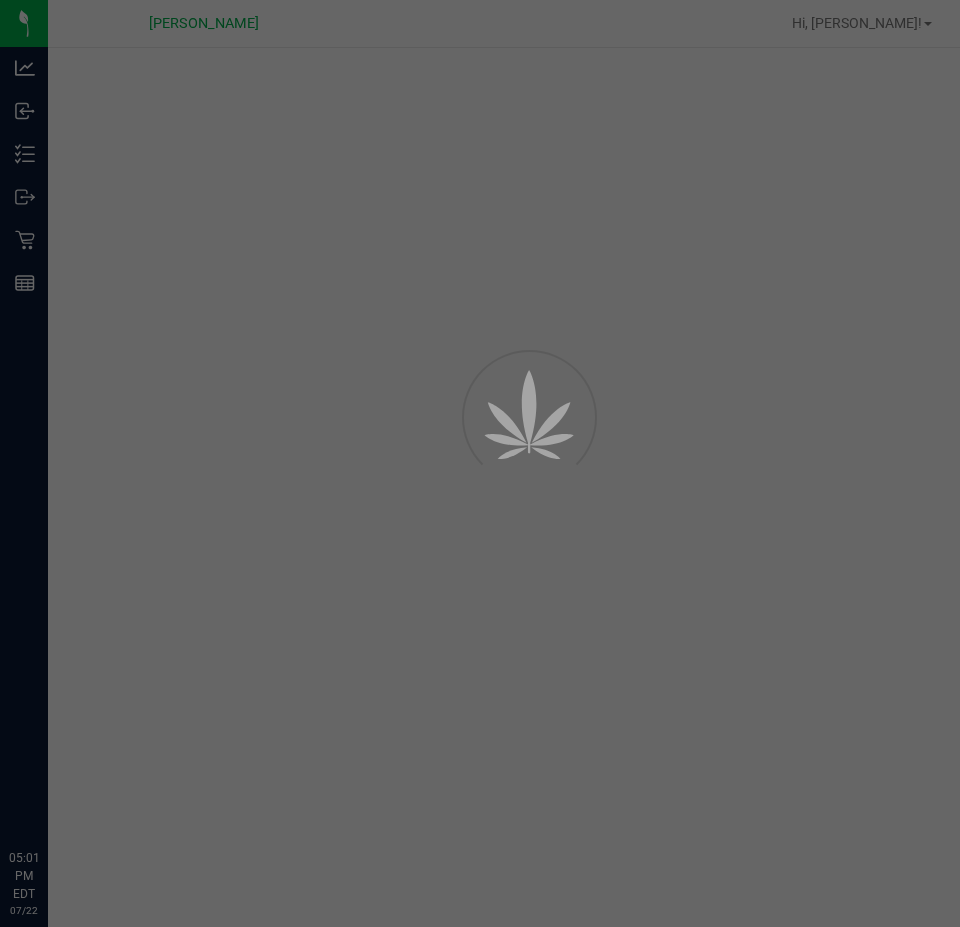 scroll, scrollTop: 0, scrollLeft: 0, axis: both 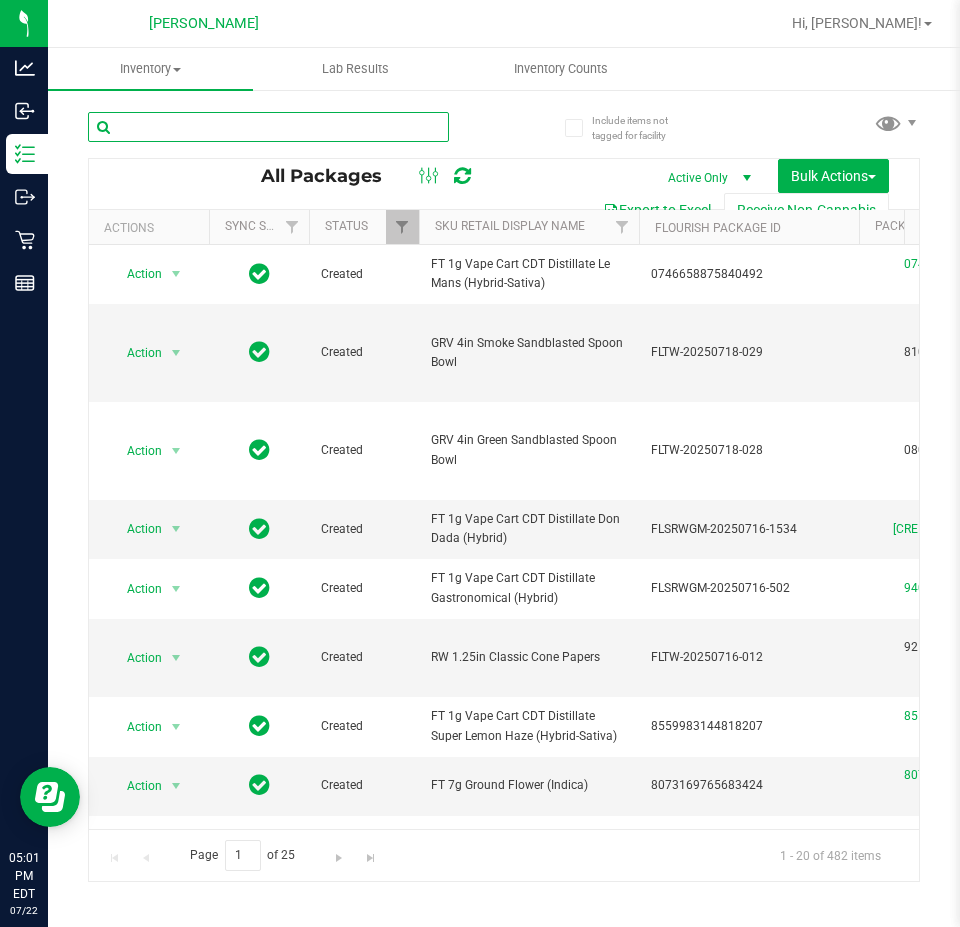 click at bounding box center (268, 127) 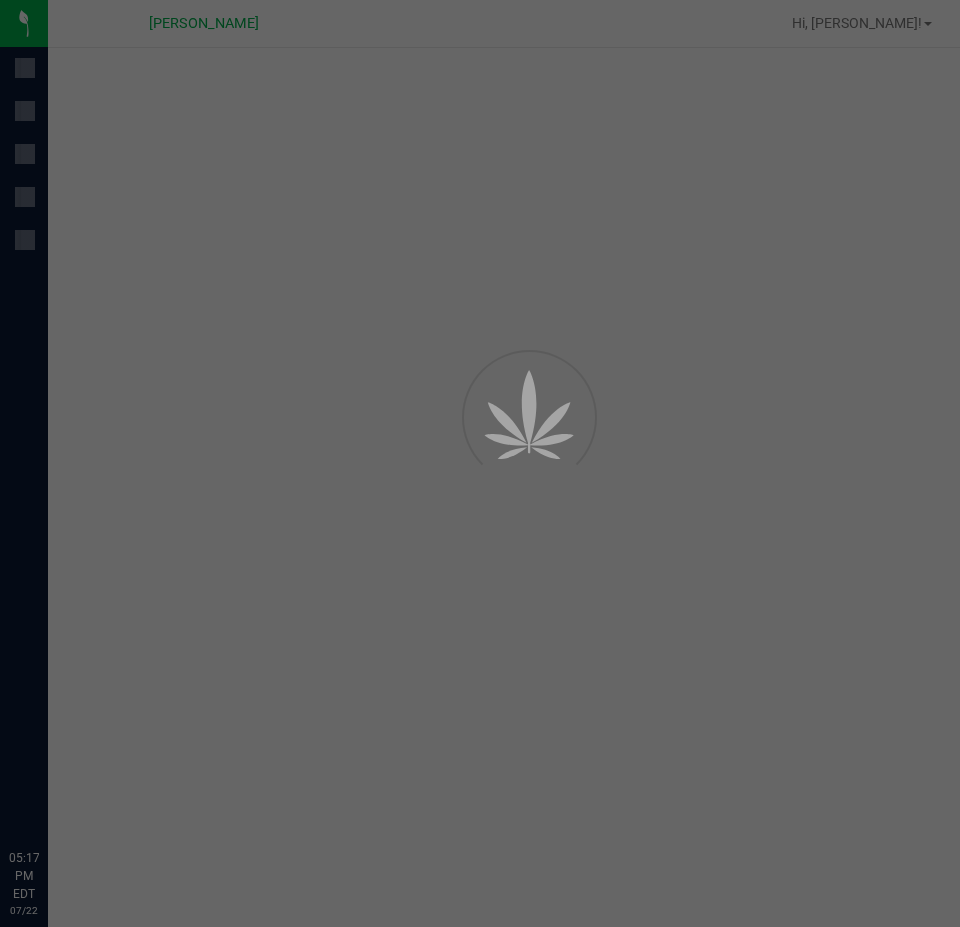 scroll, scrollTop: 0, scrollLeft: 0, axis: both 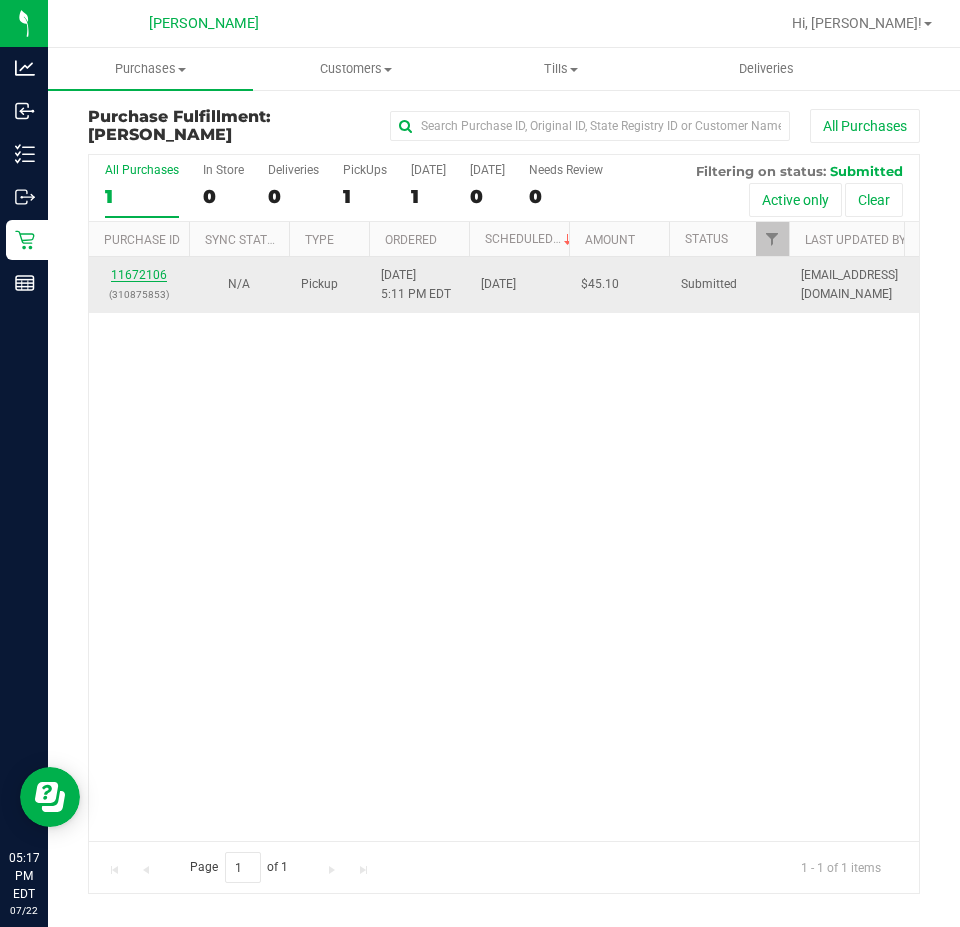 click on "11672106" at bounding box center (139, 275) 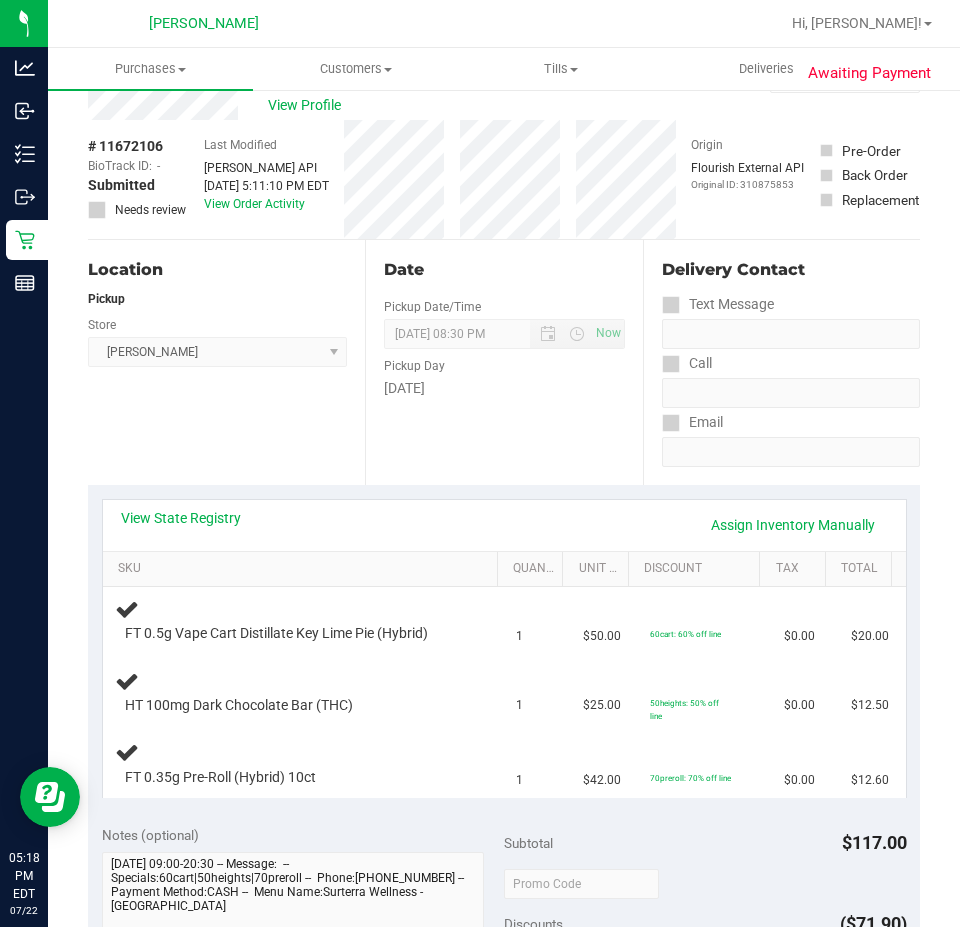scroll, scrollTop: 100, scrollLeft: 0, axis: vertical 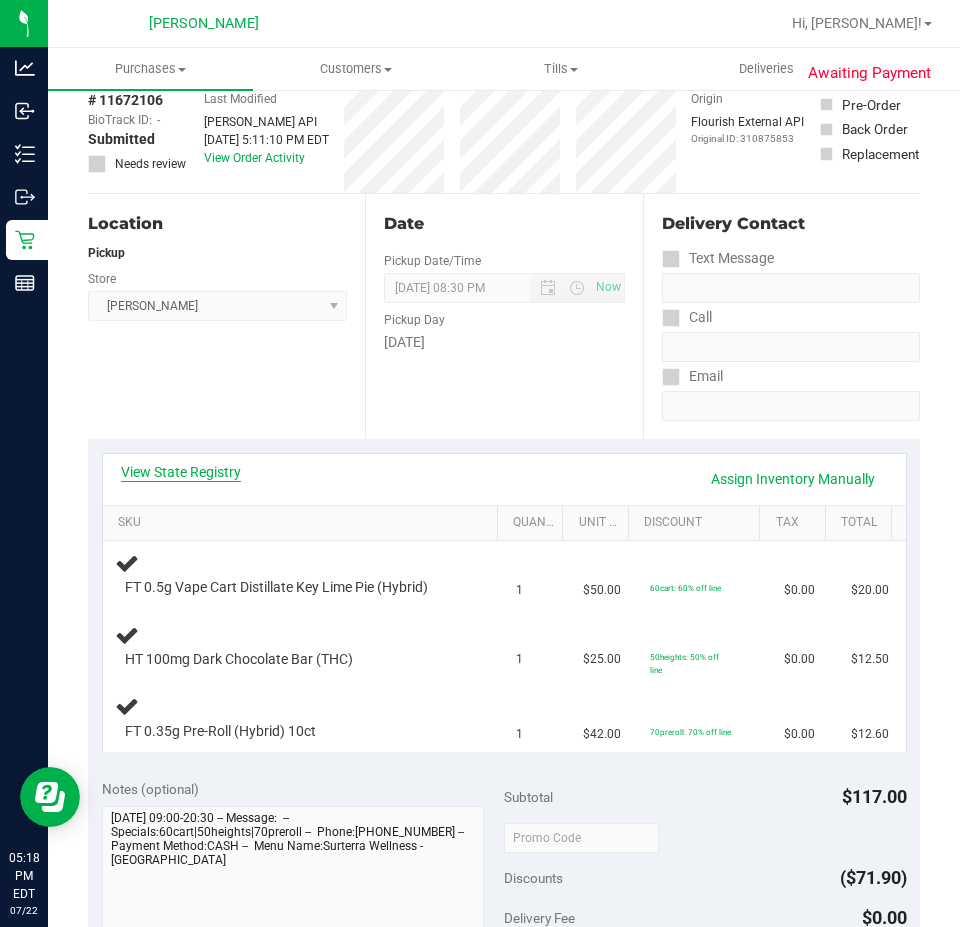 click on "View State Registry" at bounding box center [181, 472] 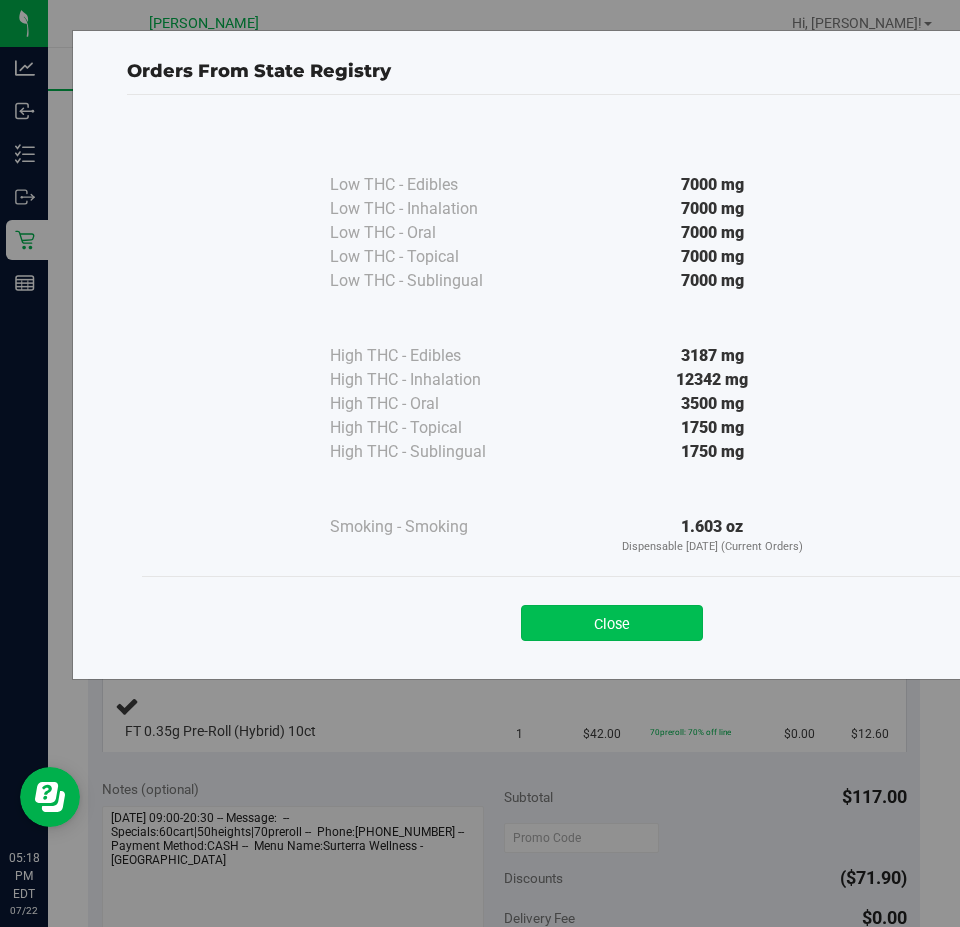 click on "Close" at bounding box center (612, 623) 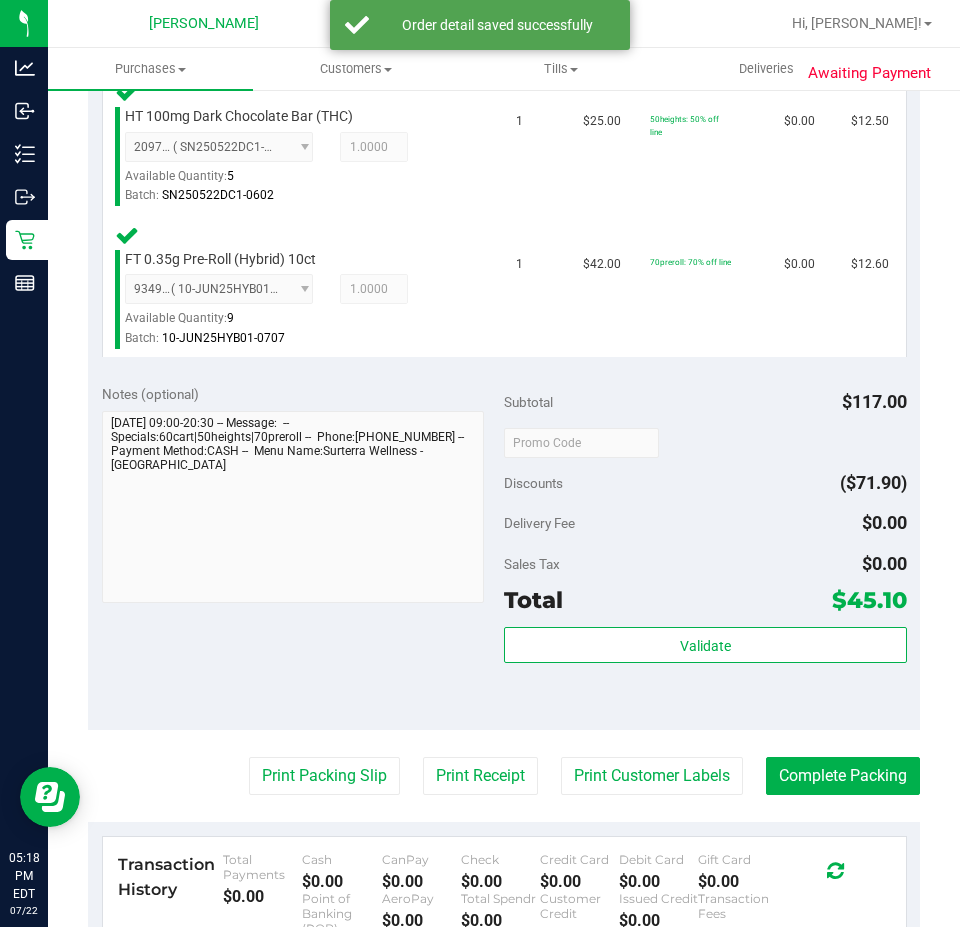 scroll, scrollTop: 713, scrollLeft: 0, axis: vertical 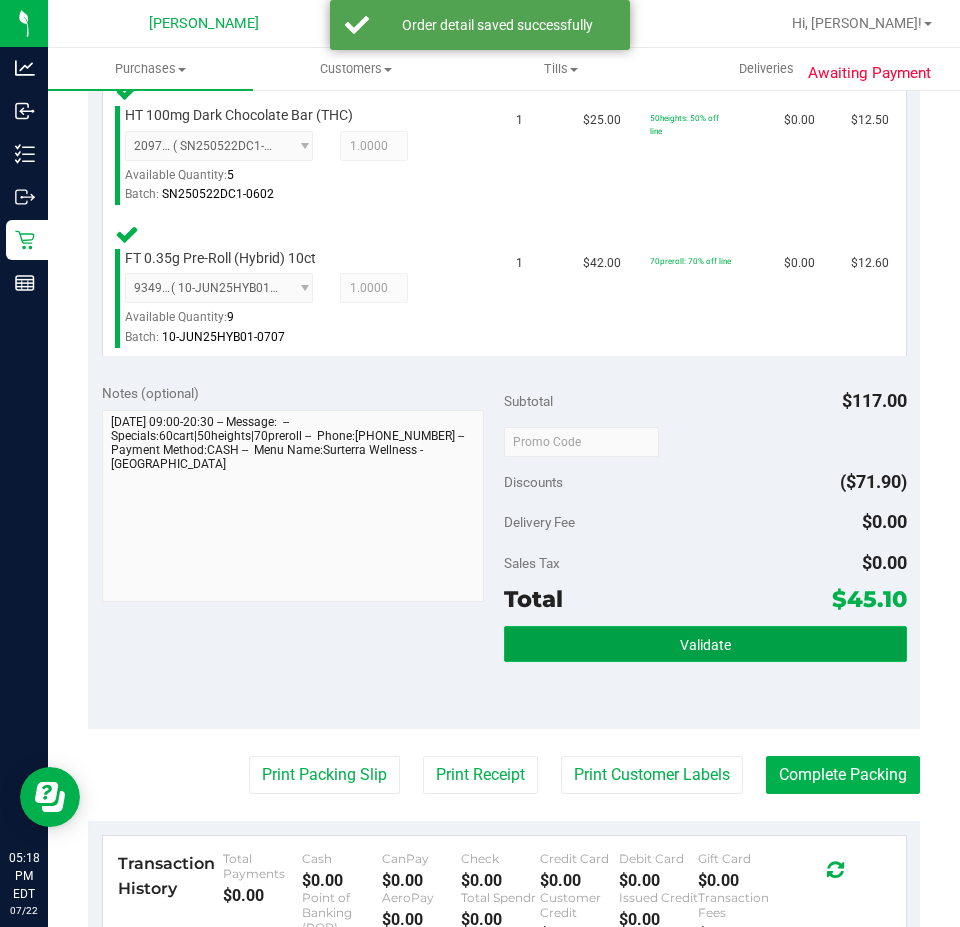click on "Validate" at bounding box center (705, 644) 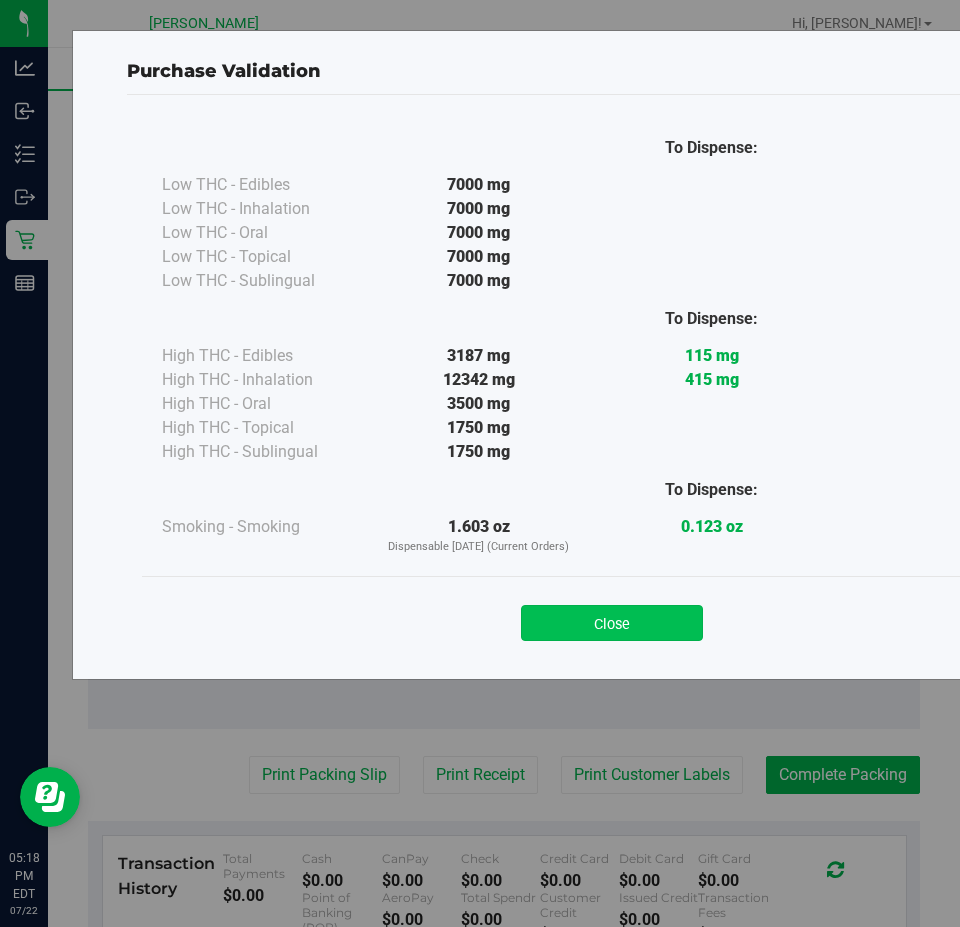 click on "Close" at bounding box center [612, 623] 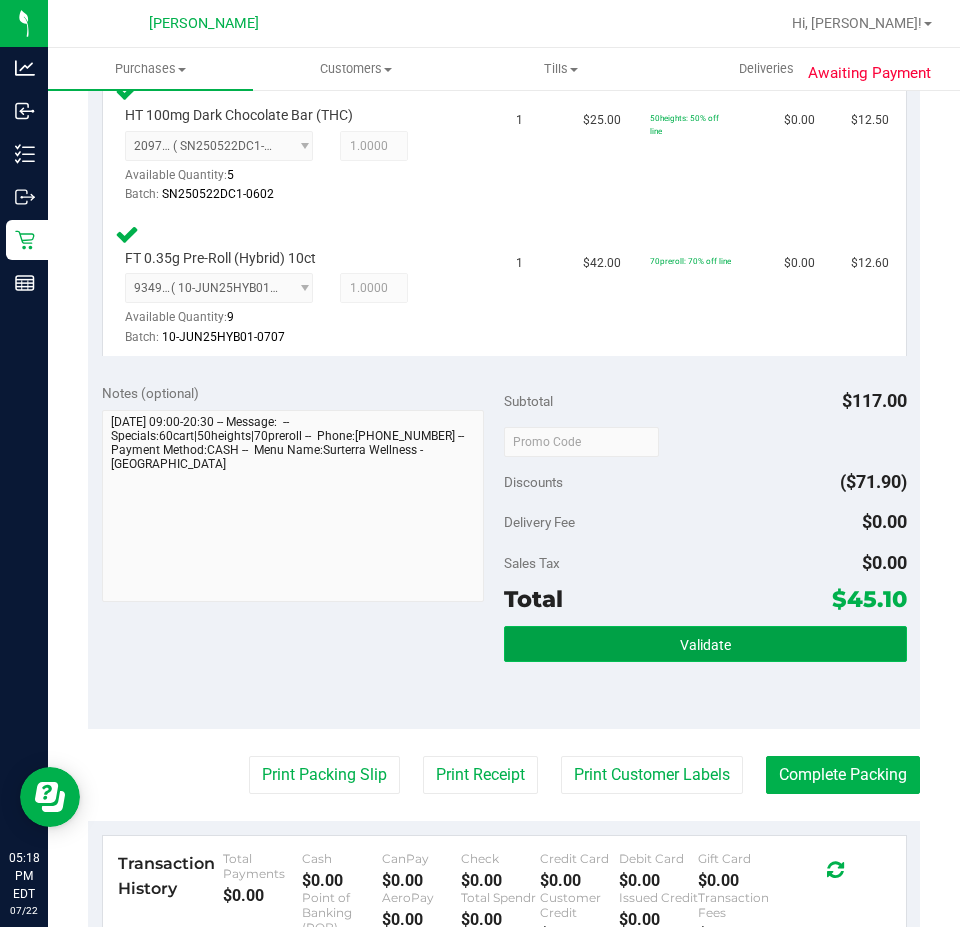 click on "Validate" at bounding box center [705, 644] 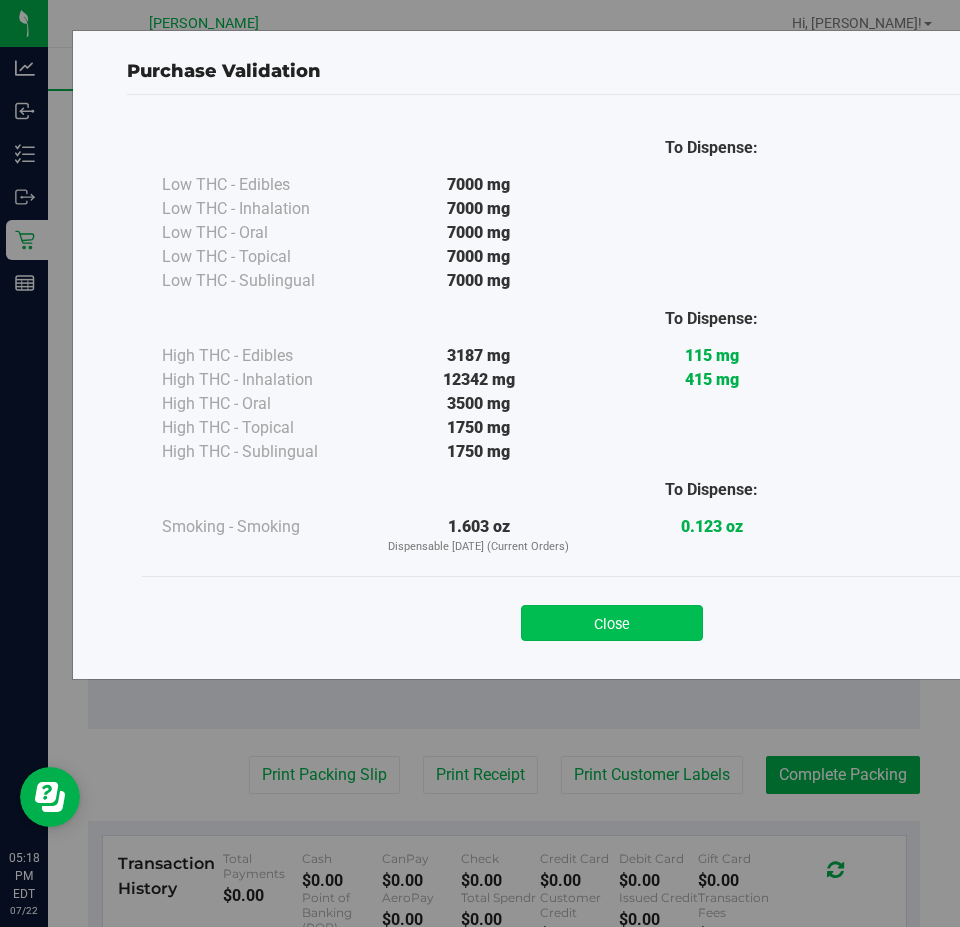 click on "Close" at bounding box center (612, 623) 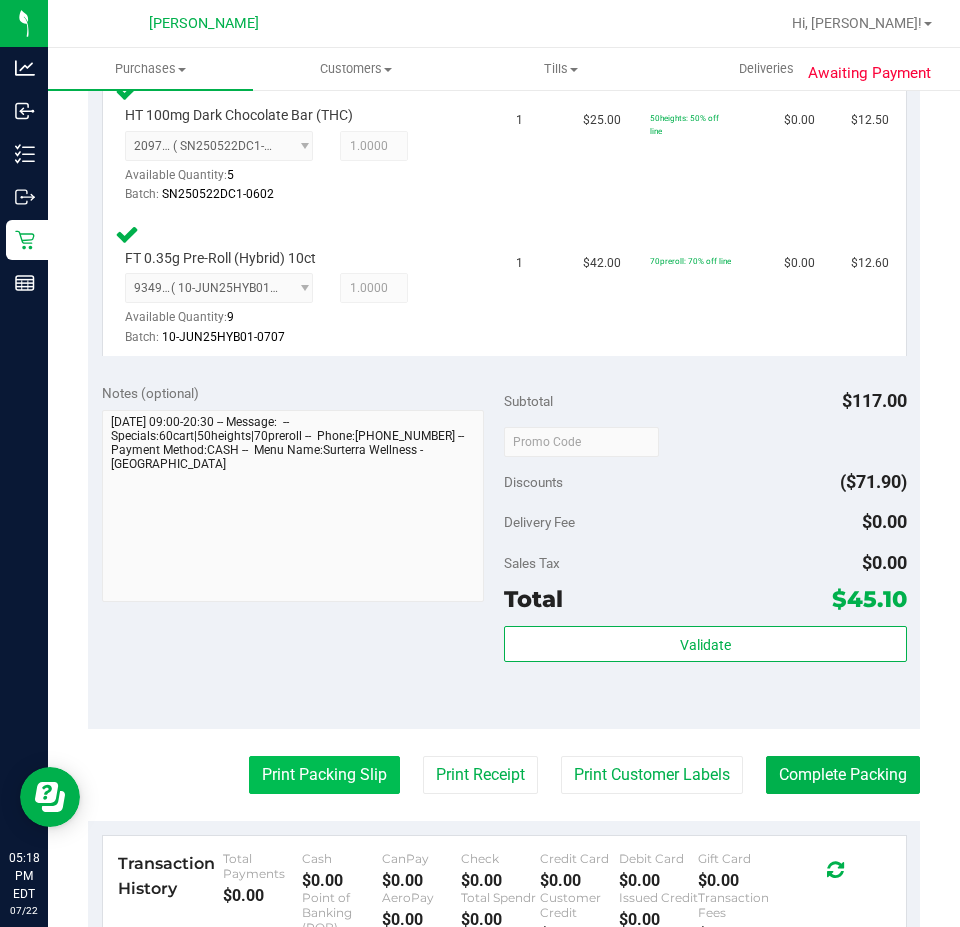 click on "Print Packing Slip" at bounding box center [324, 775] 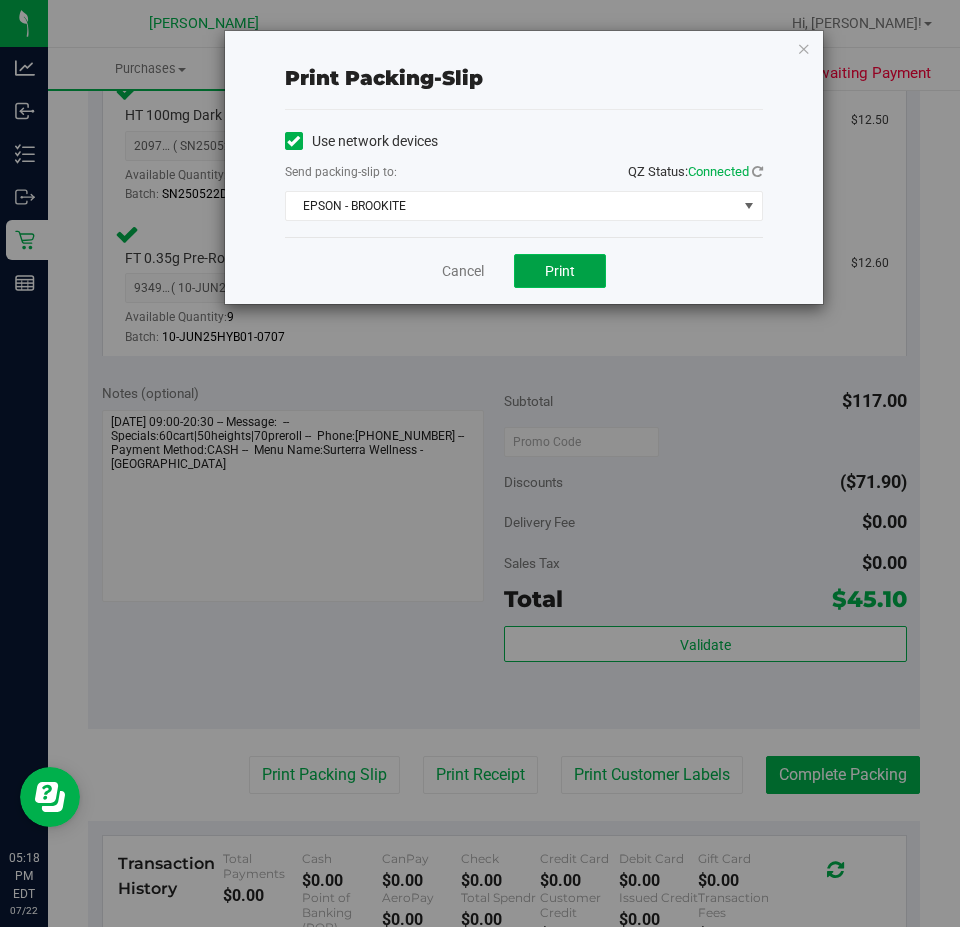 click on "Print" at bounding box center (560, 271) 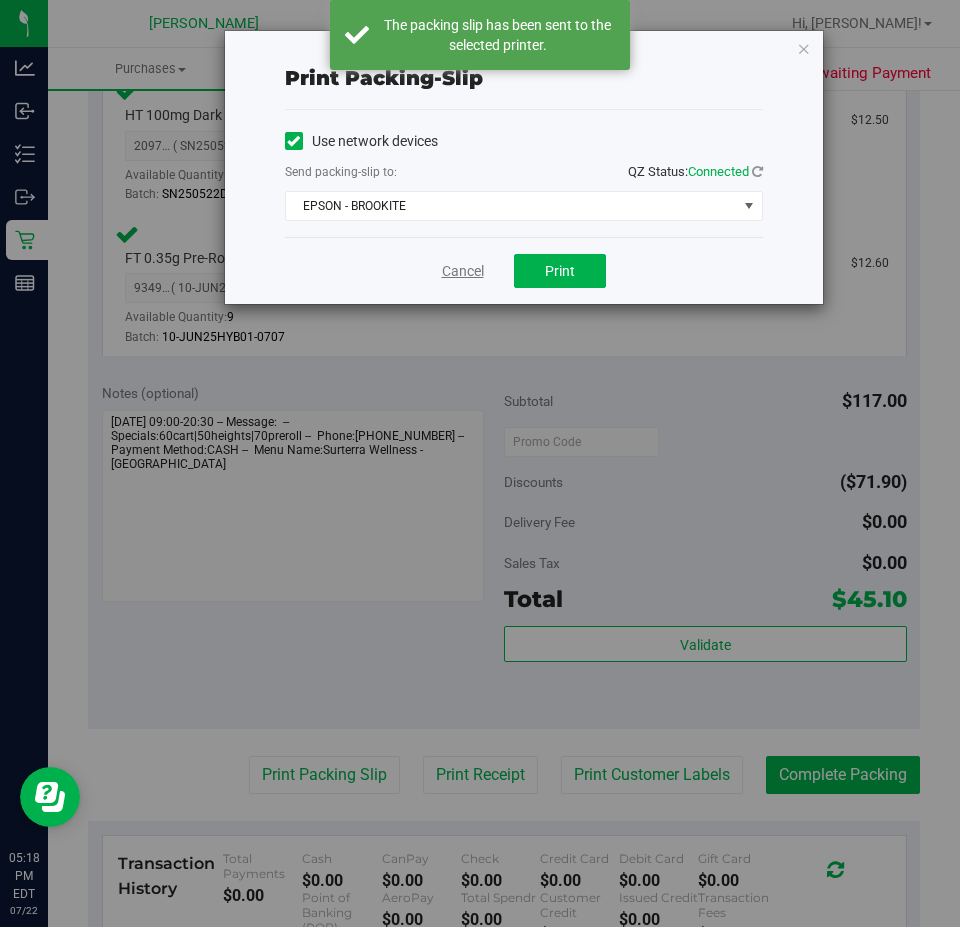 click on "Cancel" at bounding box center (463, 271) 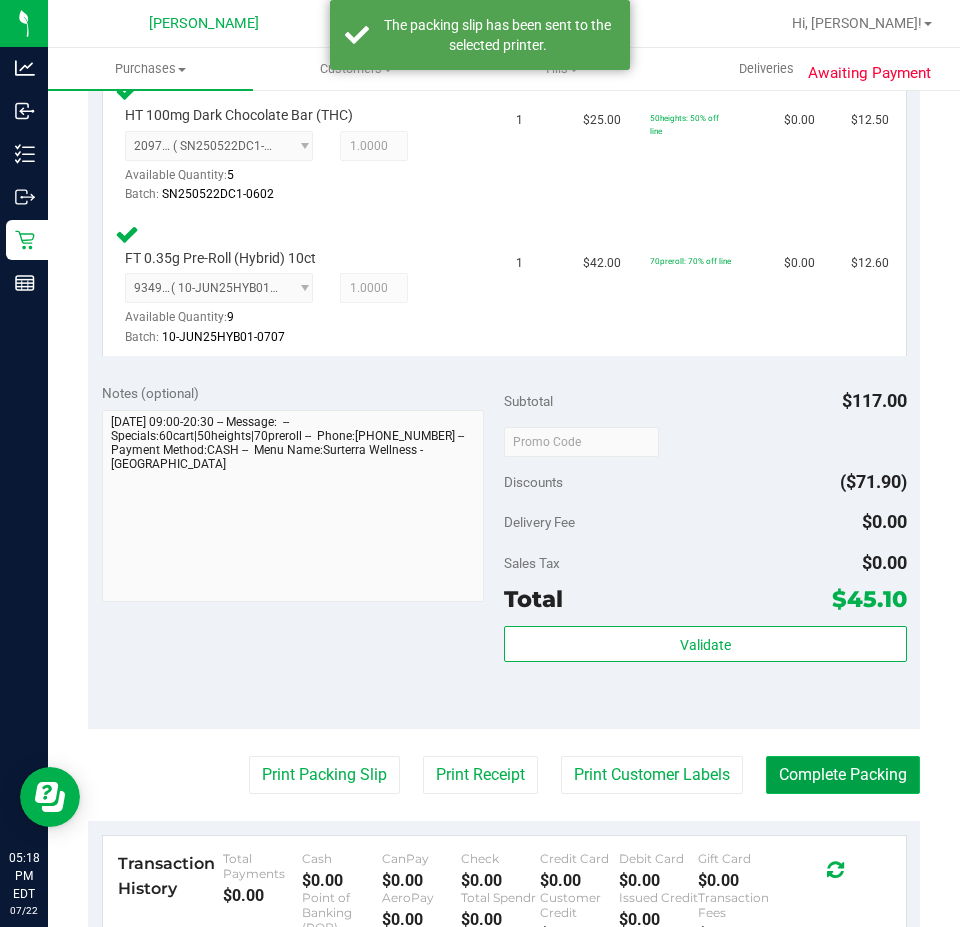 click on "Complete Packing" at bounding box center [843, 775] 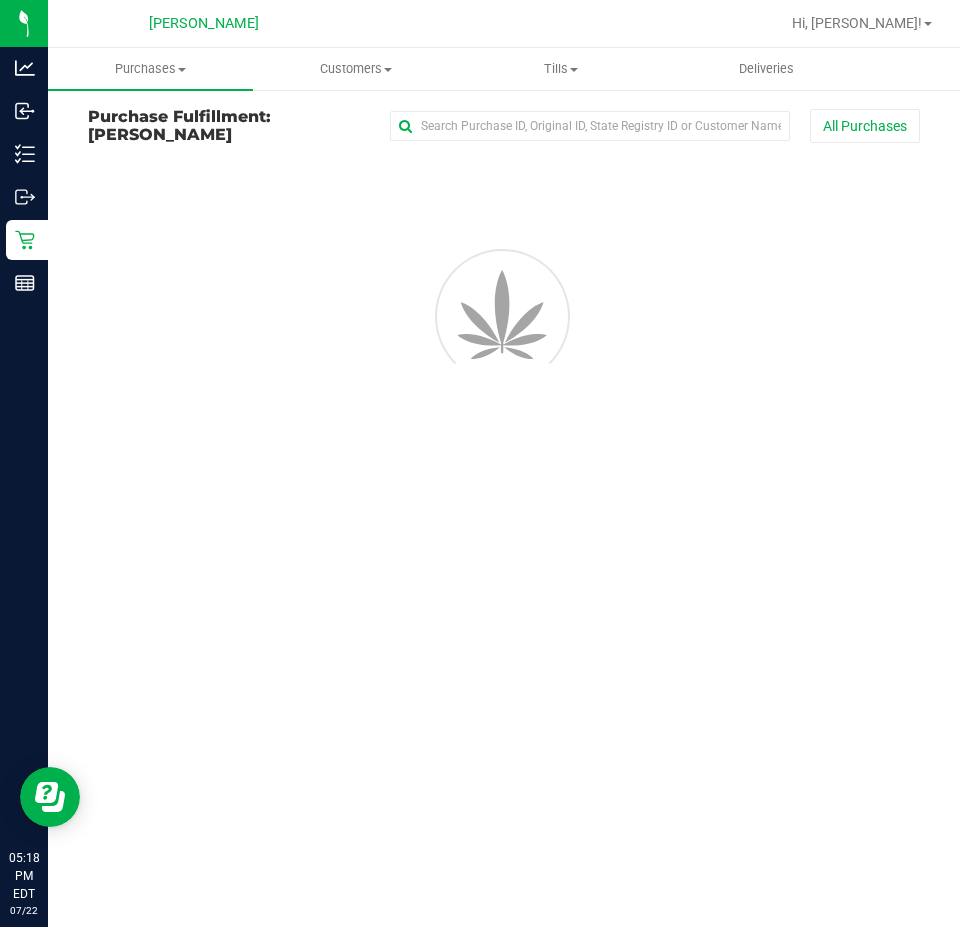 scroll, scrollTop: 0, scrollLeft: 0, axis: both 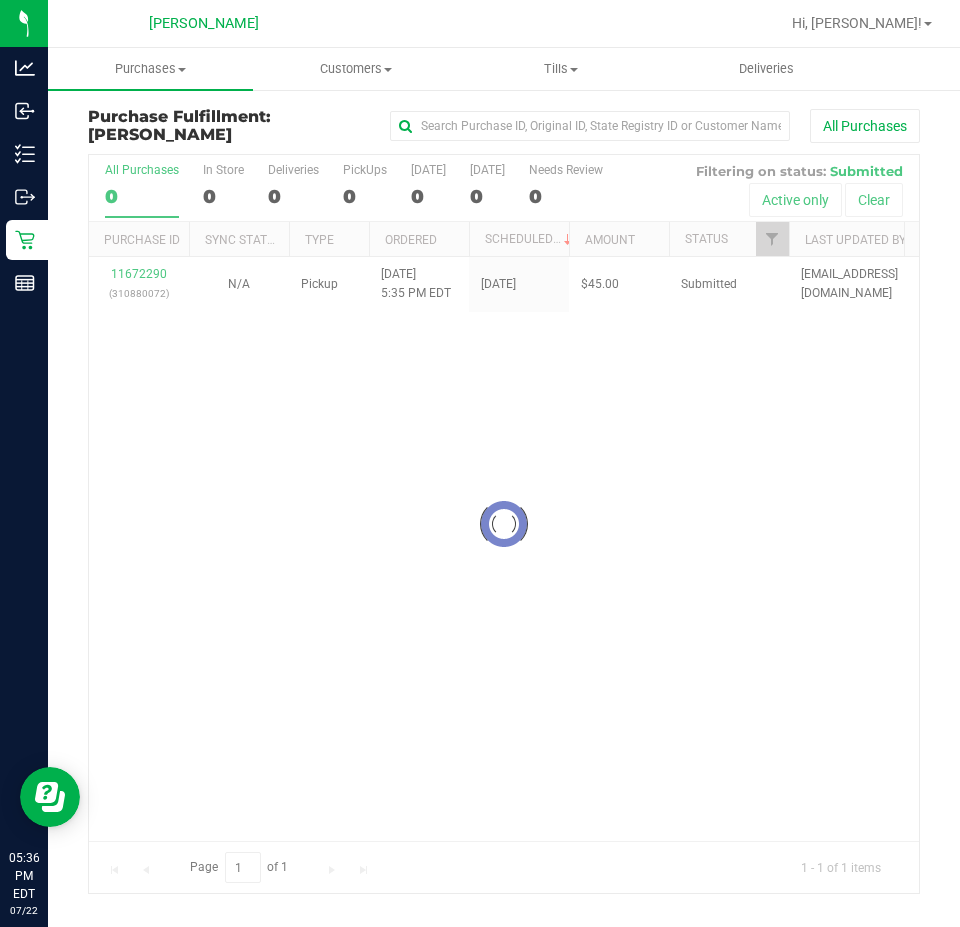 click at bounding box center [504, 524] 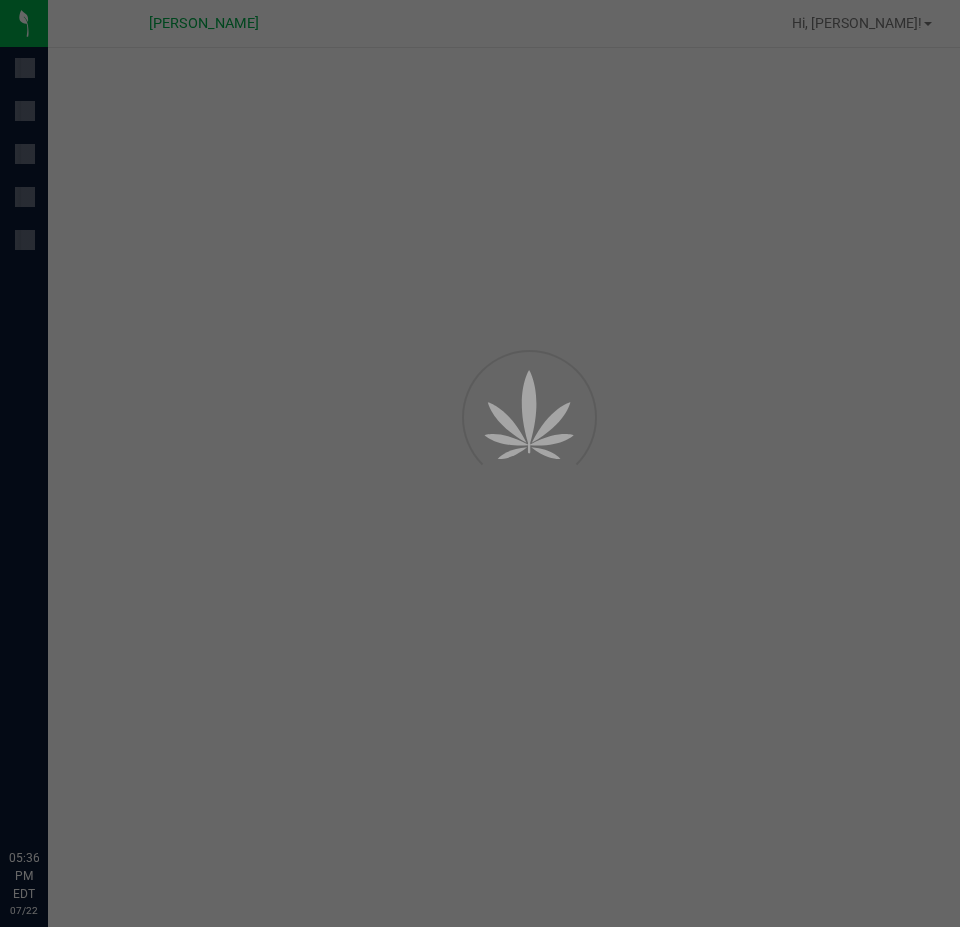 scroll, scrollTop: 0, scrollLeft: 0, axis: both 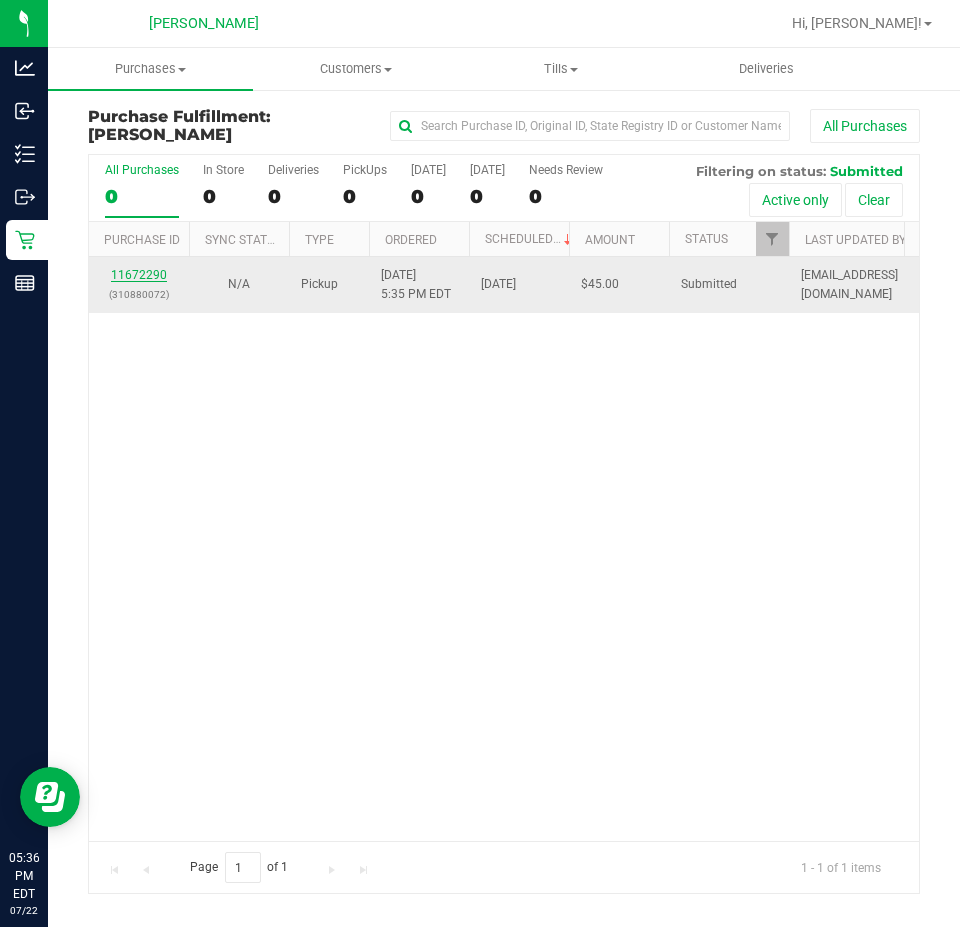 click on "11672290" at bounding box center (139, 275) 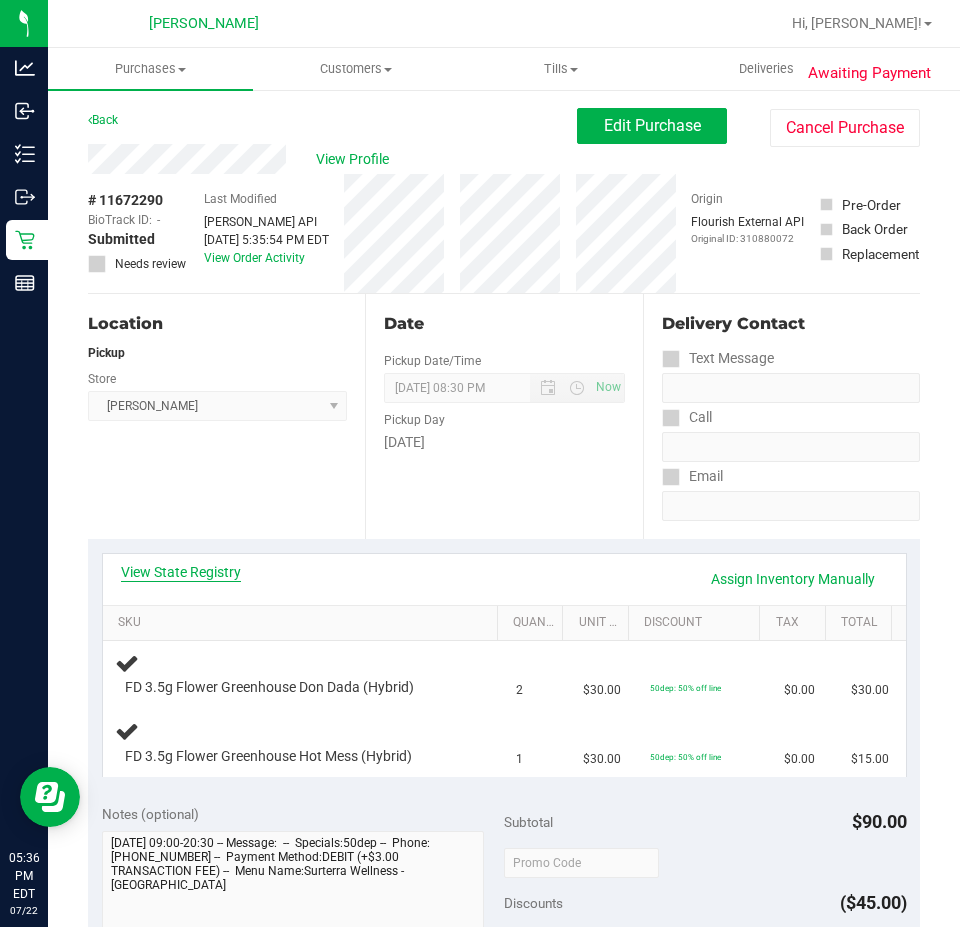 click on "View State Registry" at bounding box center (181, 572) 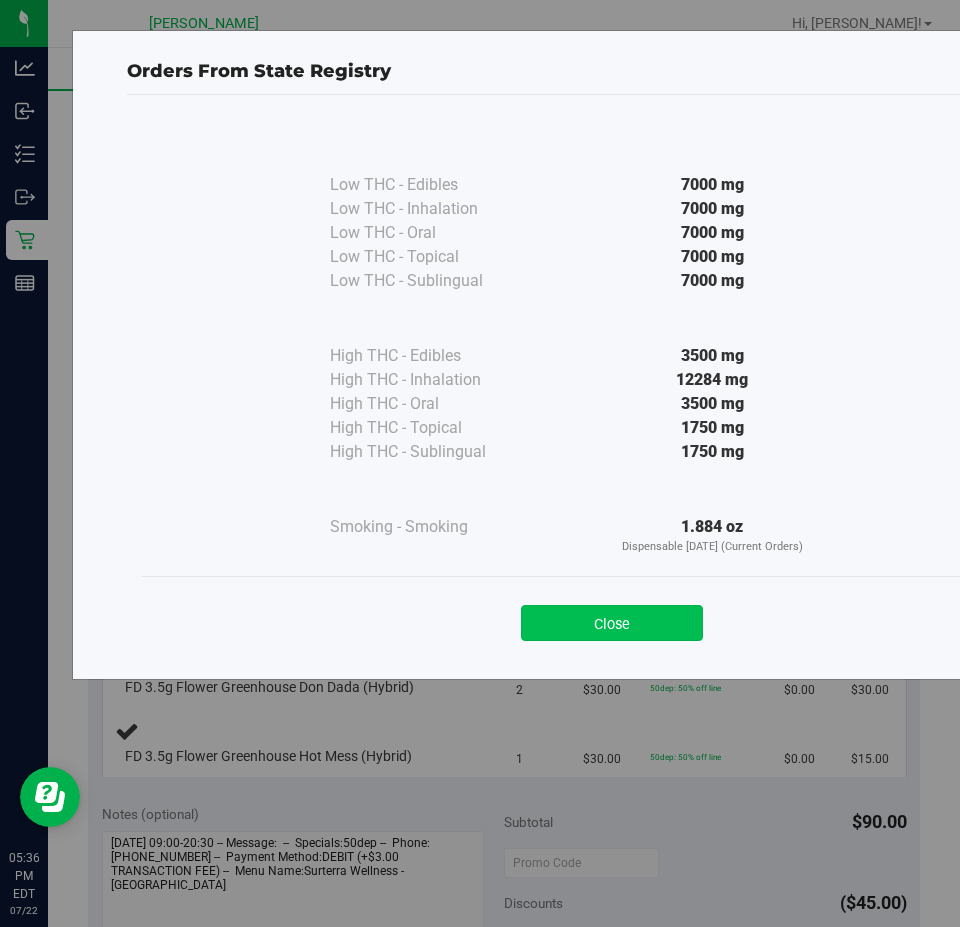 click on "Close" at bounding box center (612, 623) 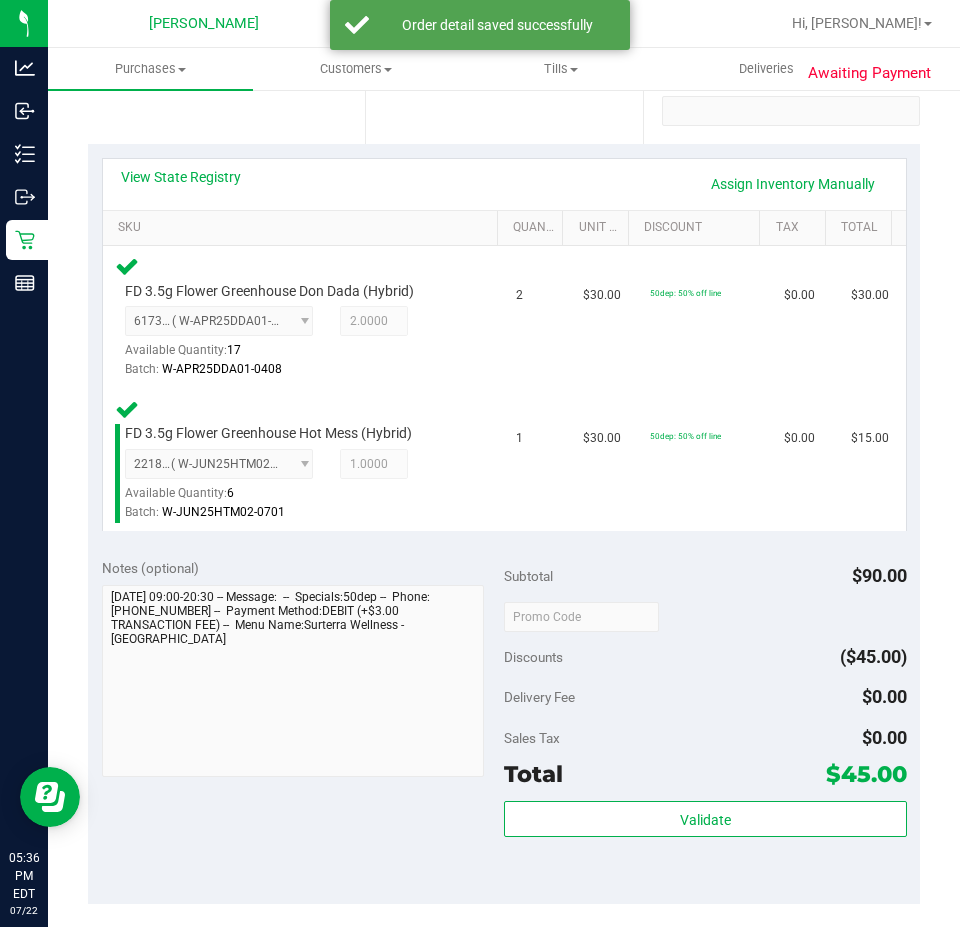 scroll, scrollTop: 437, scrollLeft: 0, axis: vertical 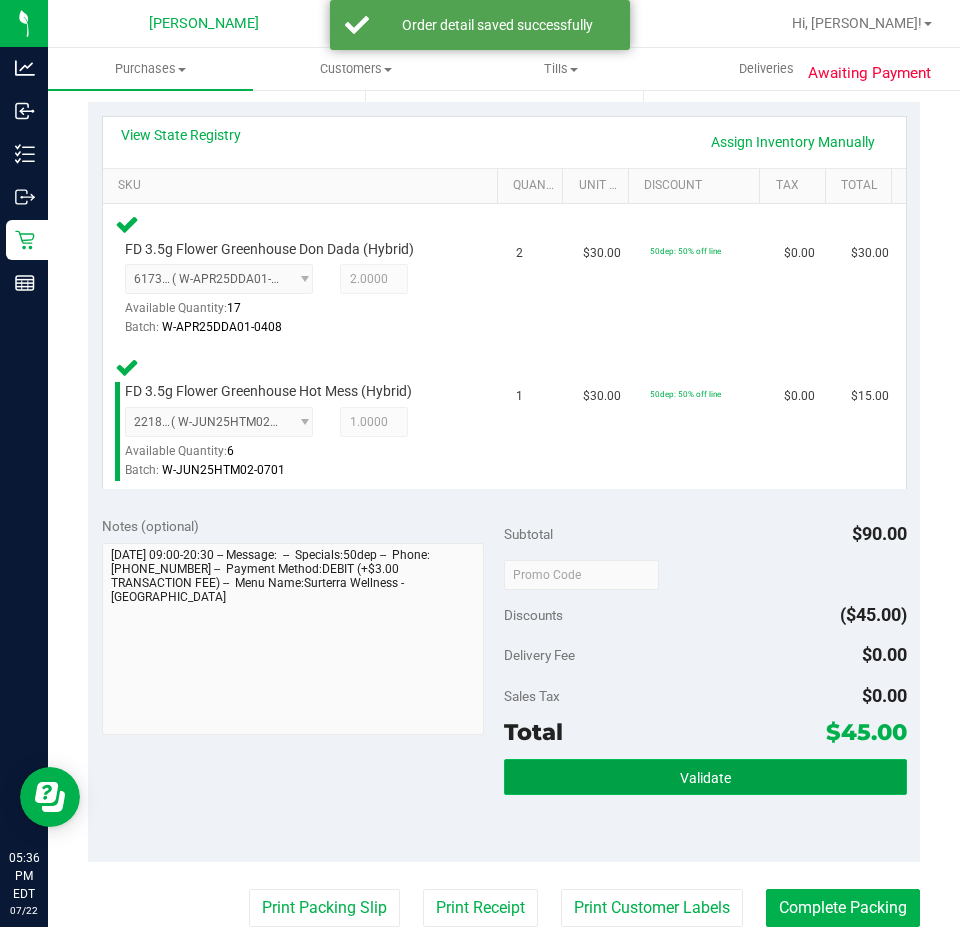 click on "Validate" at bounding box center [705, 777] 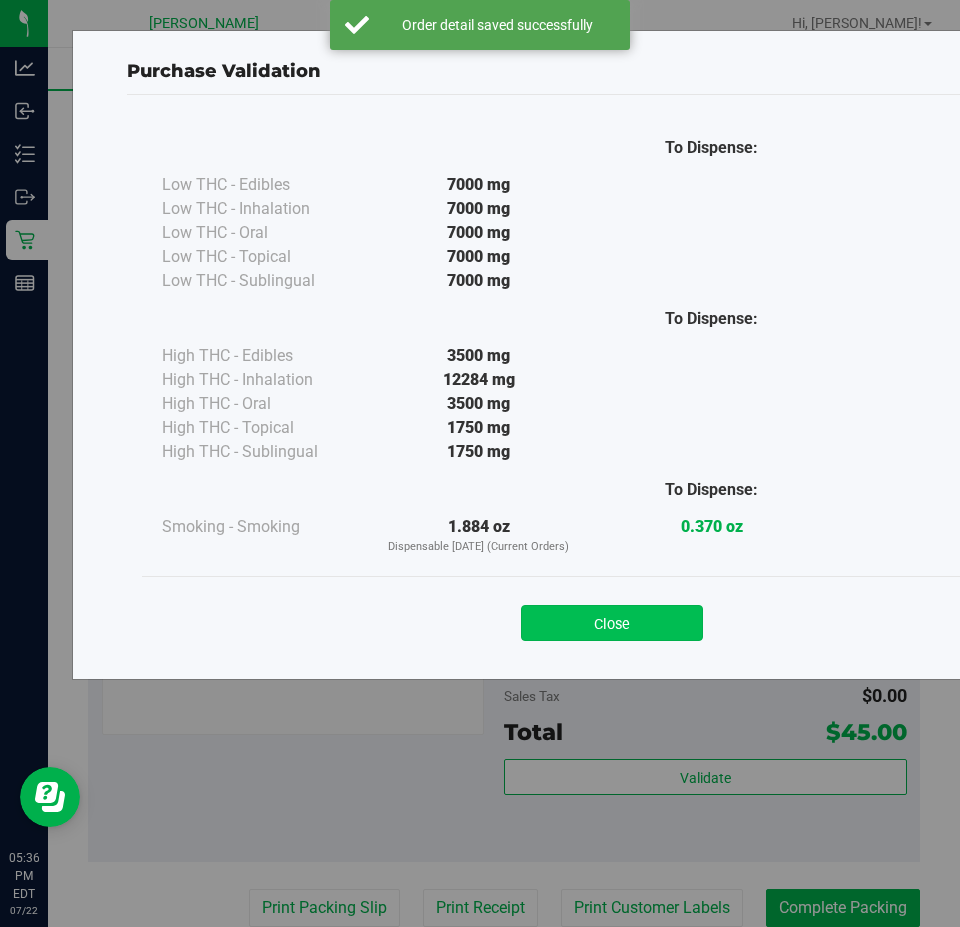 click on "Close" at bounding box center (612, 623) 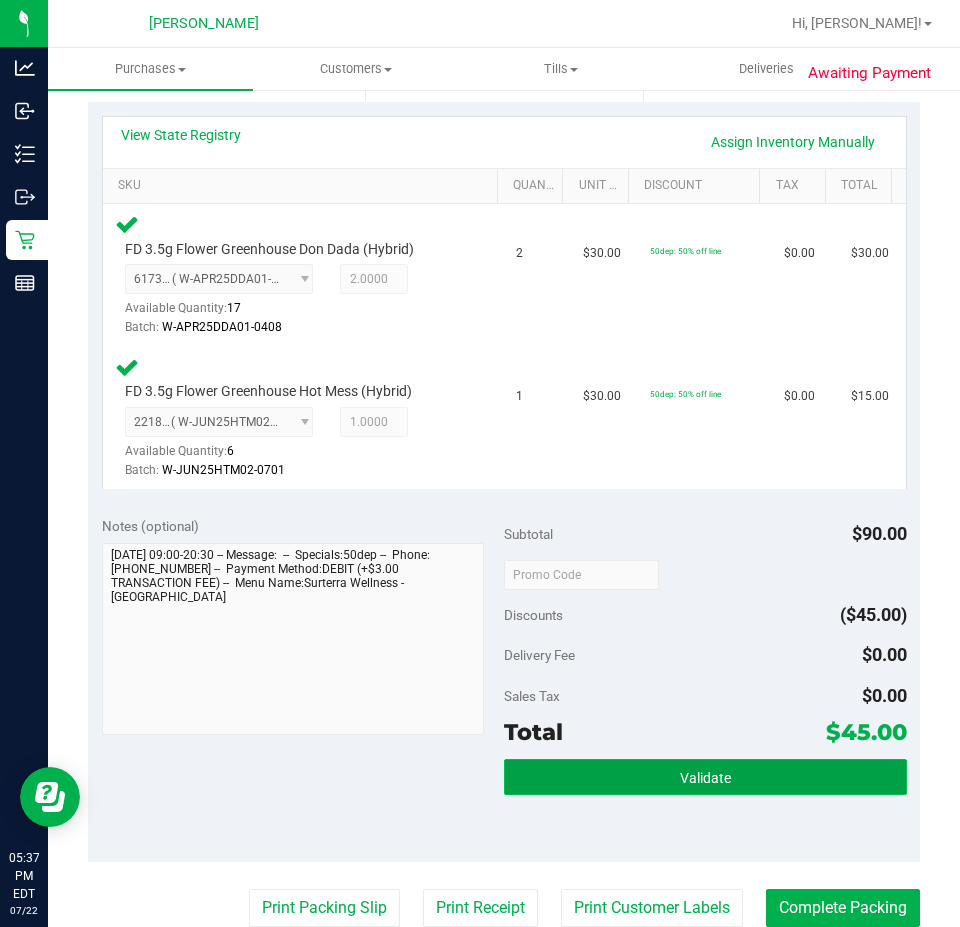 click on "Validate" at bounding box center [705, 777] 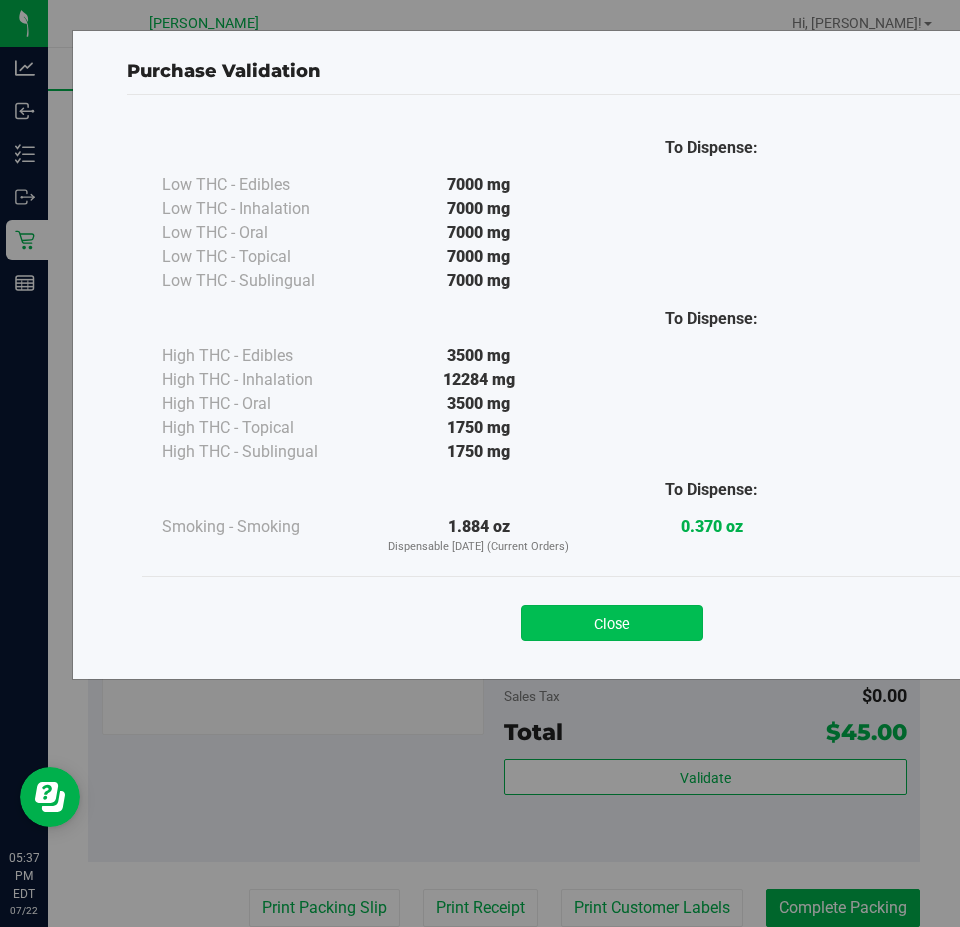 click on "Close" at bounding box center [612, 623] 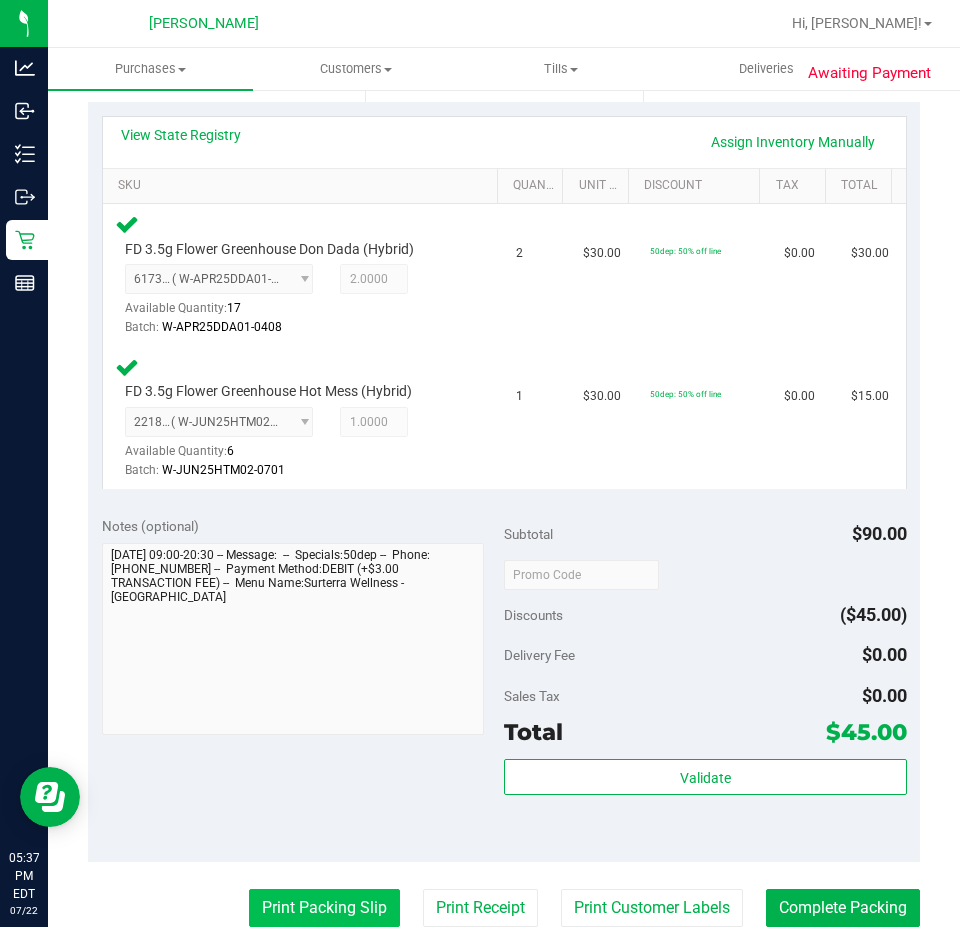 click on "Print Packing Slip" at bounding box center [324, 908] 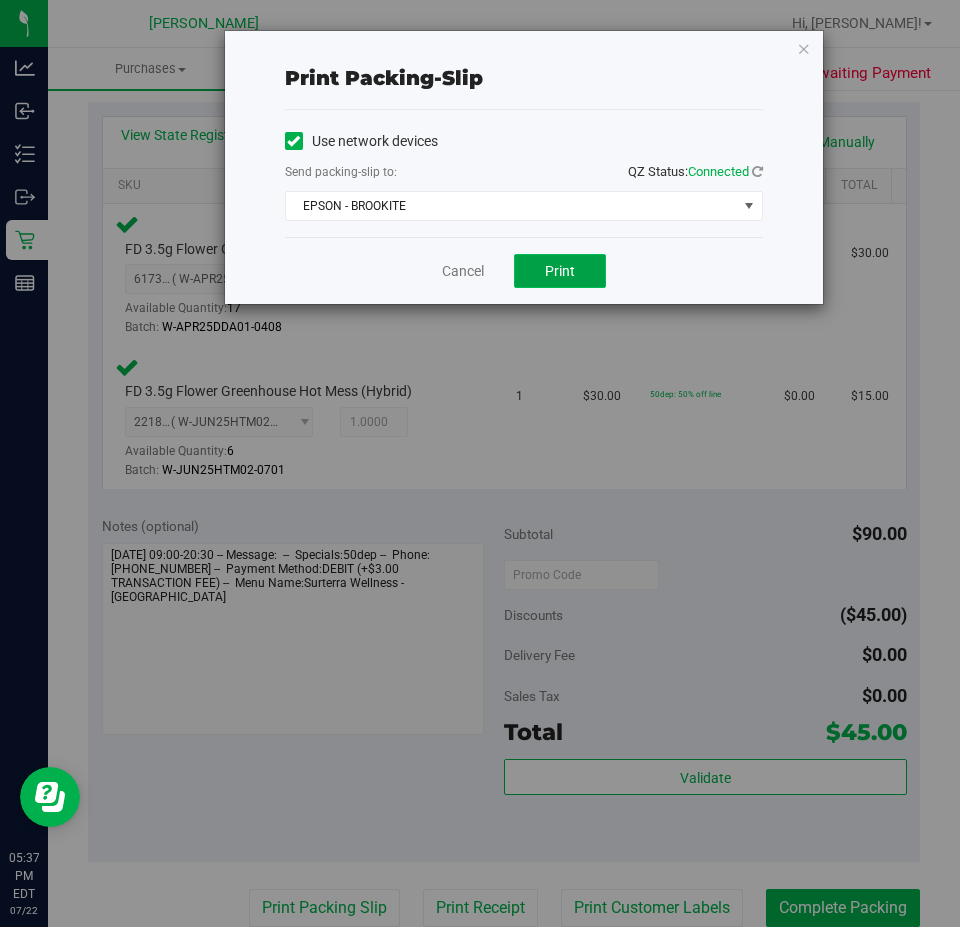 click on "Print" at bounding box center (560, 271) 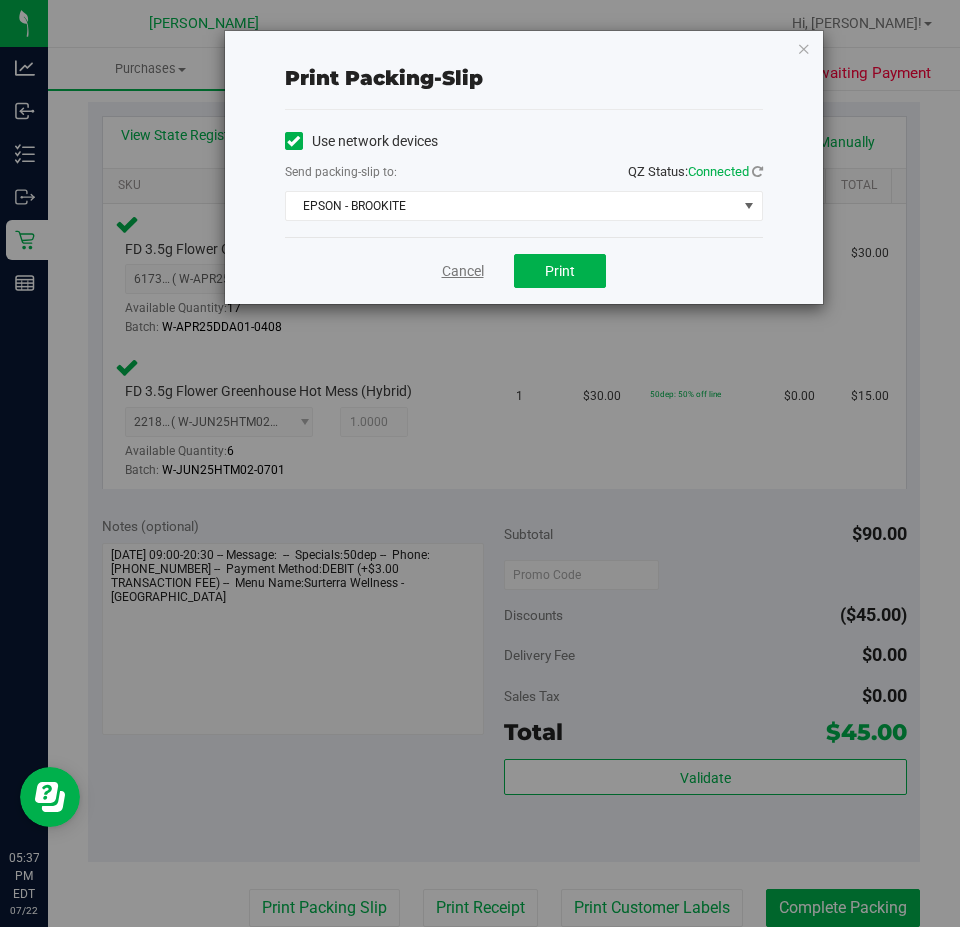 click on "Cancel" at bounding box center [463, 271] 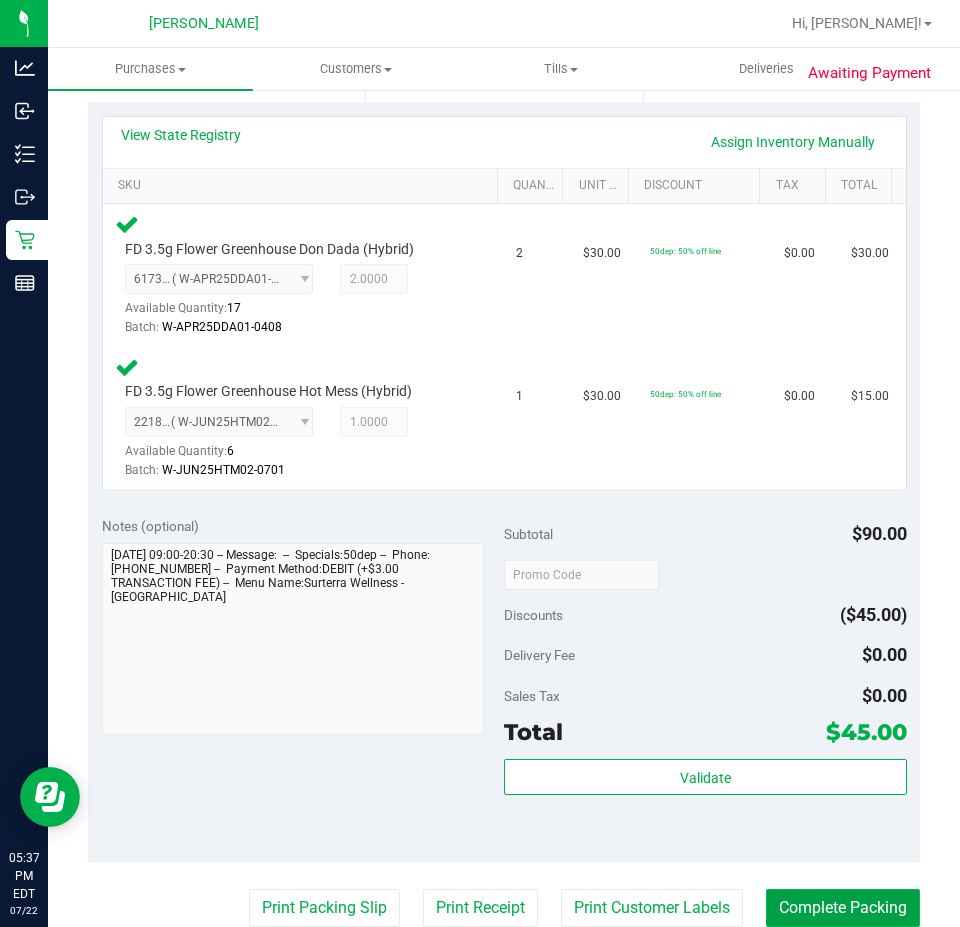 click on "Complete Packing" at bounding box center [843, 908] 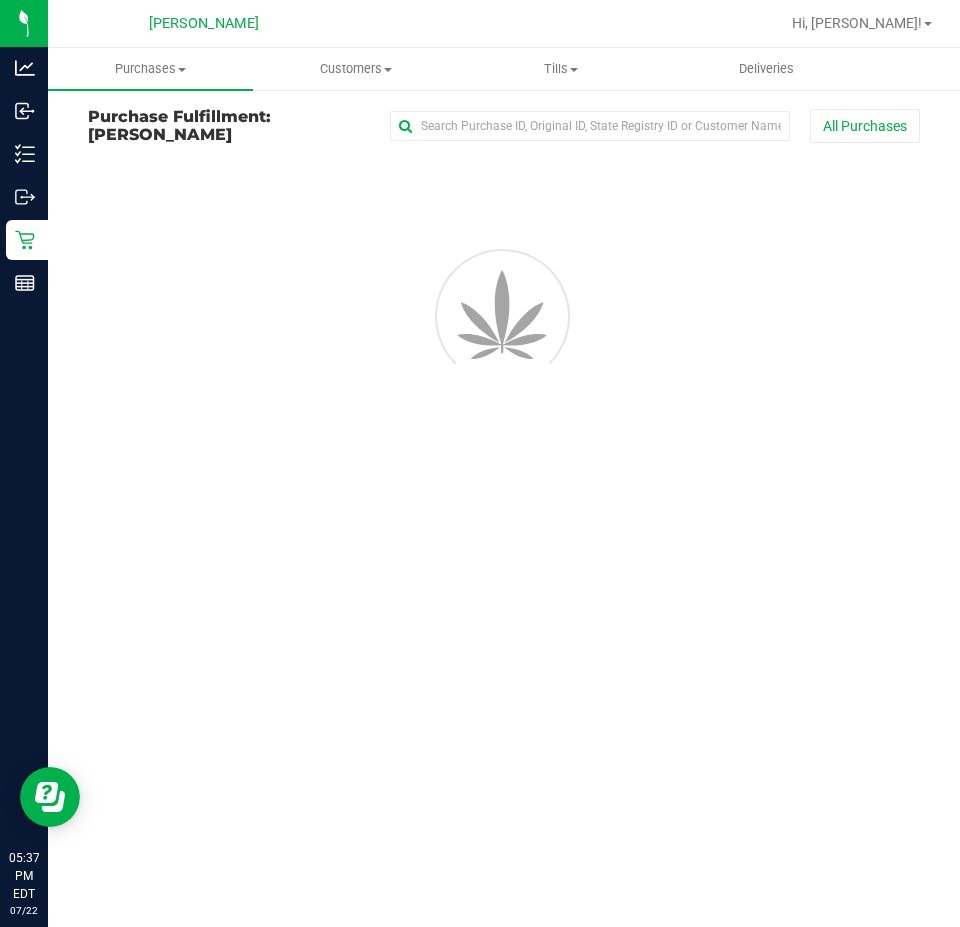 scroll, scrollTop: 0, scrollLeft: 0, axis: both 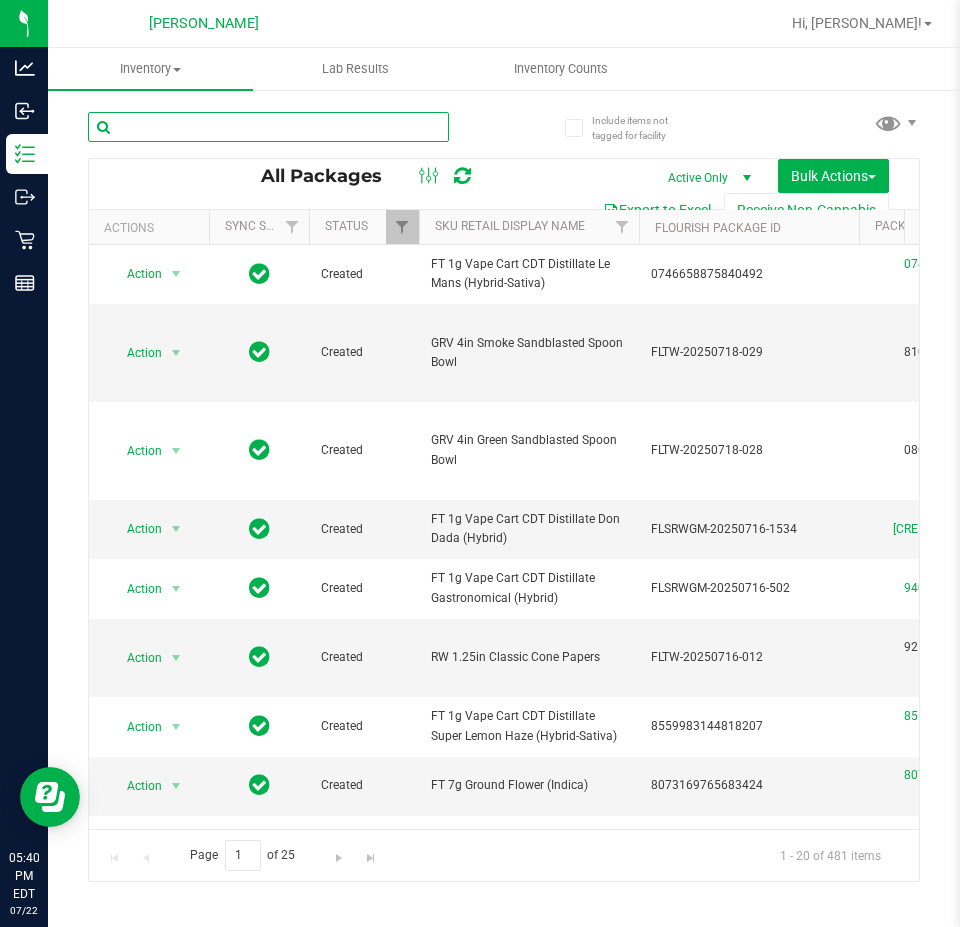 click at bounding box center [268, 127] 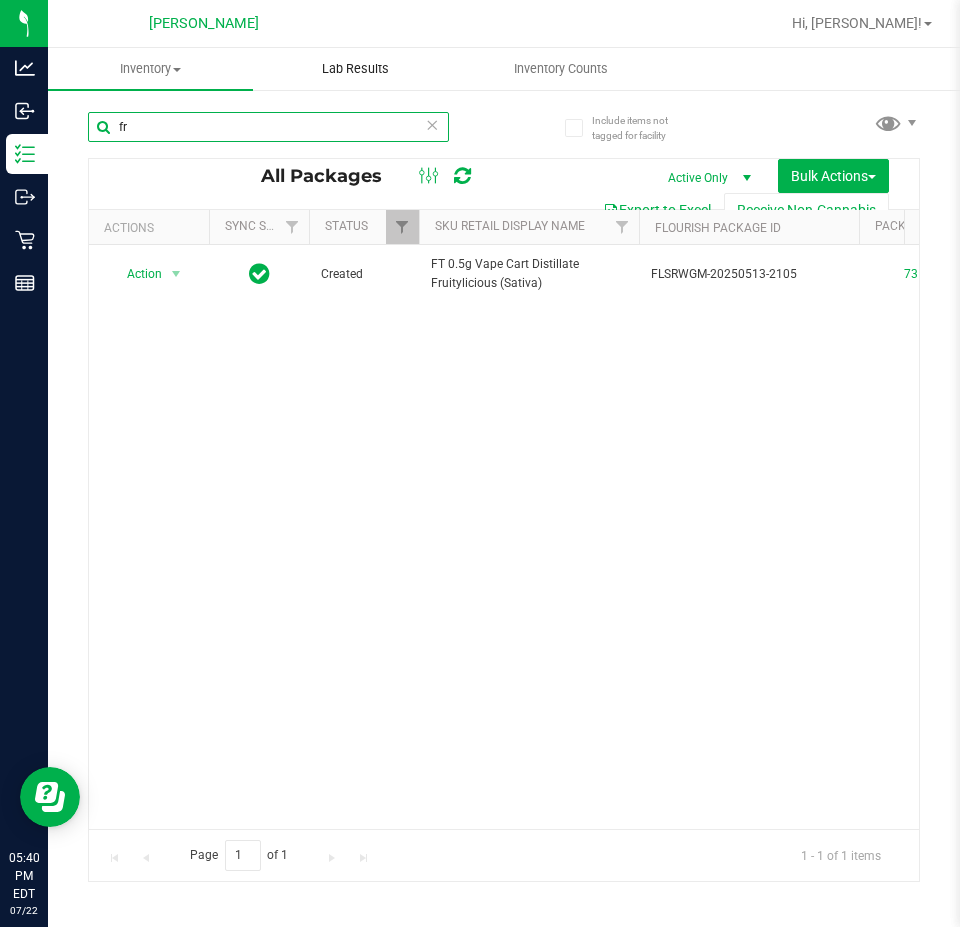 type on "f" 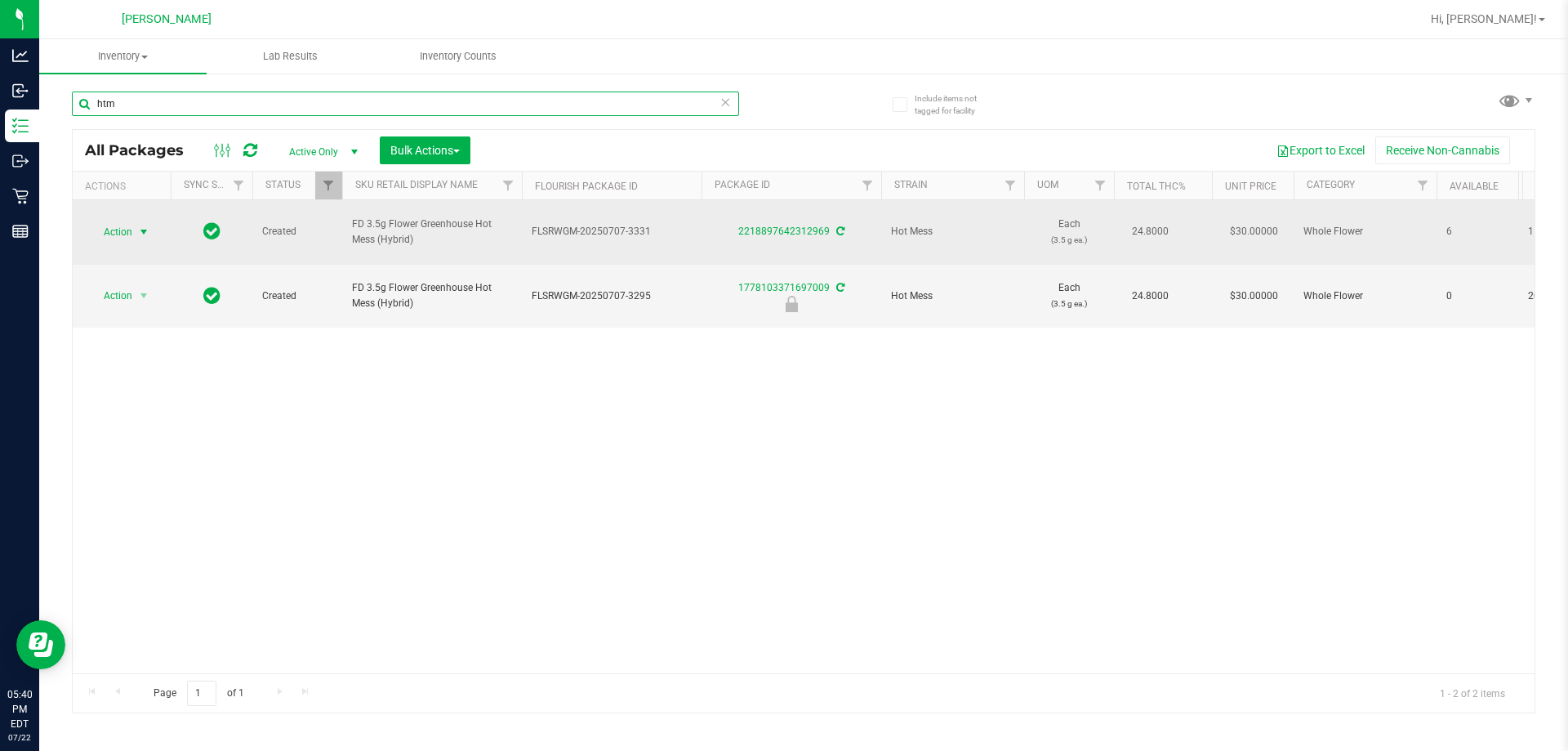 type on "htm" 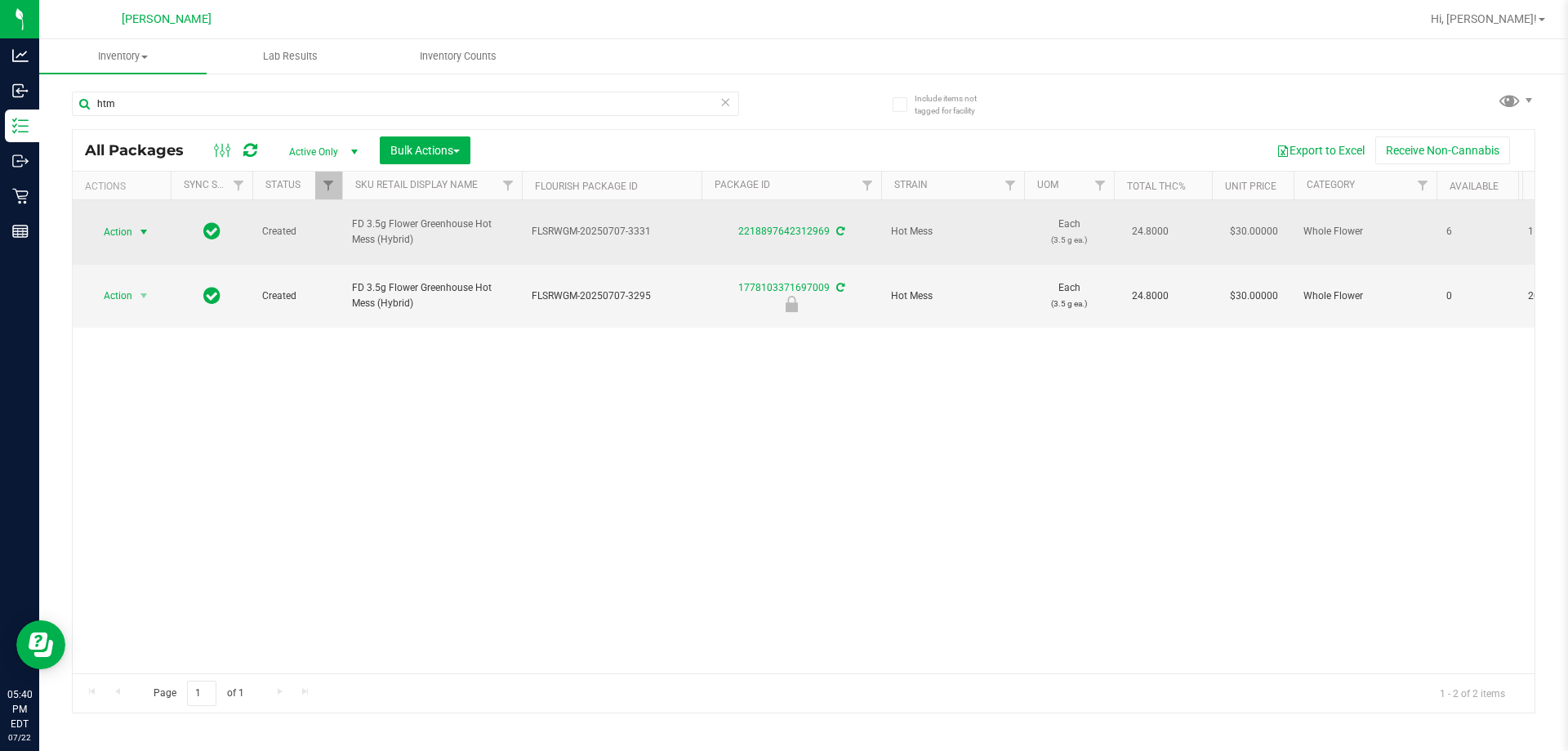 click at bounding box center [144, 232] 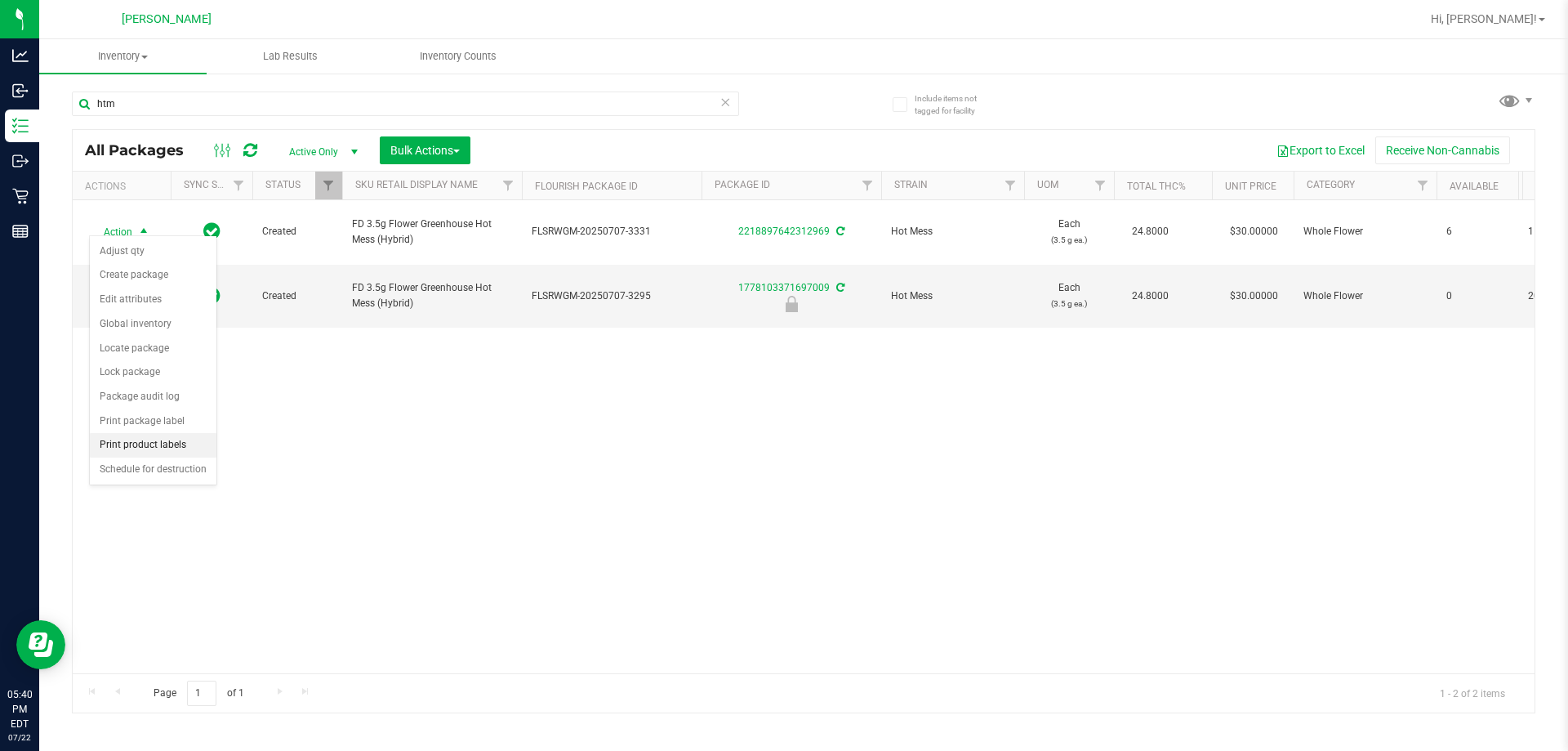 click on "Print product labels" at bounding box center (153, 445) 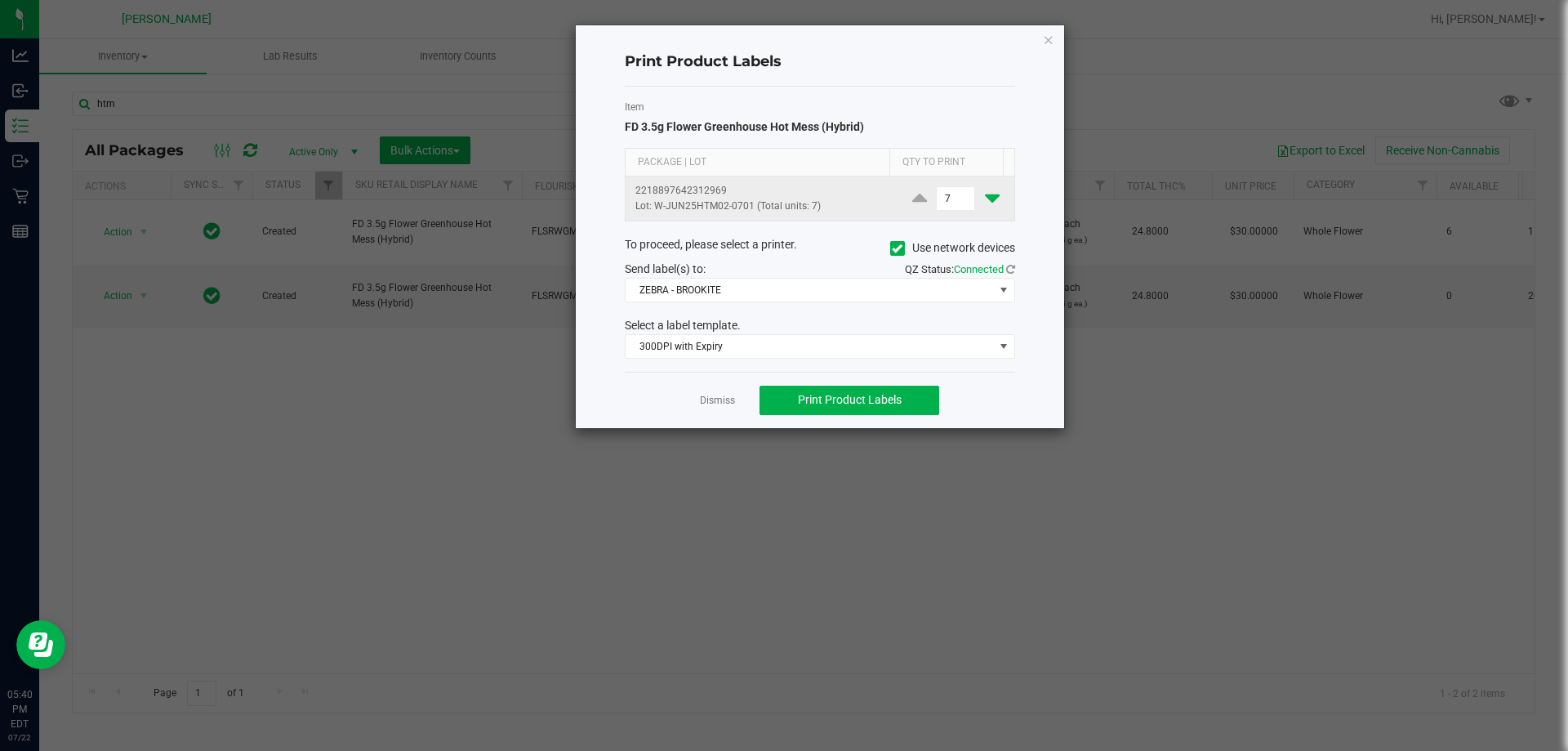 click 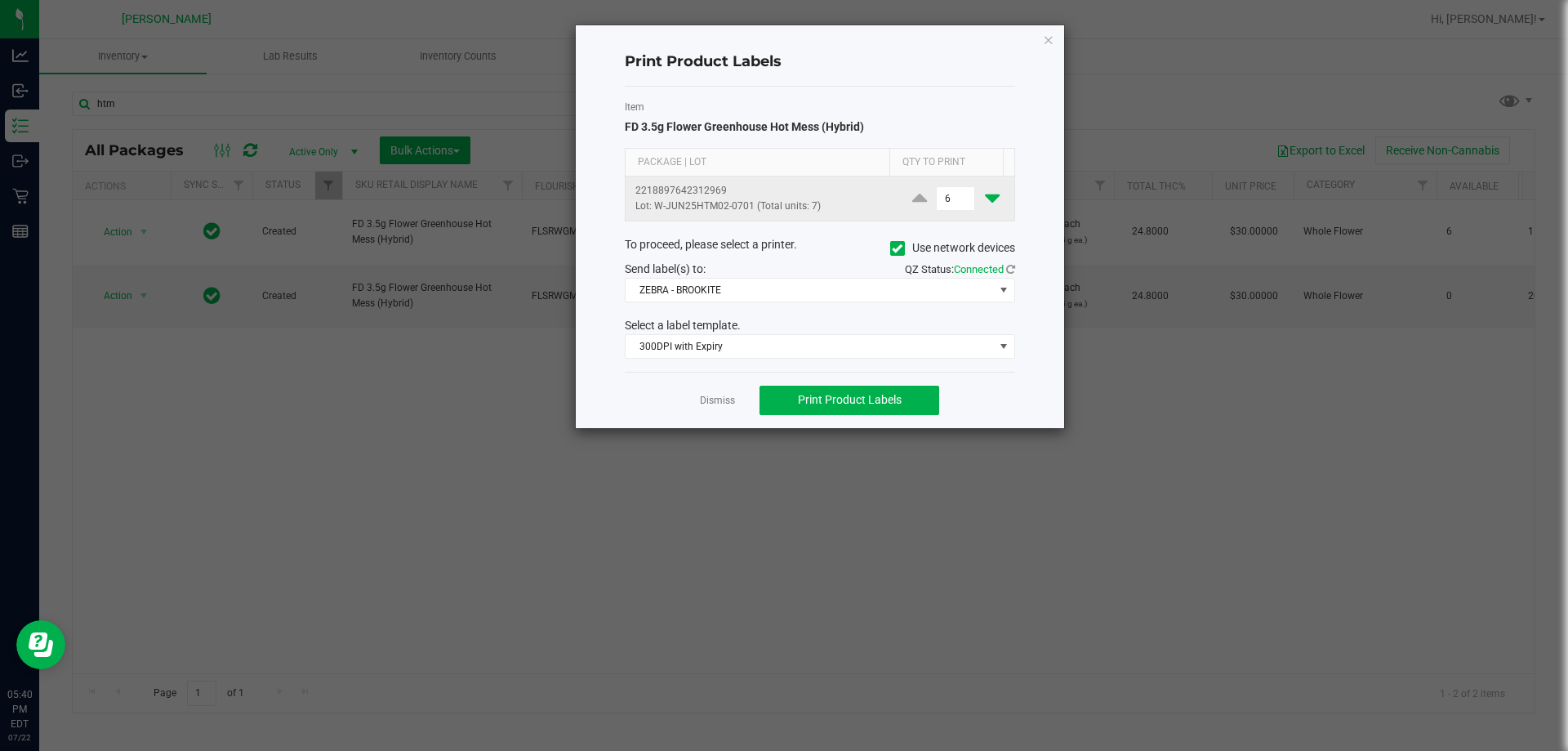 click 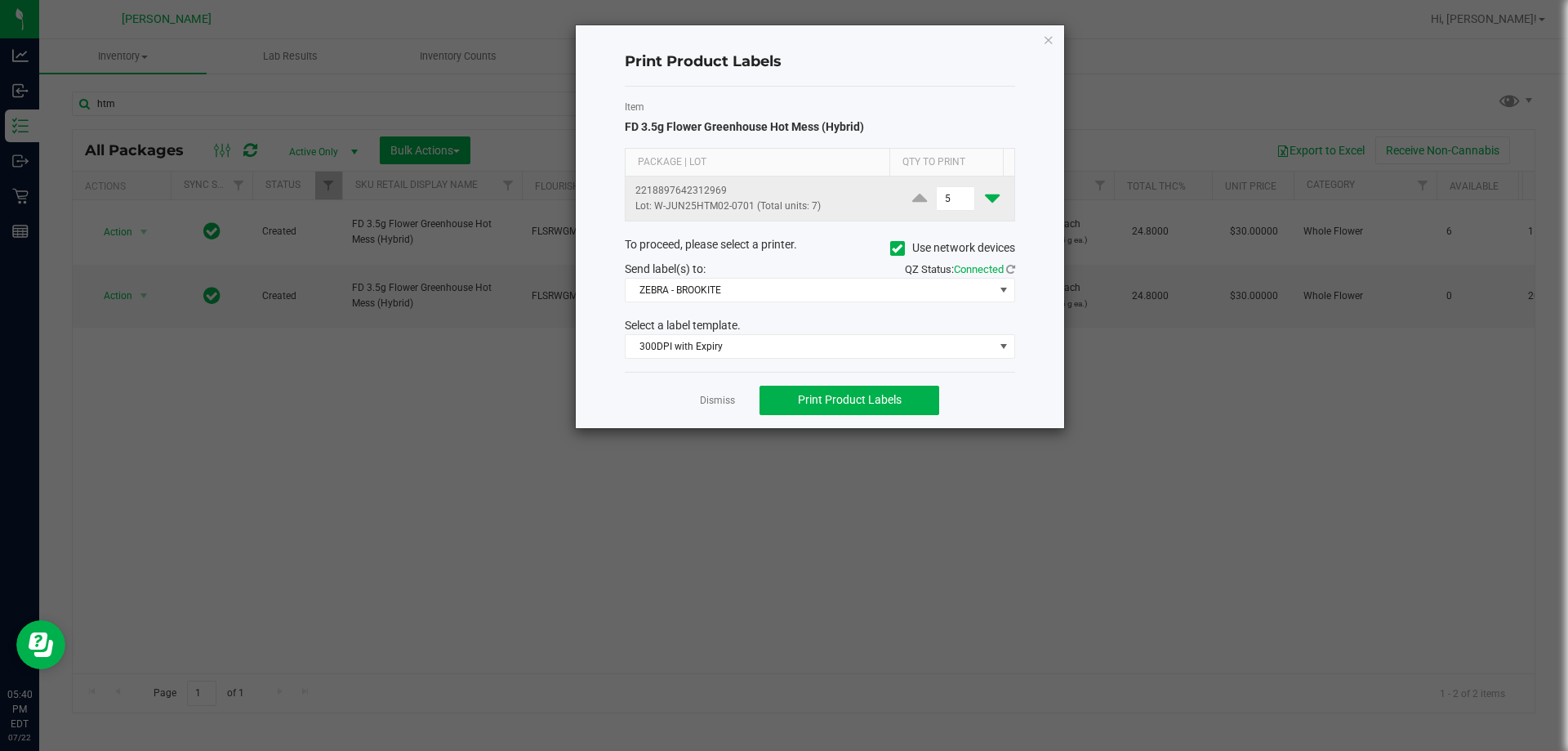 click 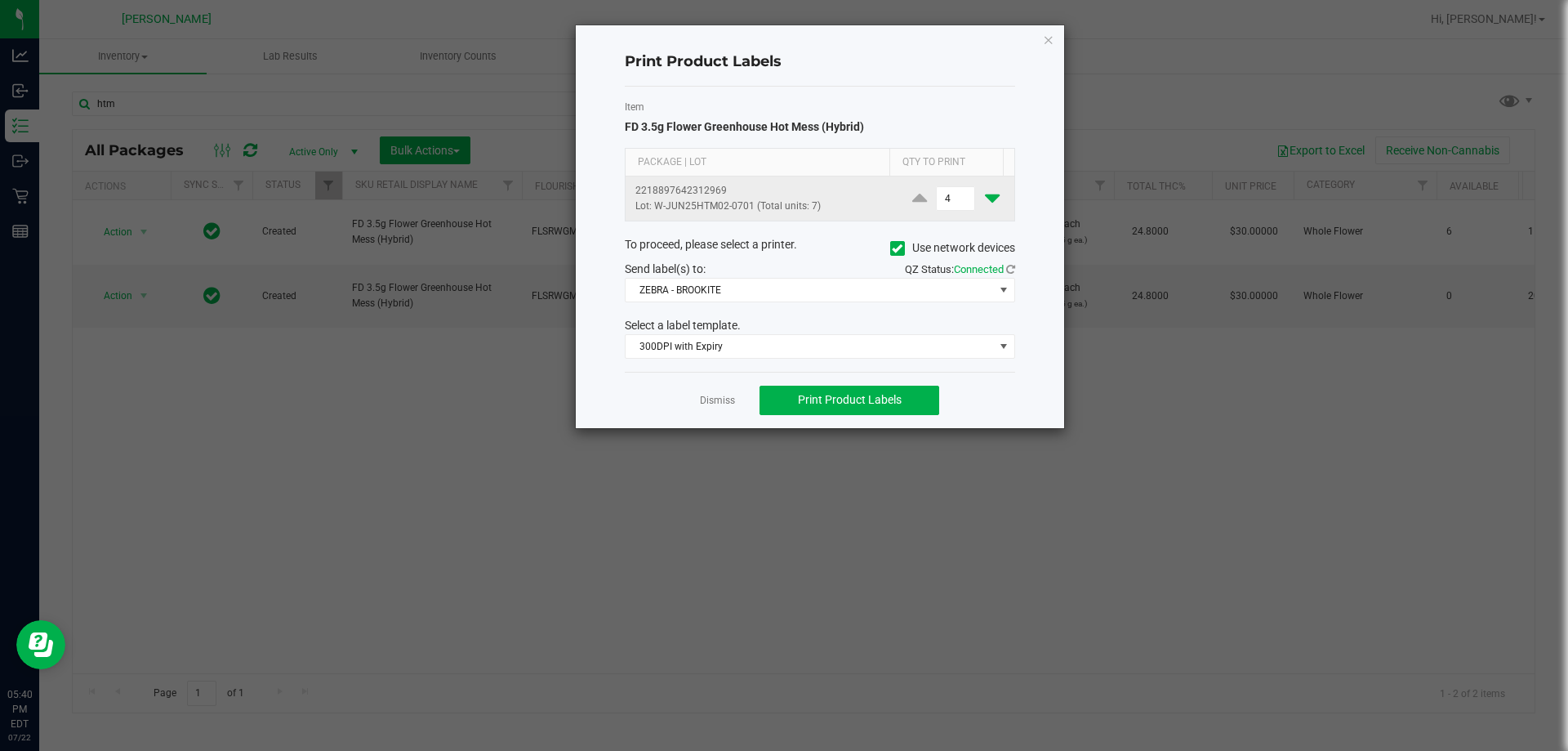 click 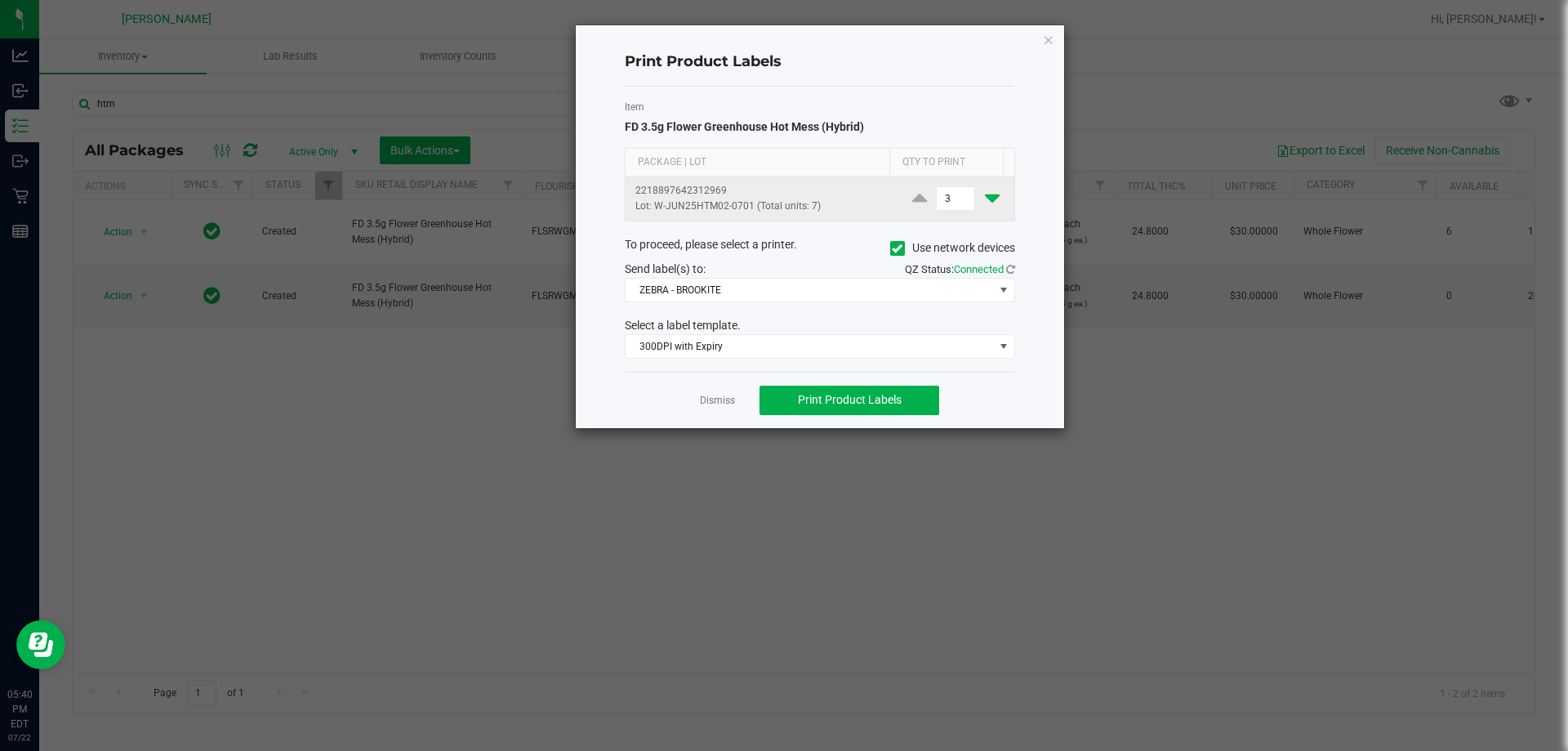 click 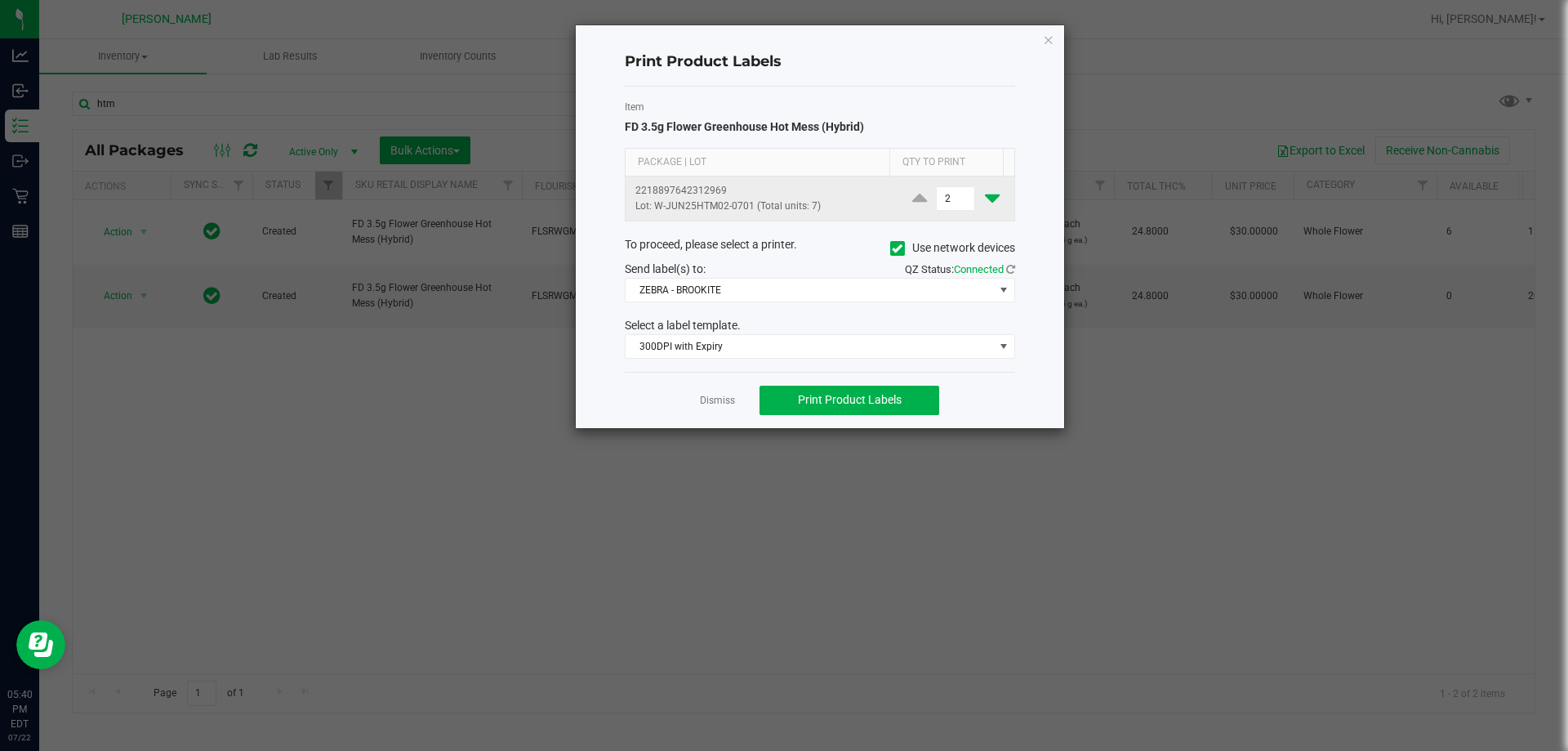 click 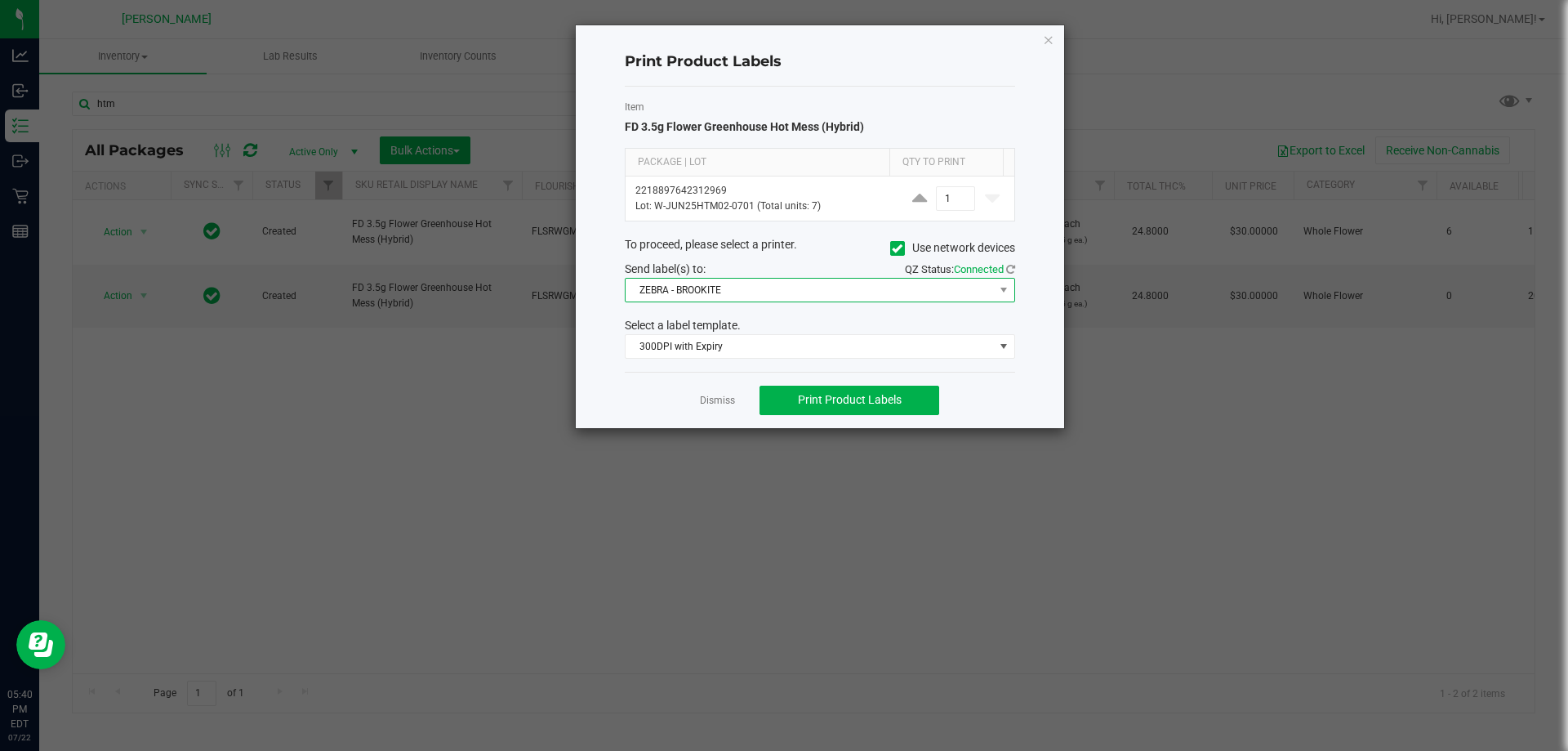 click on "ZEBRA - BROOKITE" at bounding box center (809, 290) 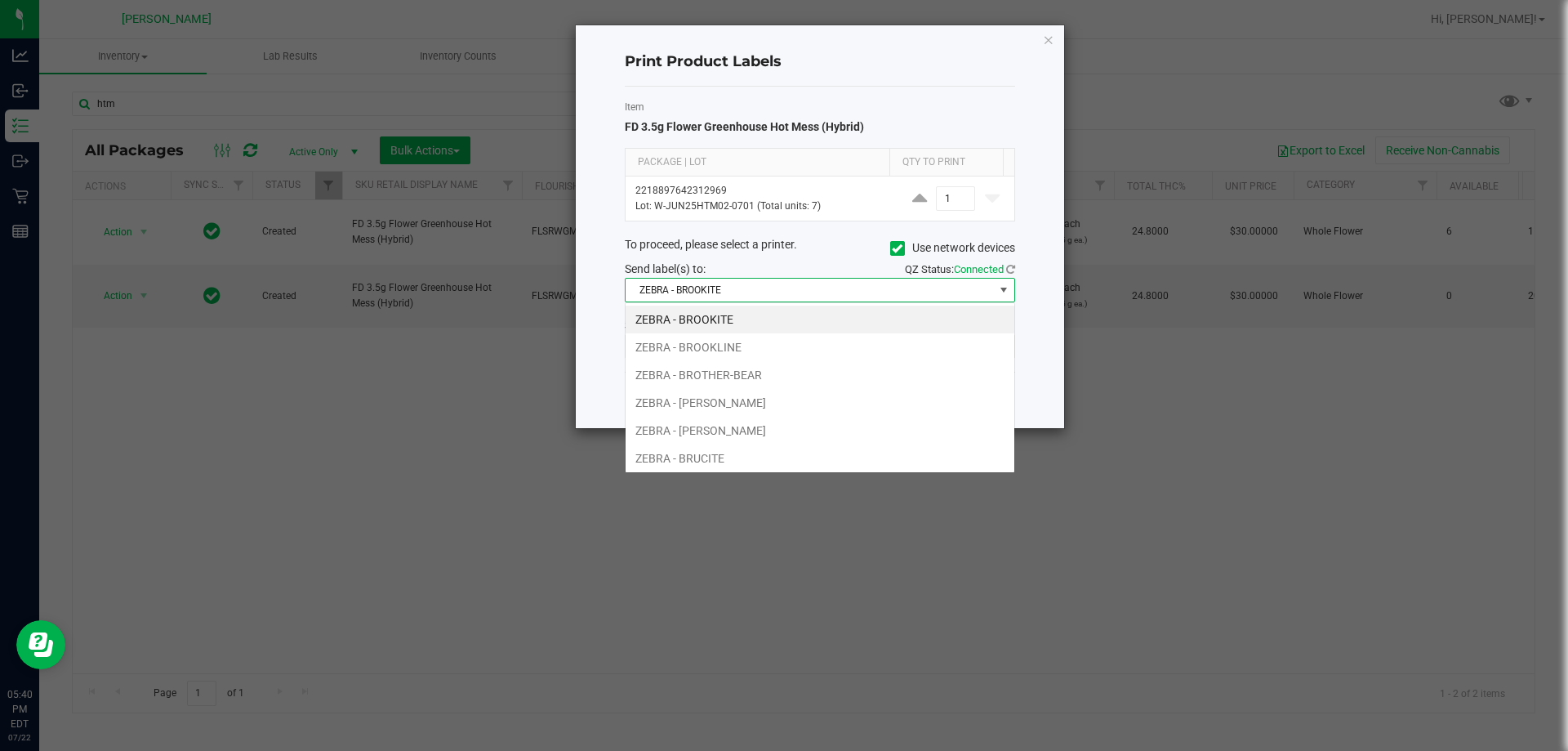 scroll, scrollTop: 81695, scrollLeft: 81276, axis: both 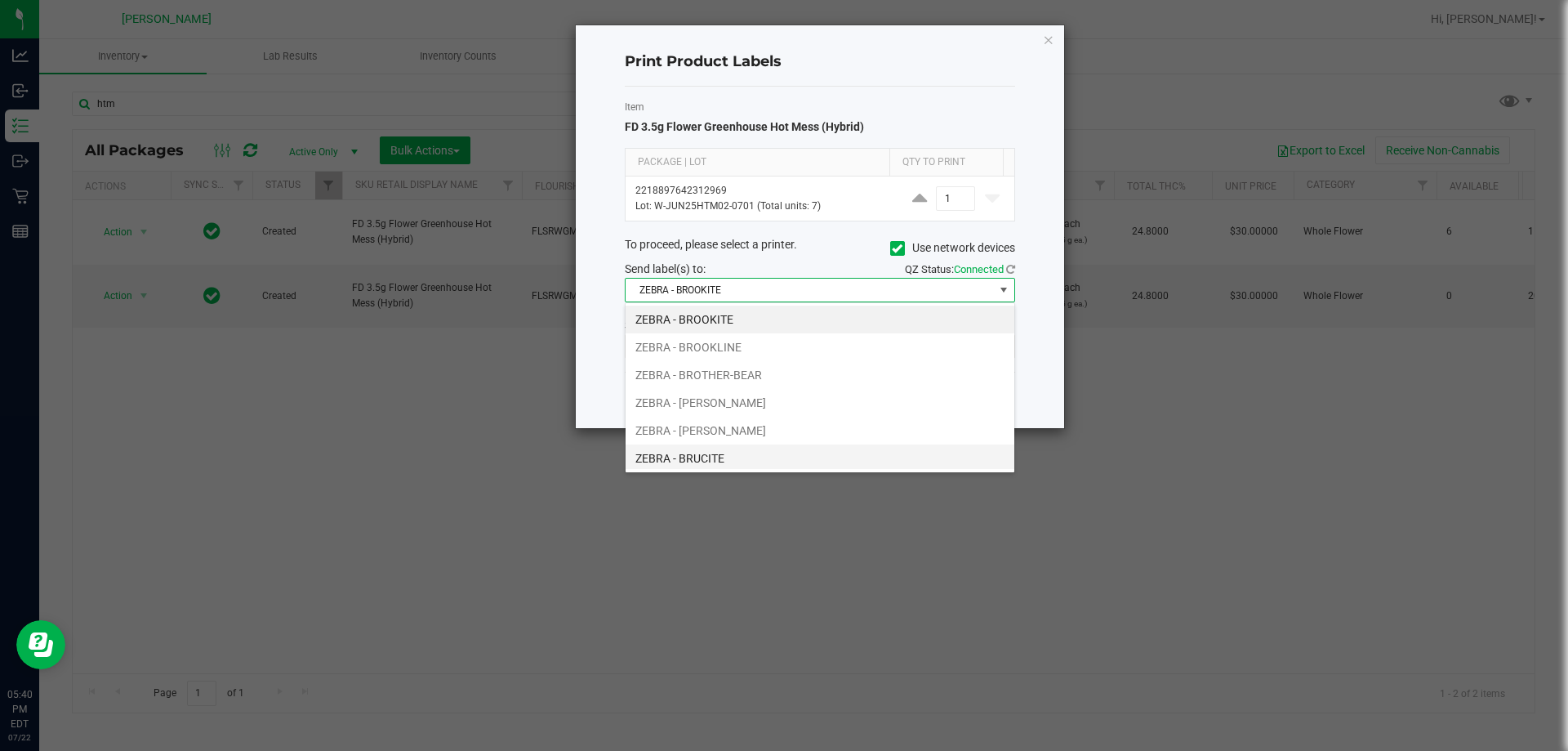 click on "ZEBRA - BRUCITE" at bounding box center (820, 458) 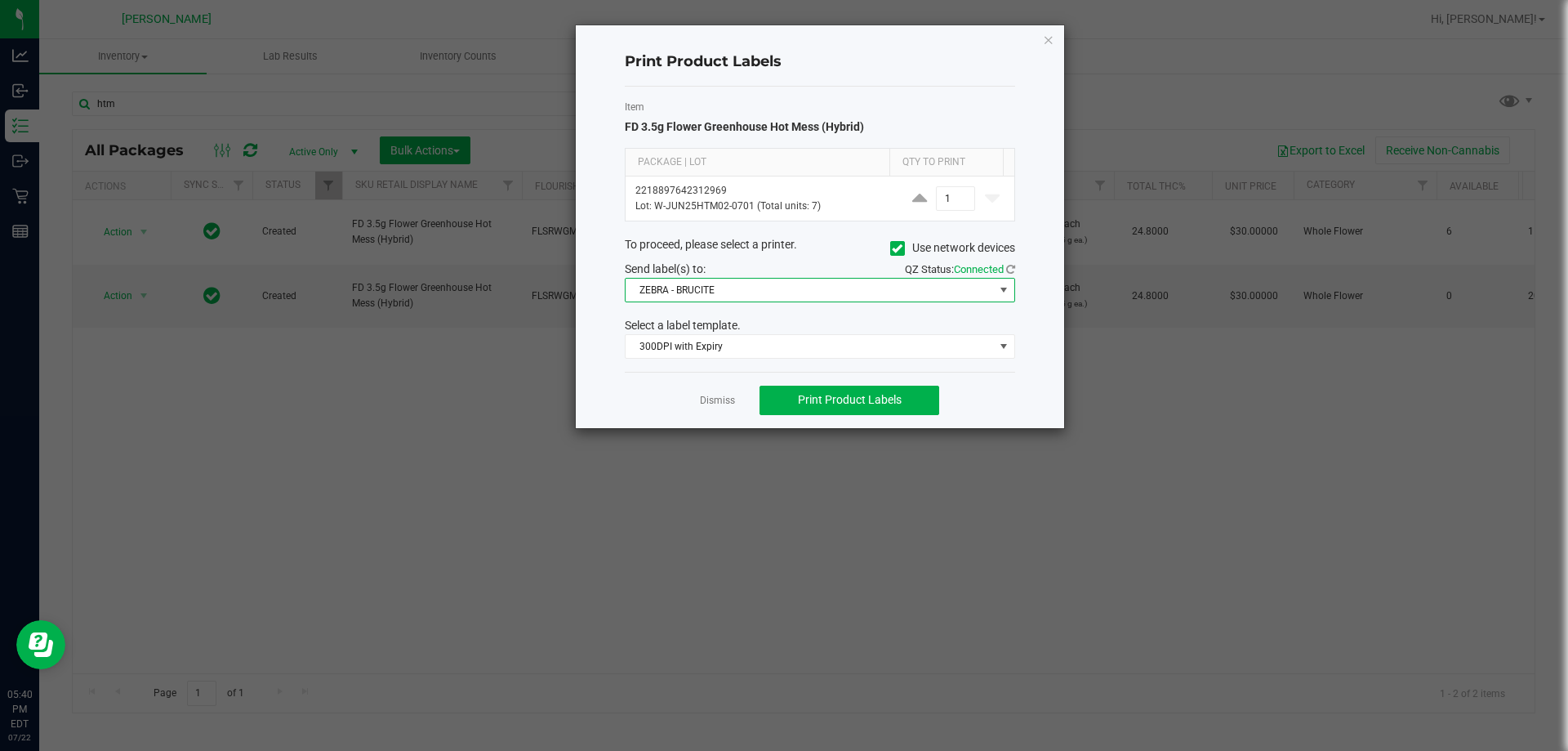 click on "ZEBRA - BRUCITE" at bounding box center [809, 290] 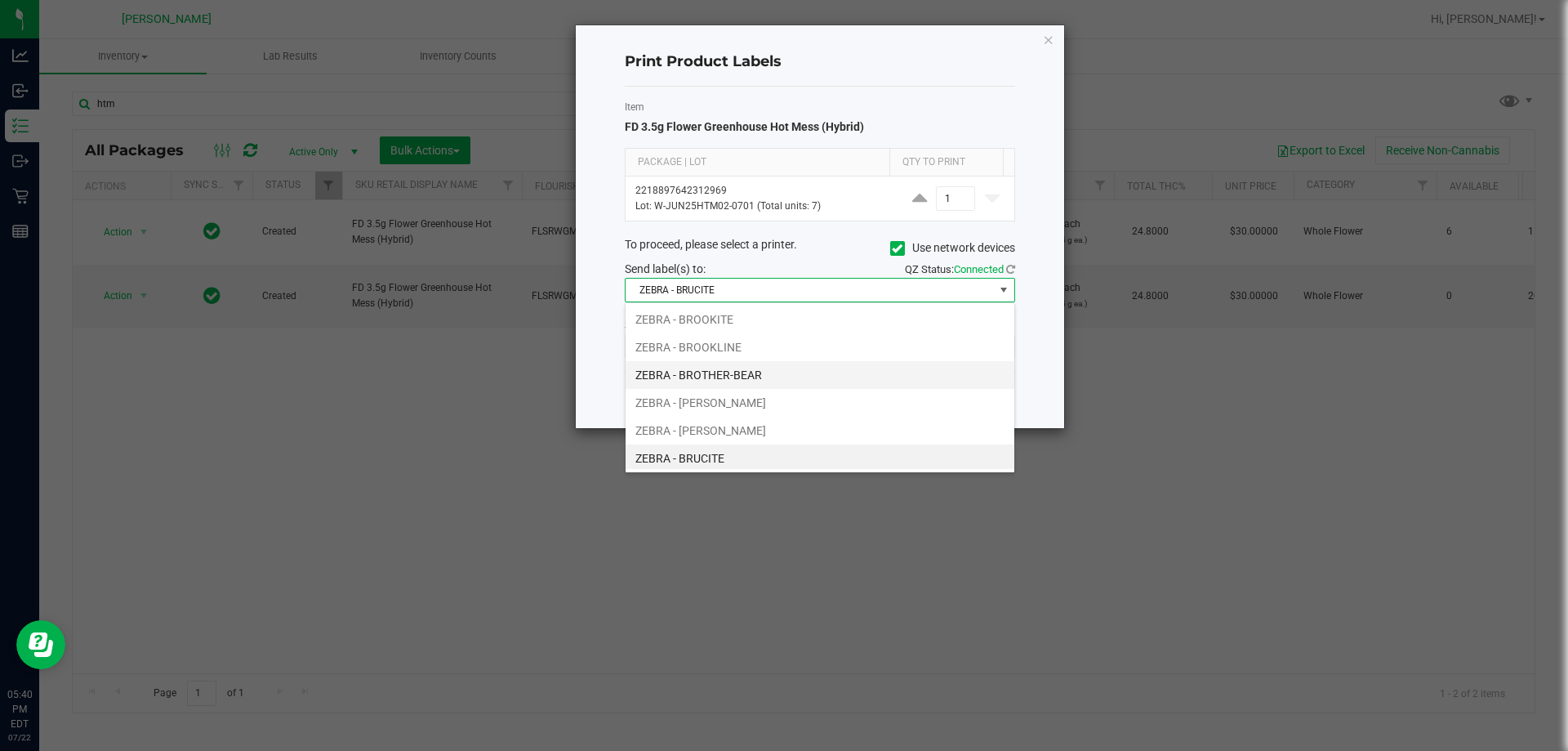 scroll, scrollTop: 7, scrollLeft: 0, axis: vertical 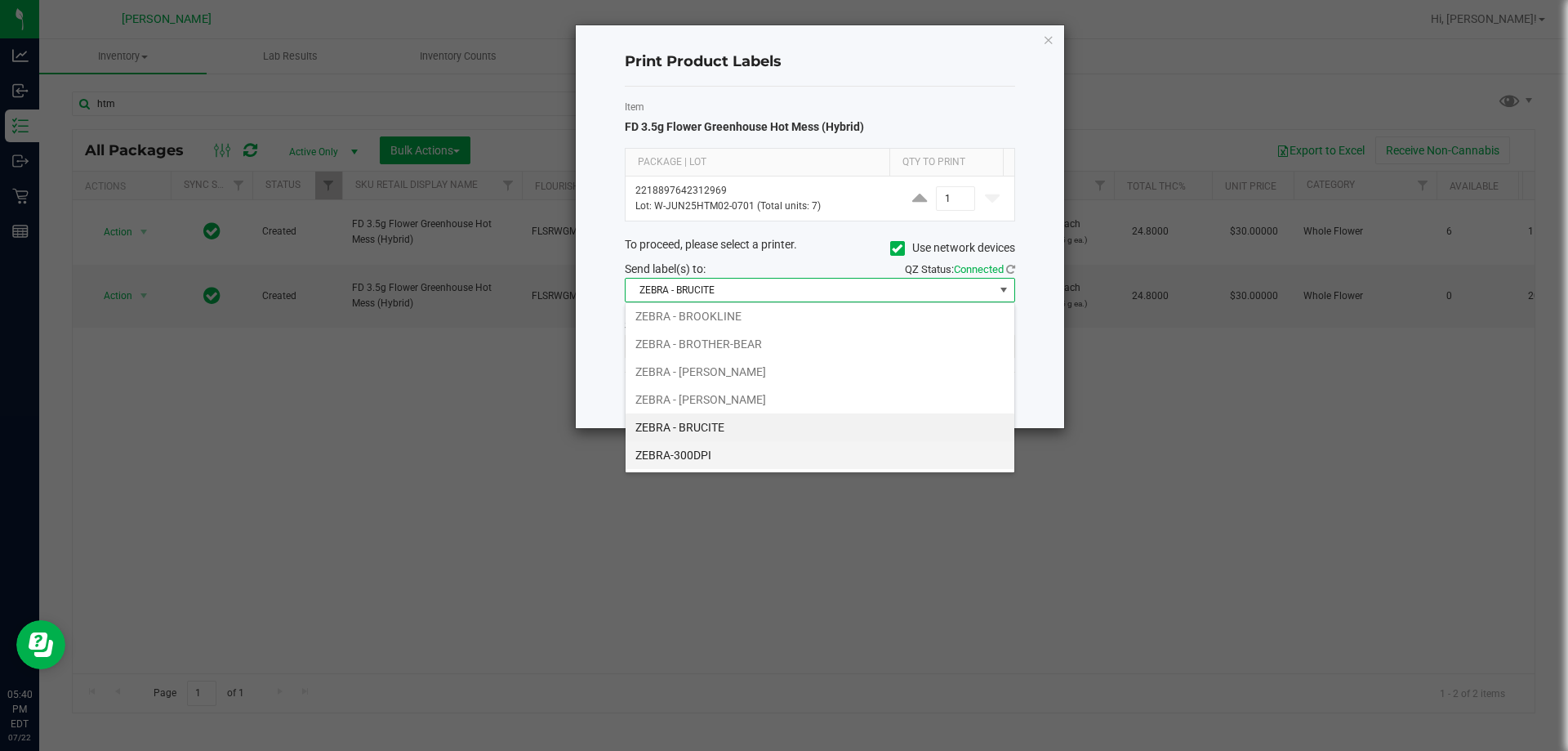 click on "ZEBRA-300DPI" at bounding box center (820, 455) 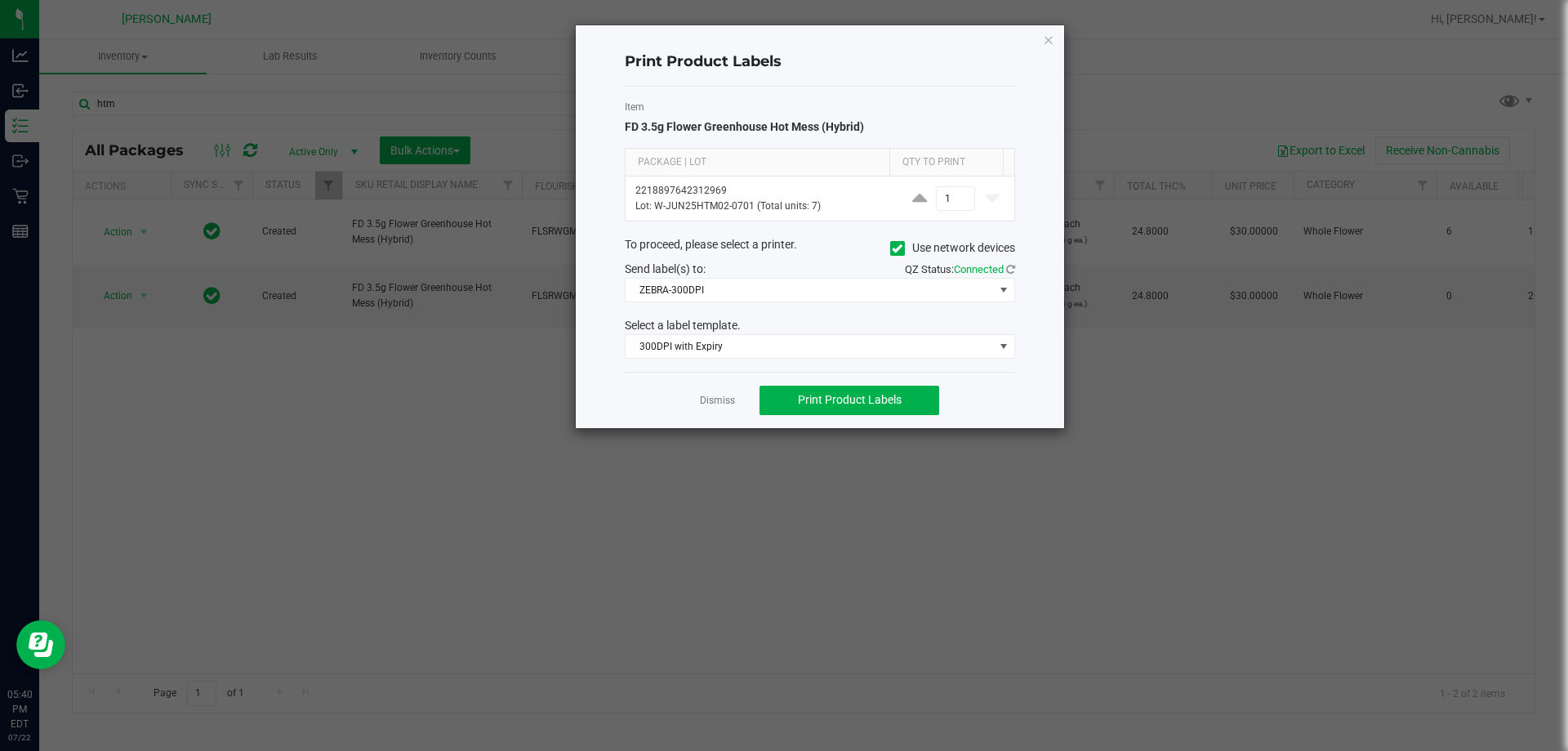 click on "Select a label template." 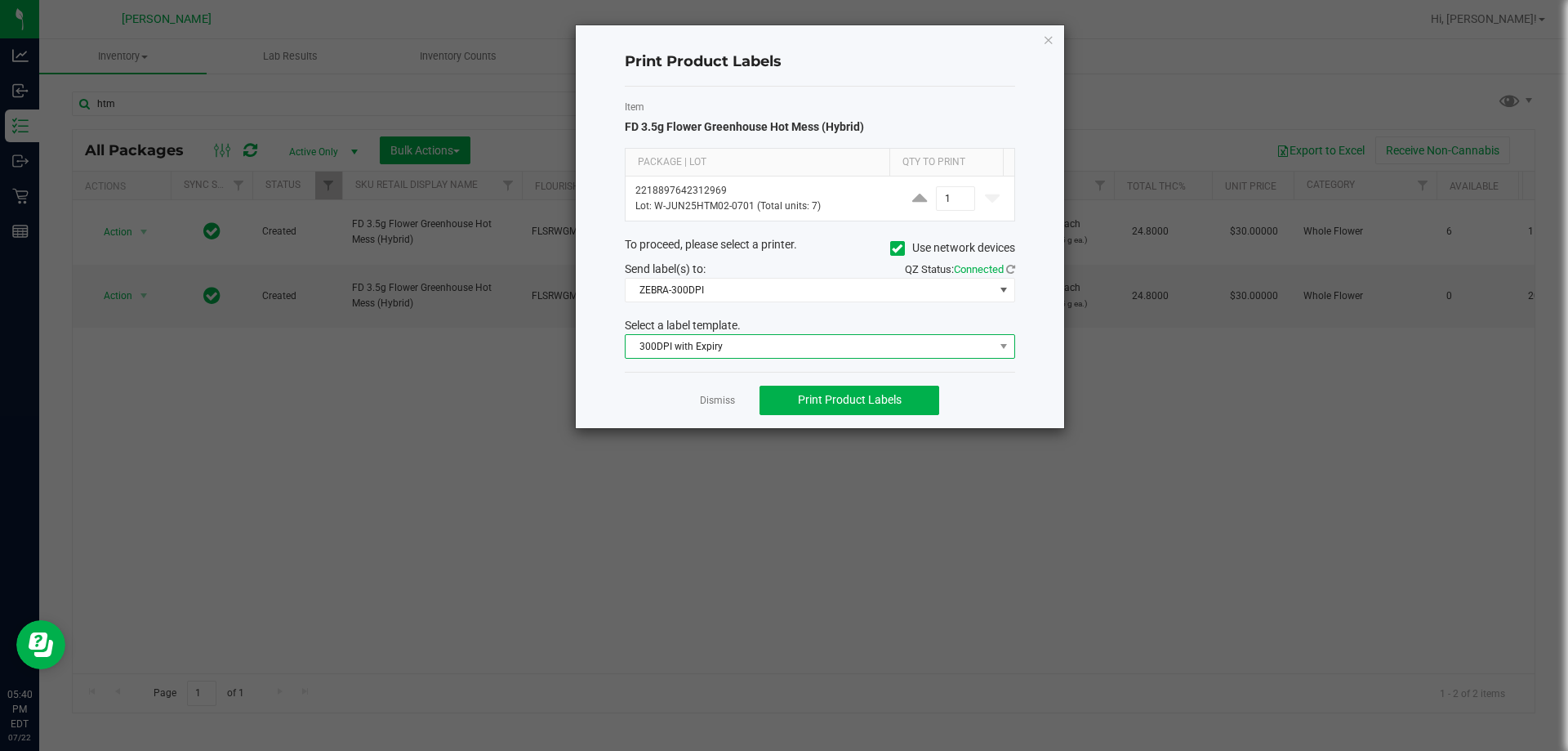 click on "300DPI with Expiry" at bounding box center [809, 346] 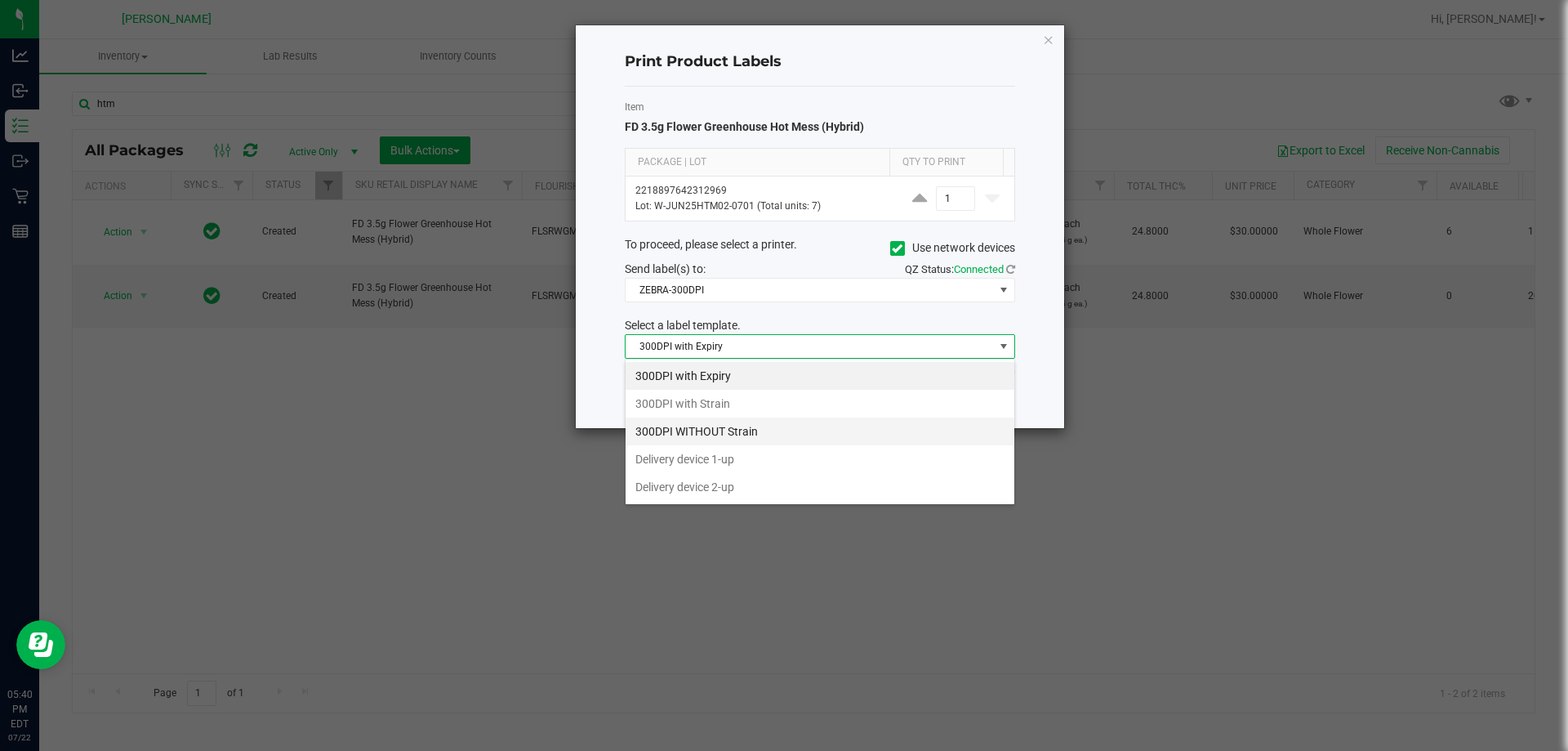 scroll, scrollTop: 81695, scrollLeft: 81276, axis: both 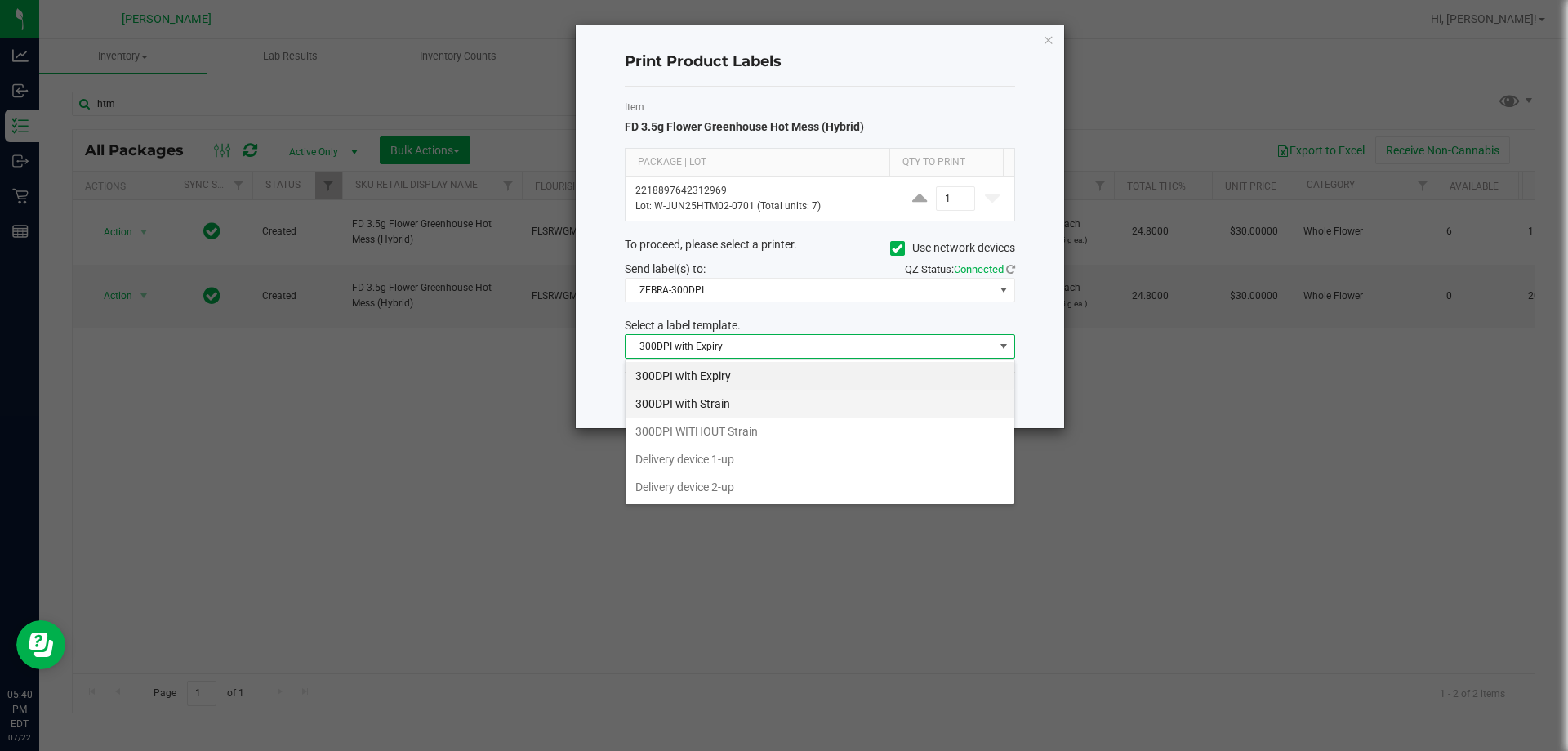 click on "300DPI with Strain" at bounding box center [820, 404] 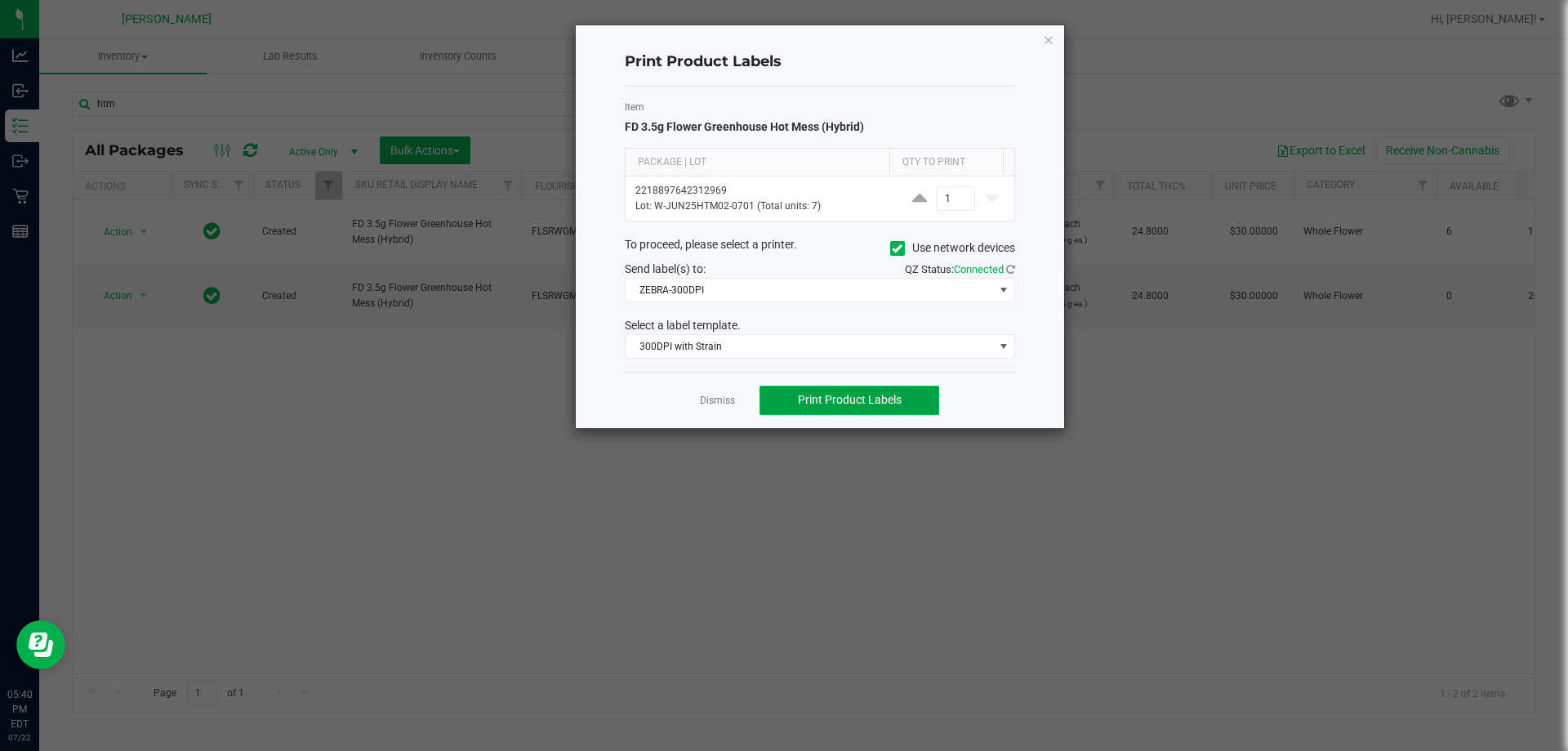 click on "Print Product Labels" 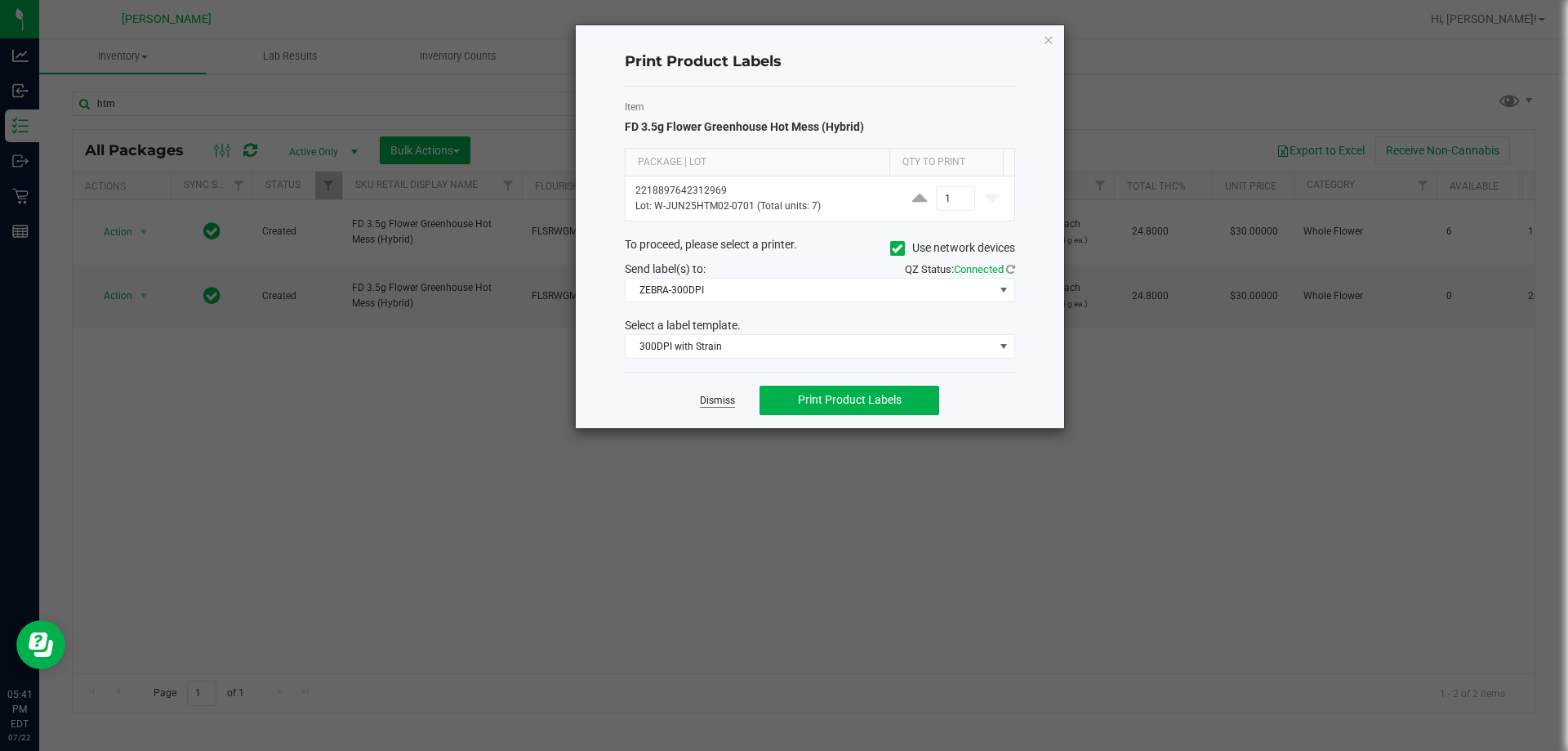 click on "Dismiss" 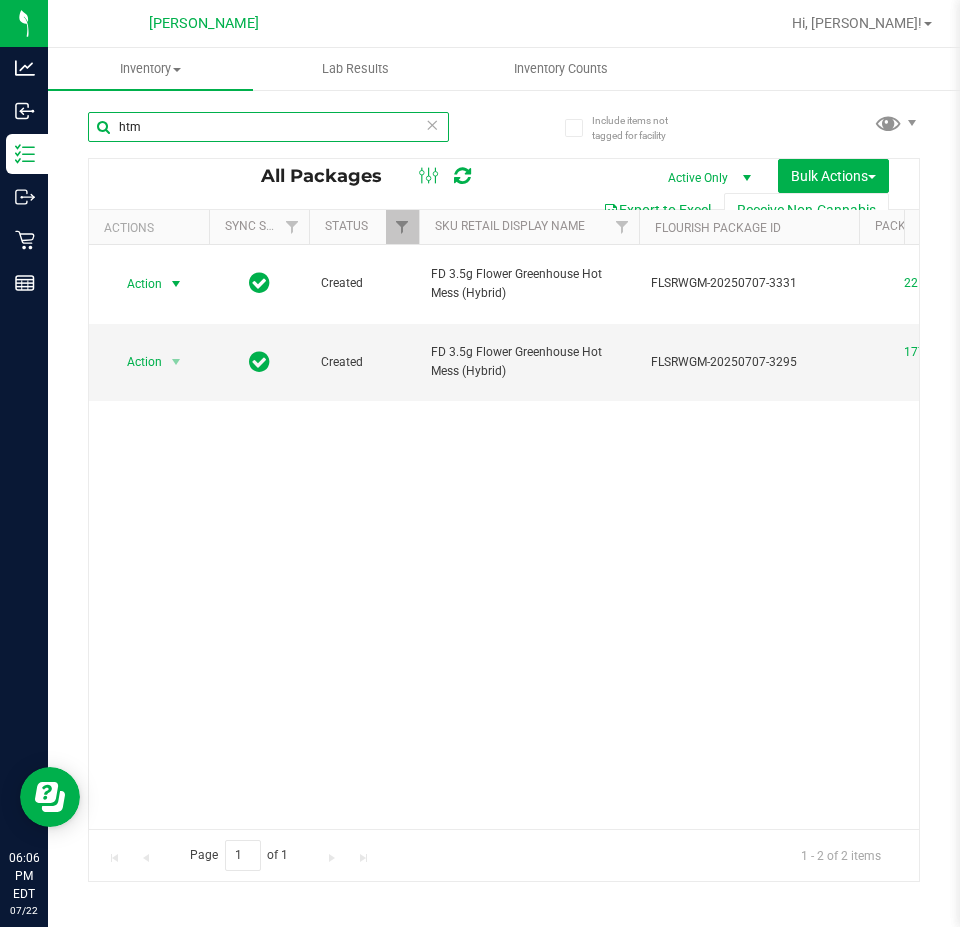 click on "htm" at bounding box center (268, 127) 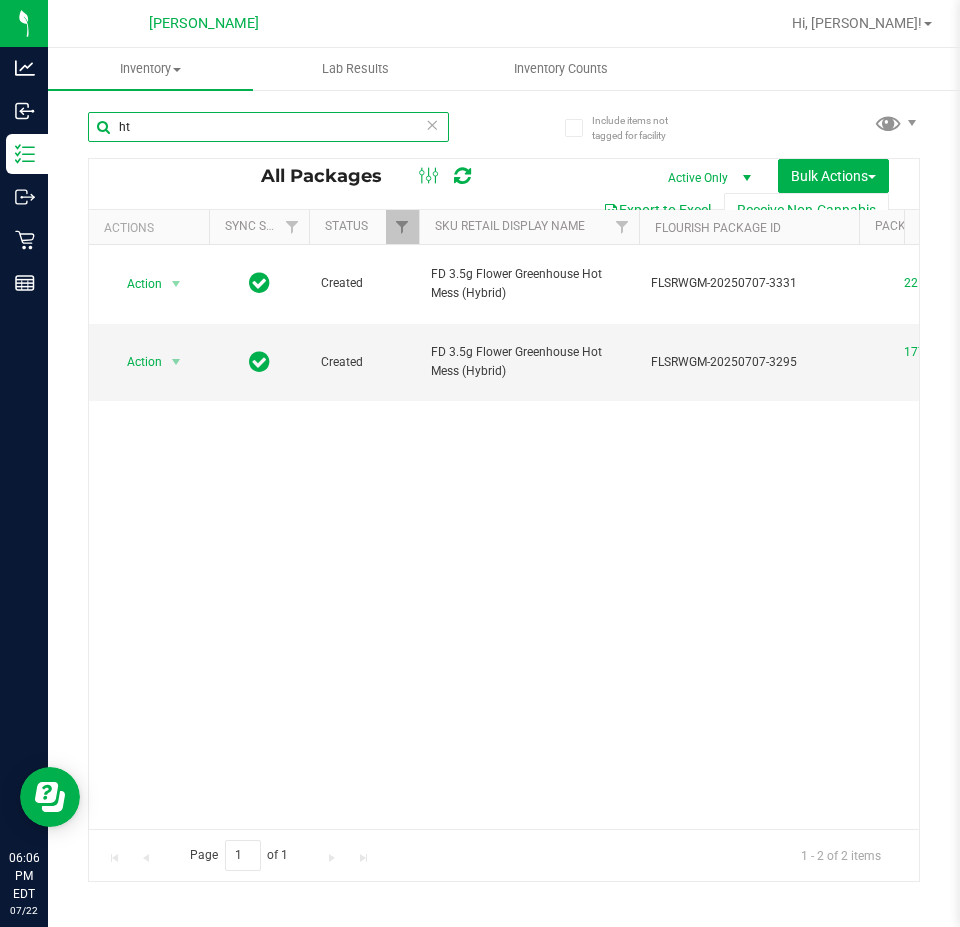 type on "h" 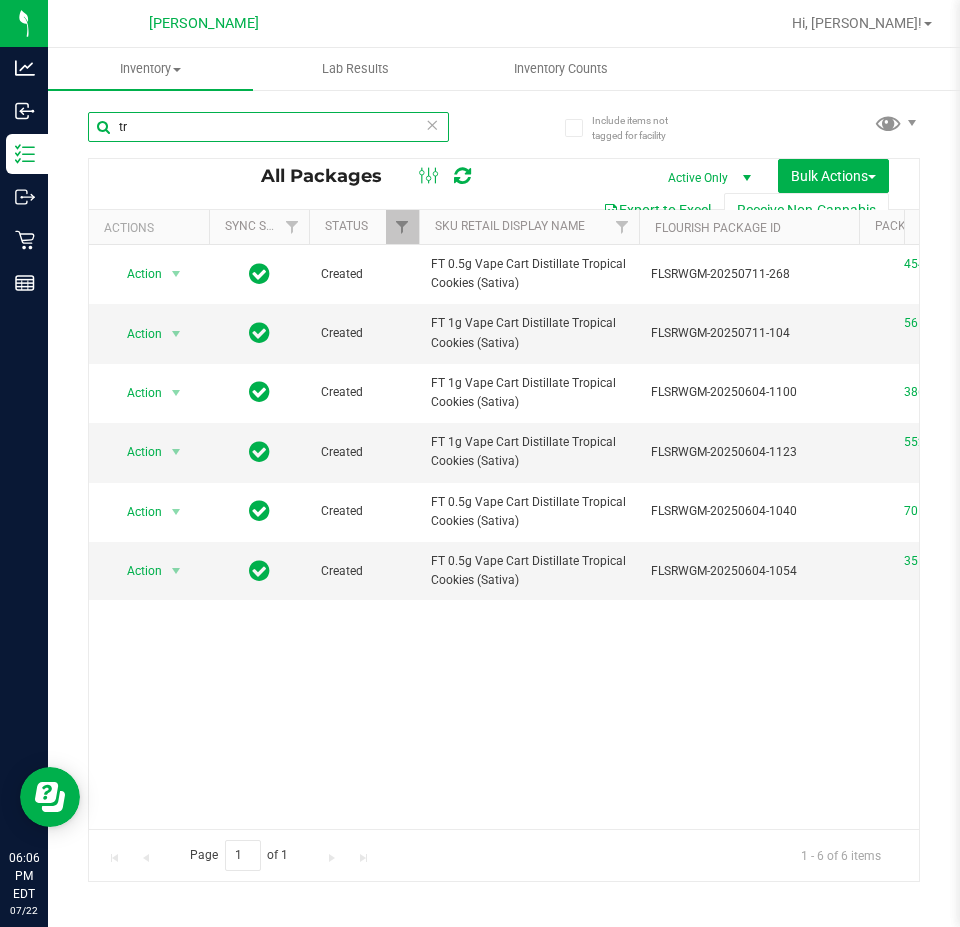 type on "t" 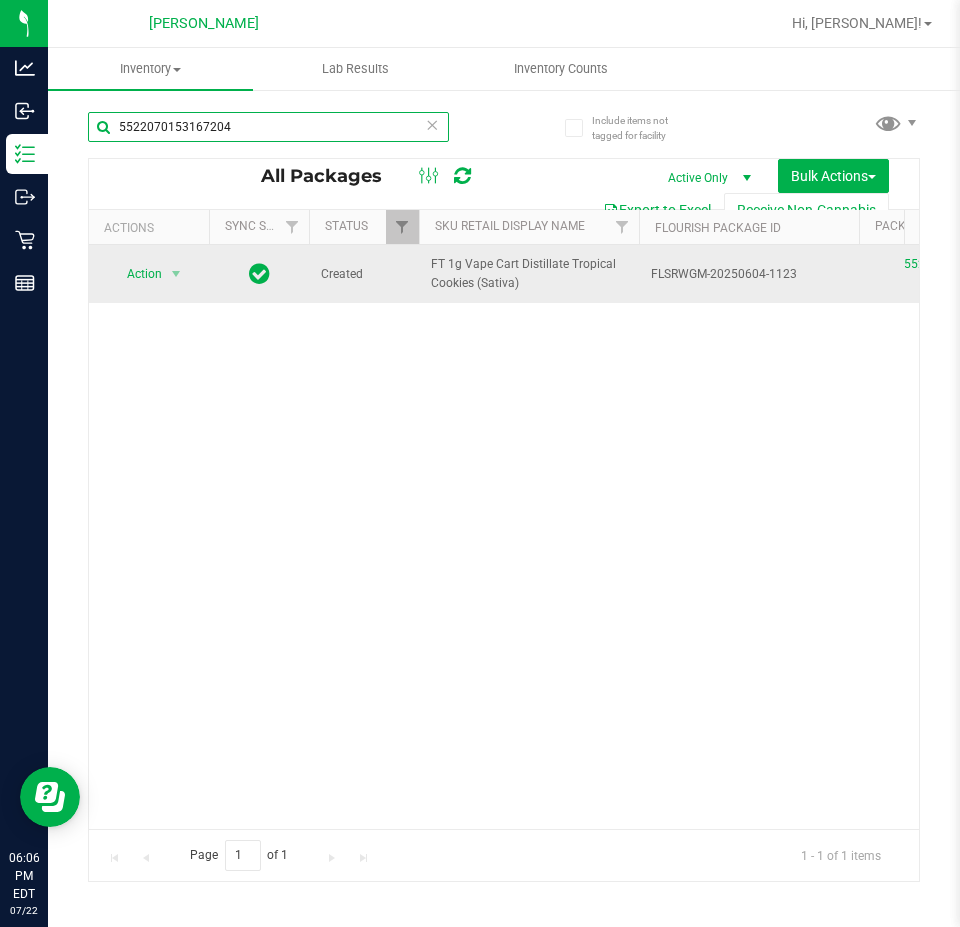 type on "5522070153167204" 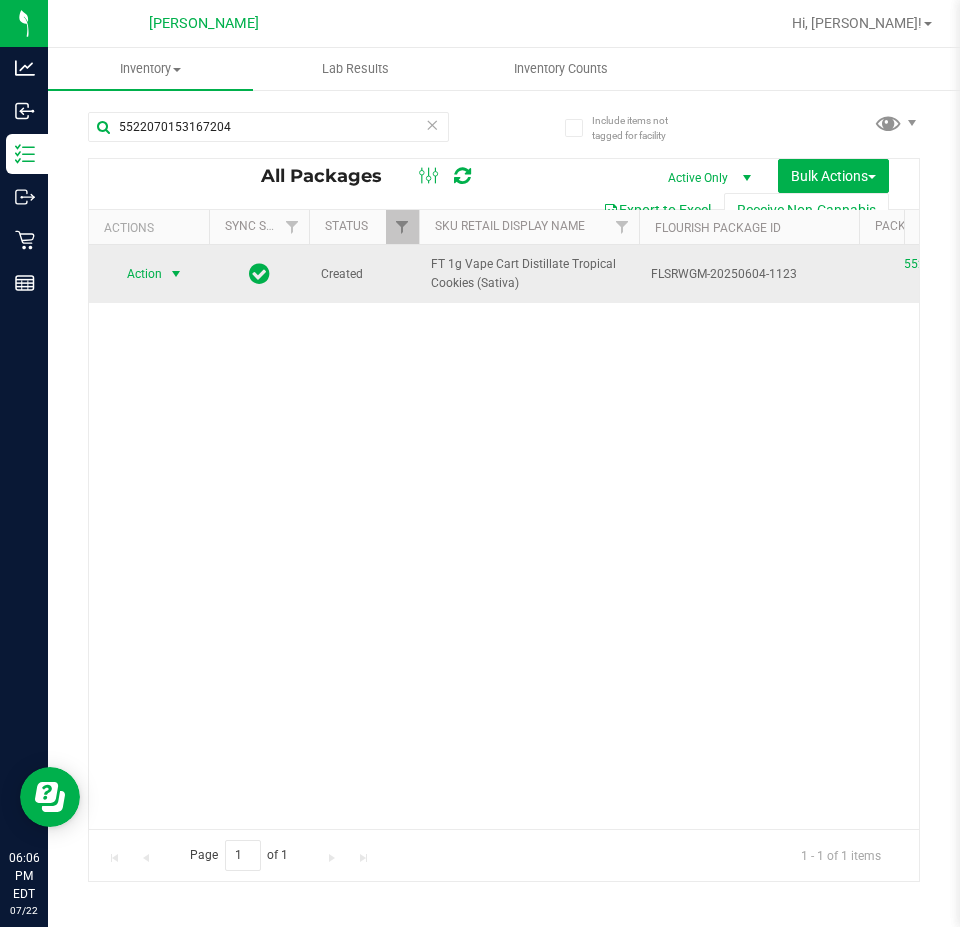 click on "Action" at bounding box center [136, 274] 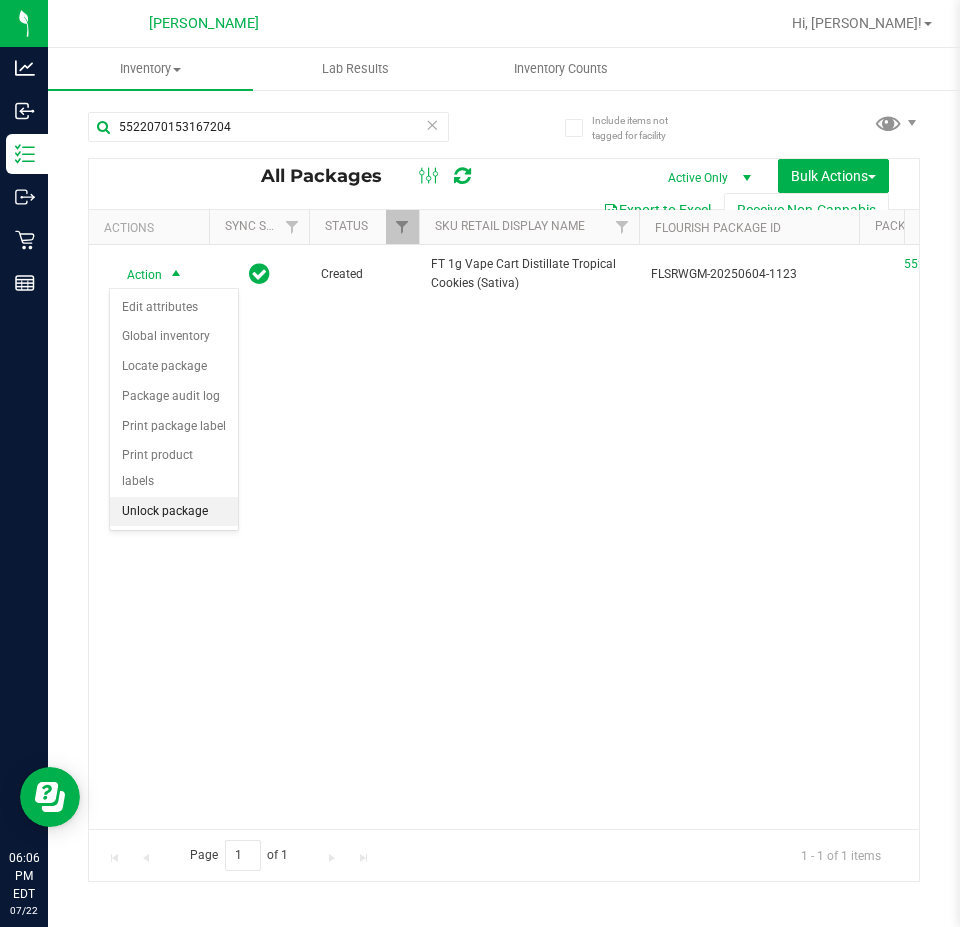 click on "Unlock package" at bounding box center [174, 512] 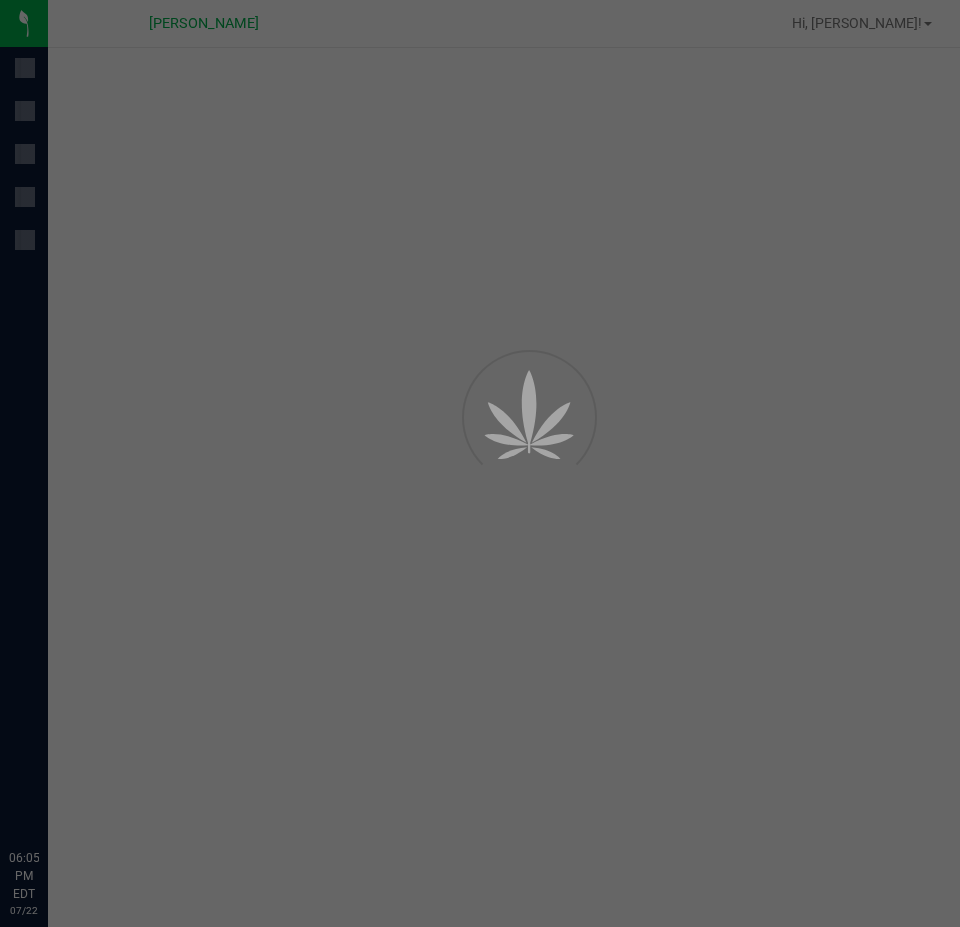 scroll, scrollTop: 0, scrollLeft: 0, axis: both 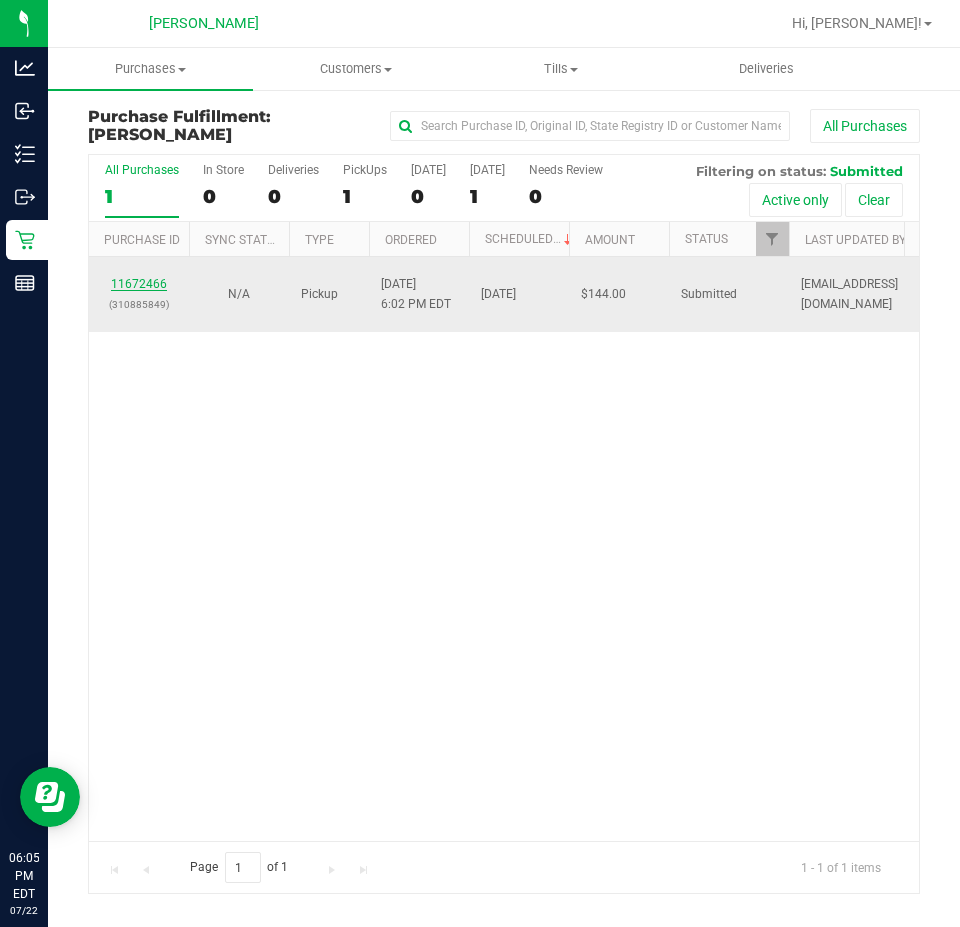 click on "11672466" at bounding box center [139, 284] 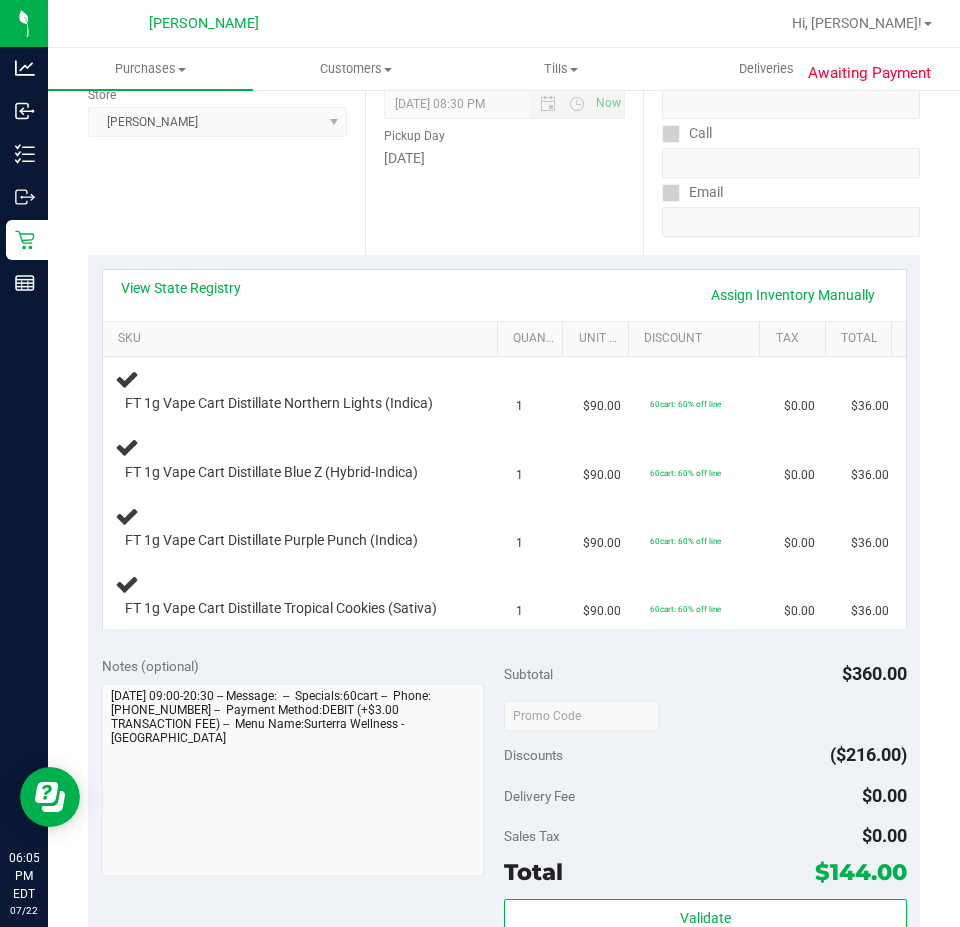 scroll, scrollTop: 282, scrollLeft: 0, axis: vertical 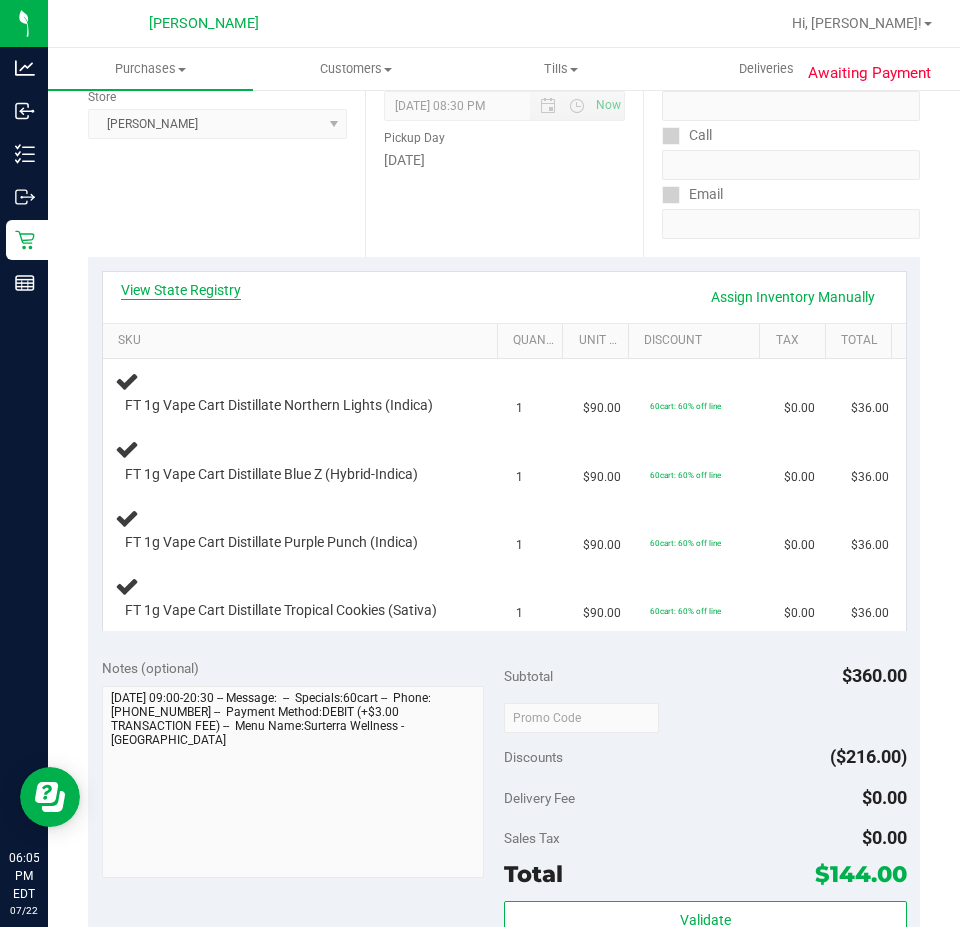 click on "View State Registry" at bounding box center [181, 290] 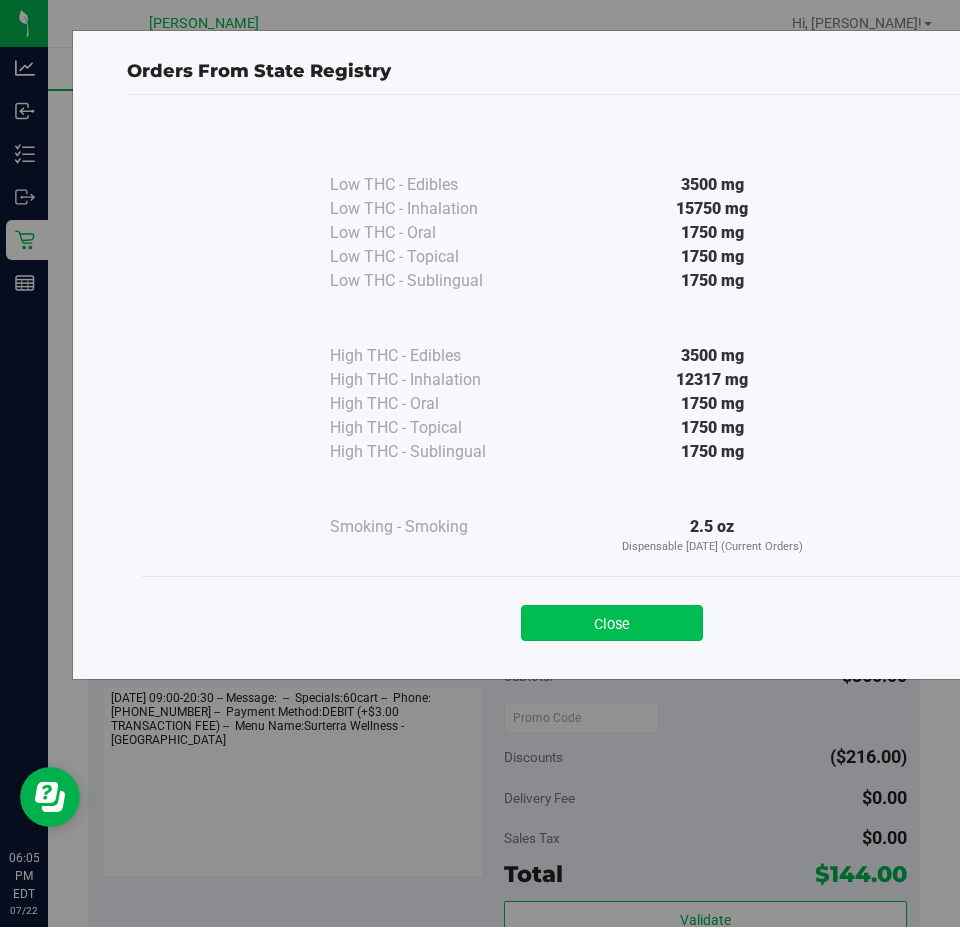 click on "Close" at bounding box center (612, 623) 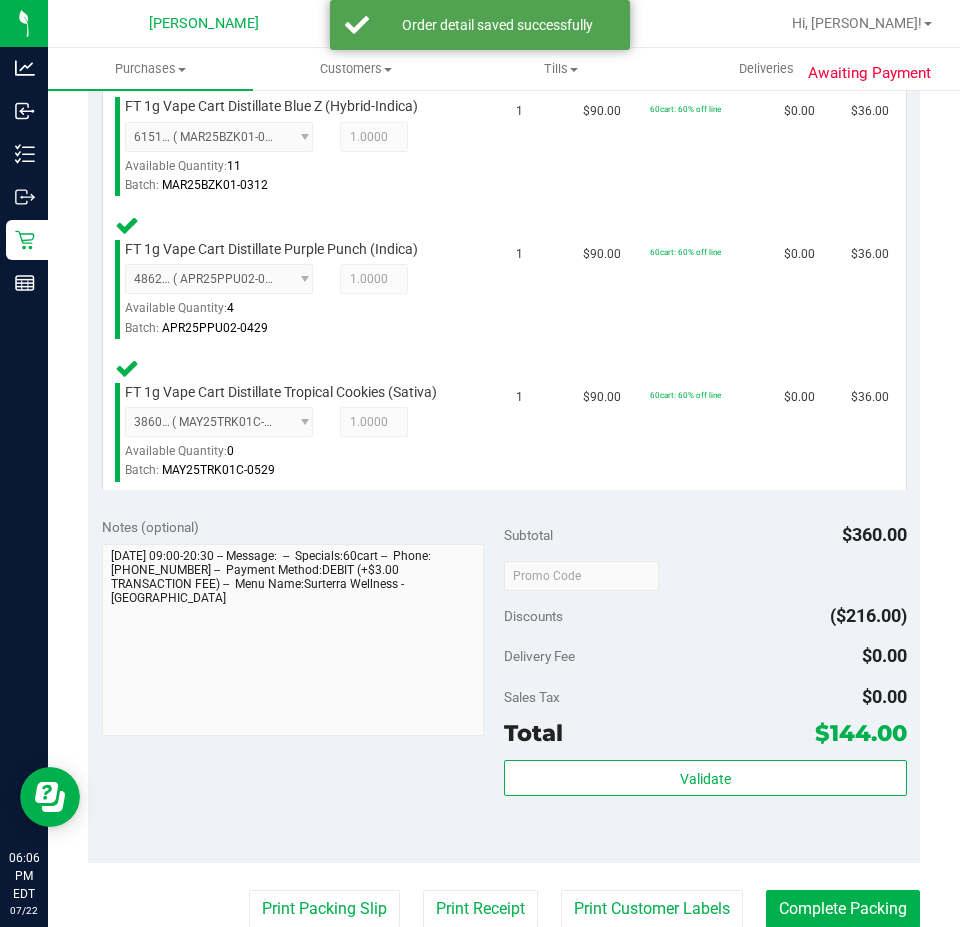 scroll, scrollTop: 870, scrollLeft: 0, axis: vertical 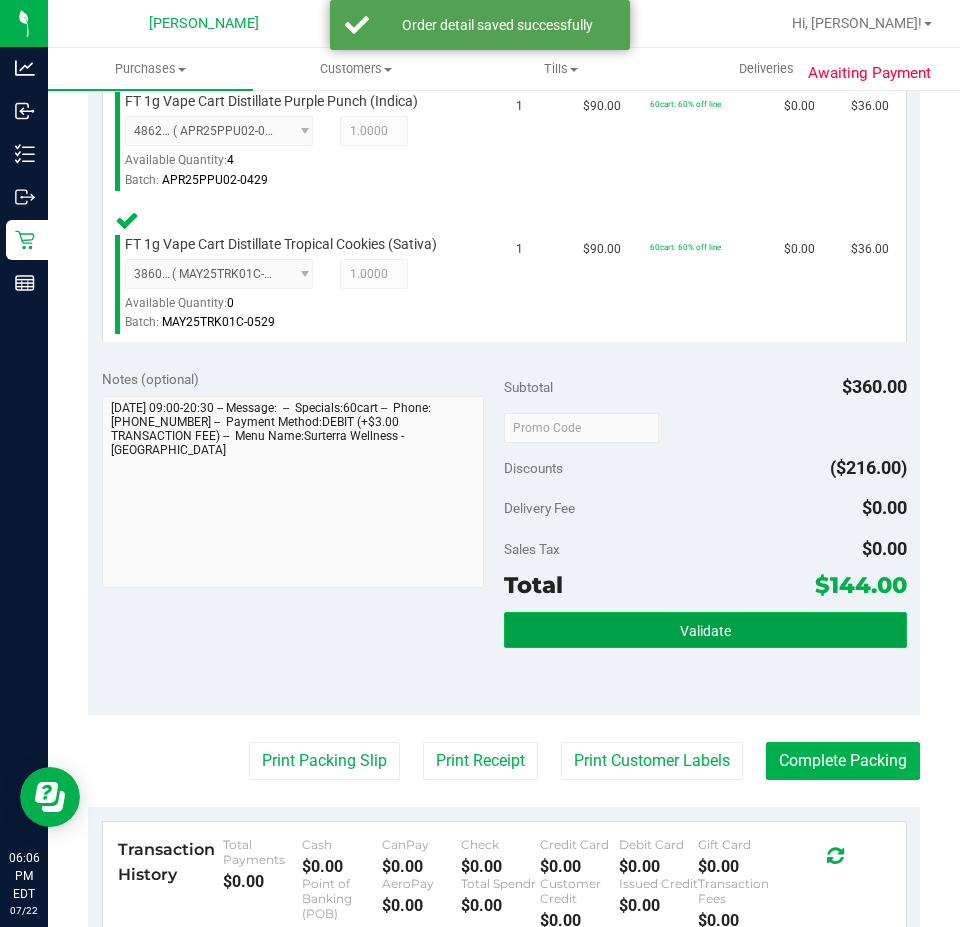 click on "Validate" at bounding box center [705, 630] 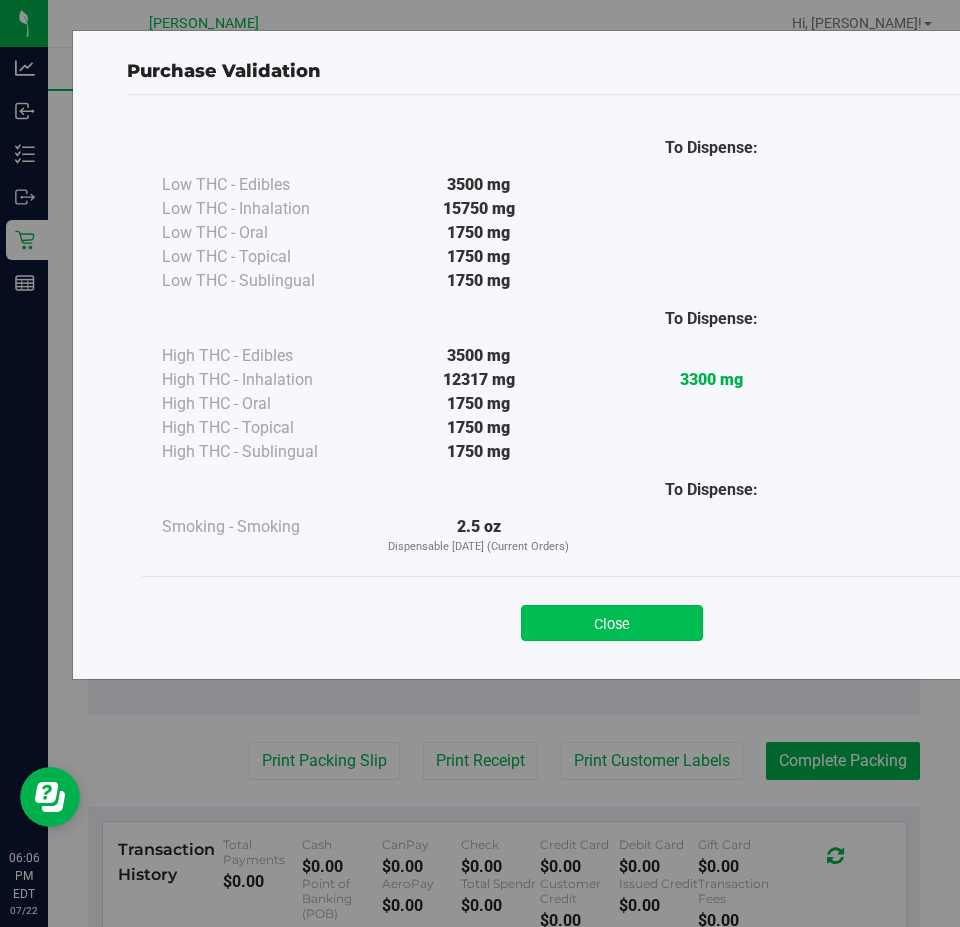 click on "Close" at bounding box center (612, 623) 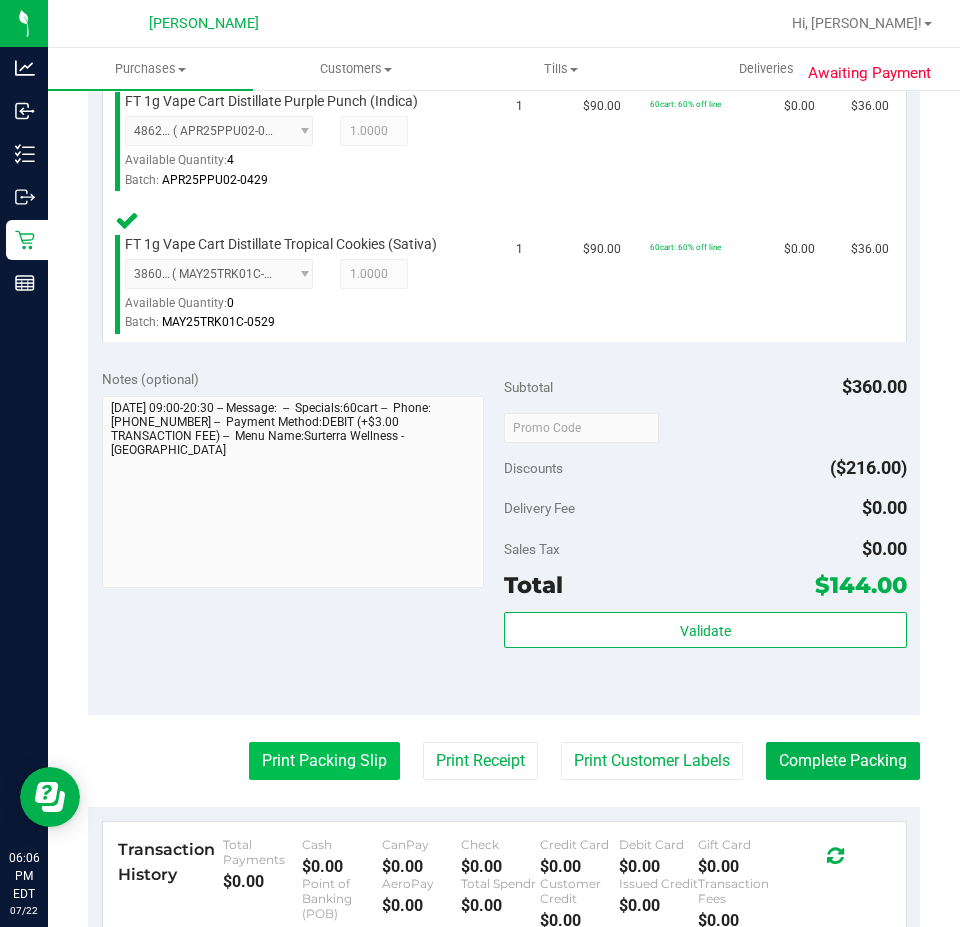 click on "Print Packing Slip" at bounding box center [324, 761] 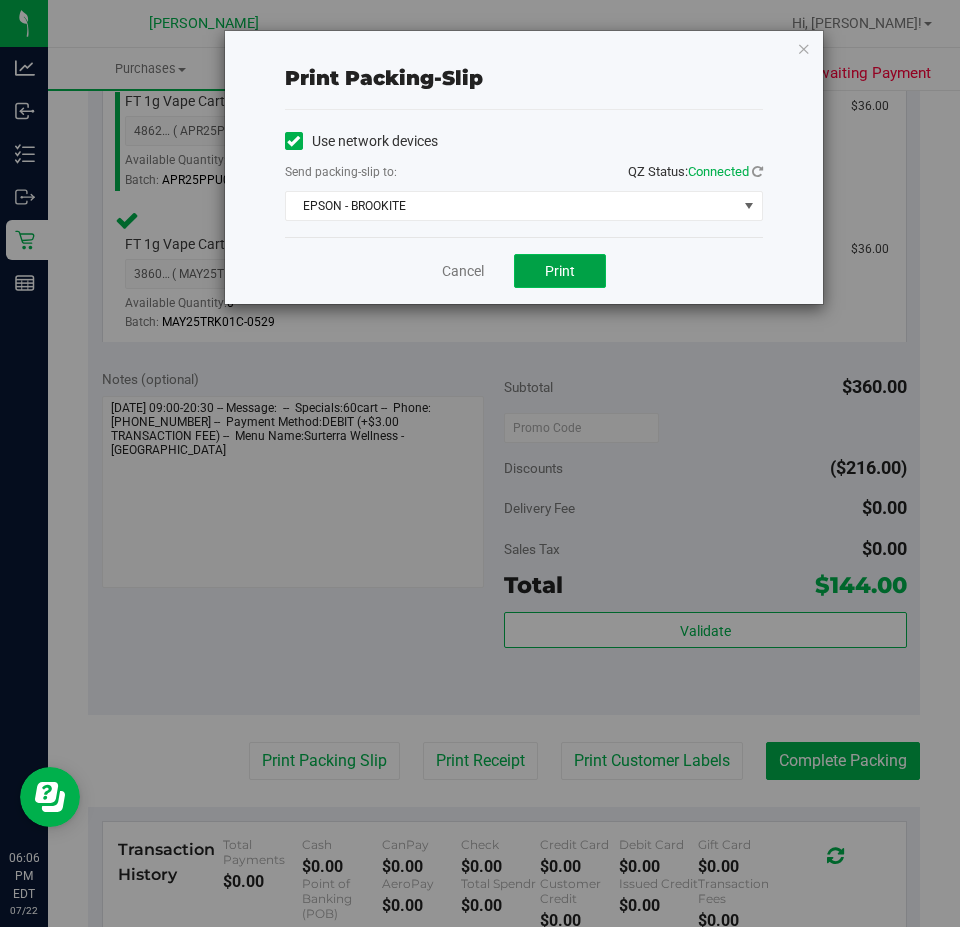 click on "Print" at bounding box center (560, 271) 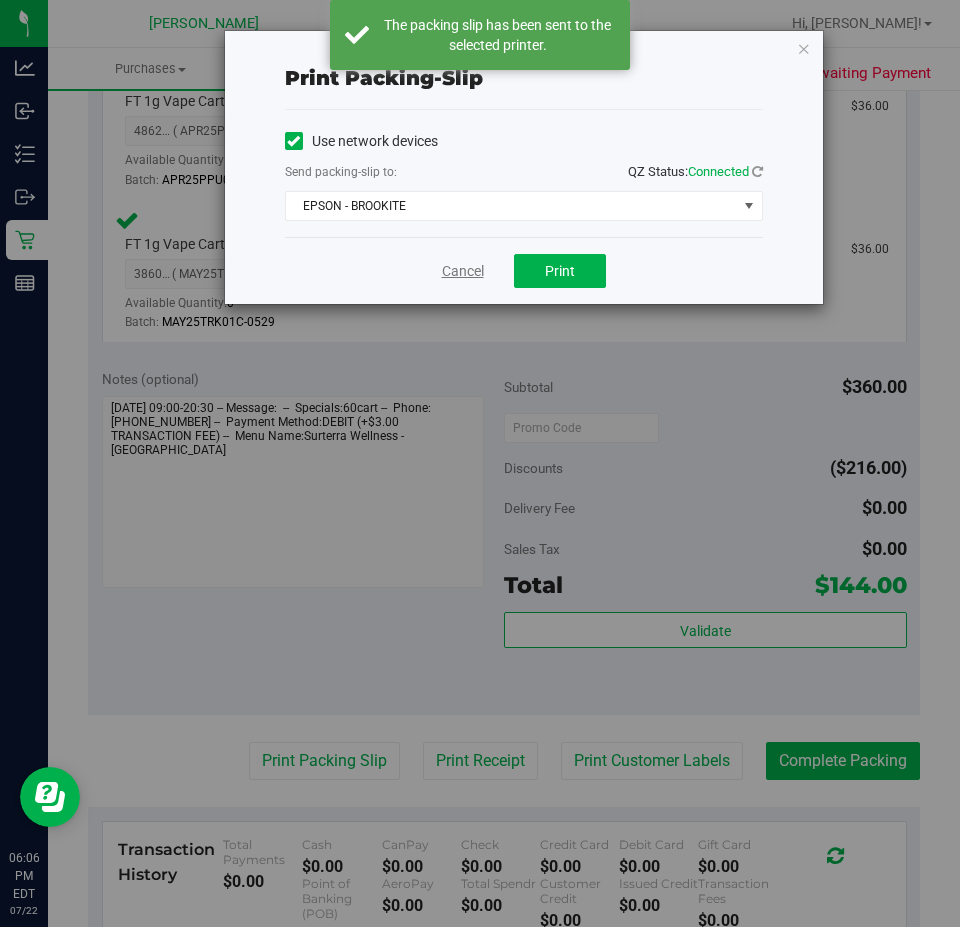 click on "Cancel" at bounding box center (463, 271) 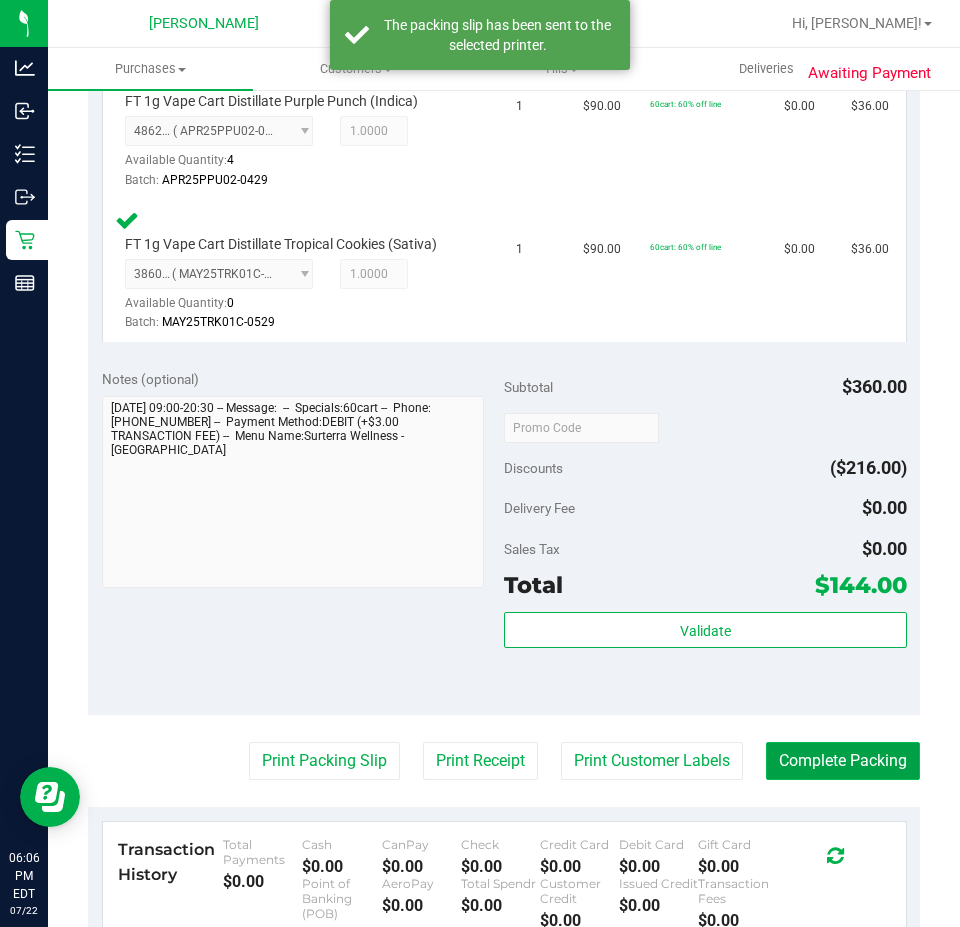 click on "Complete Packing" at bounding box center (843, 761) 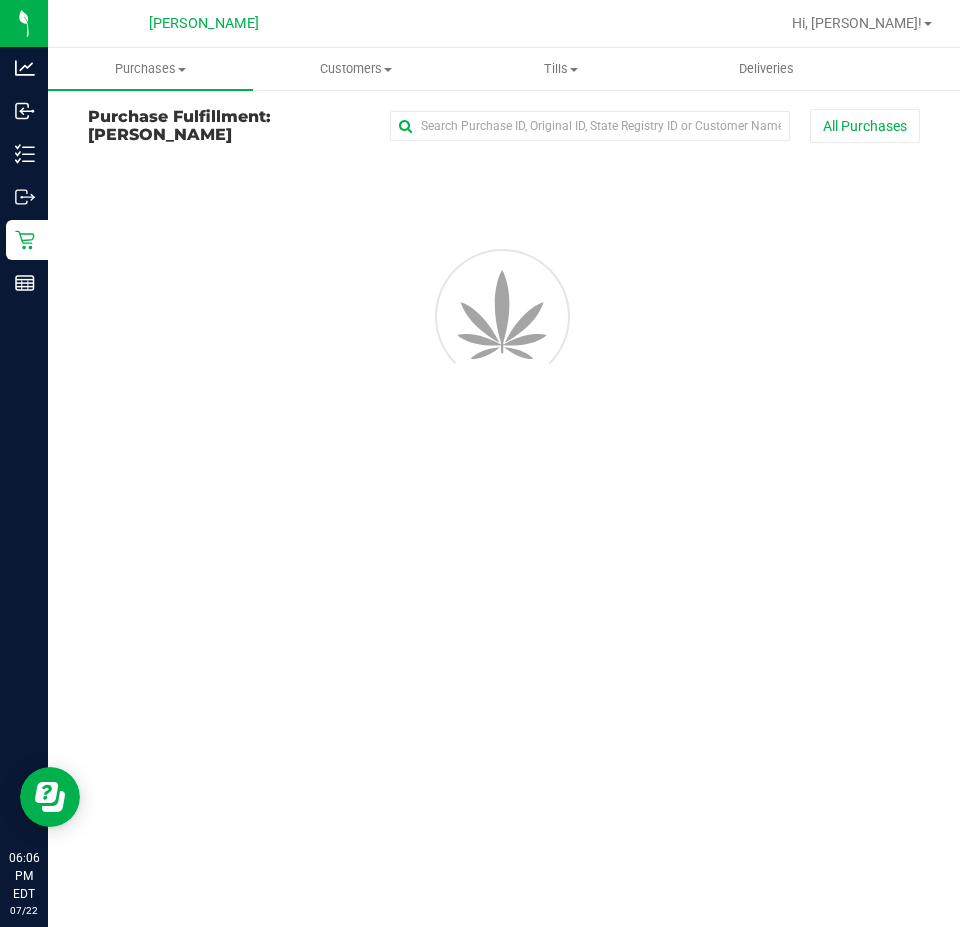 scroll, scrollTop: 0, scrollLeft: 0, axis: both 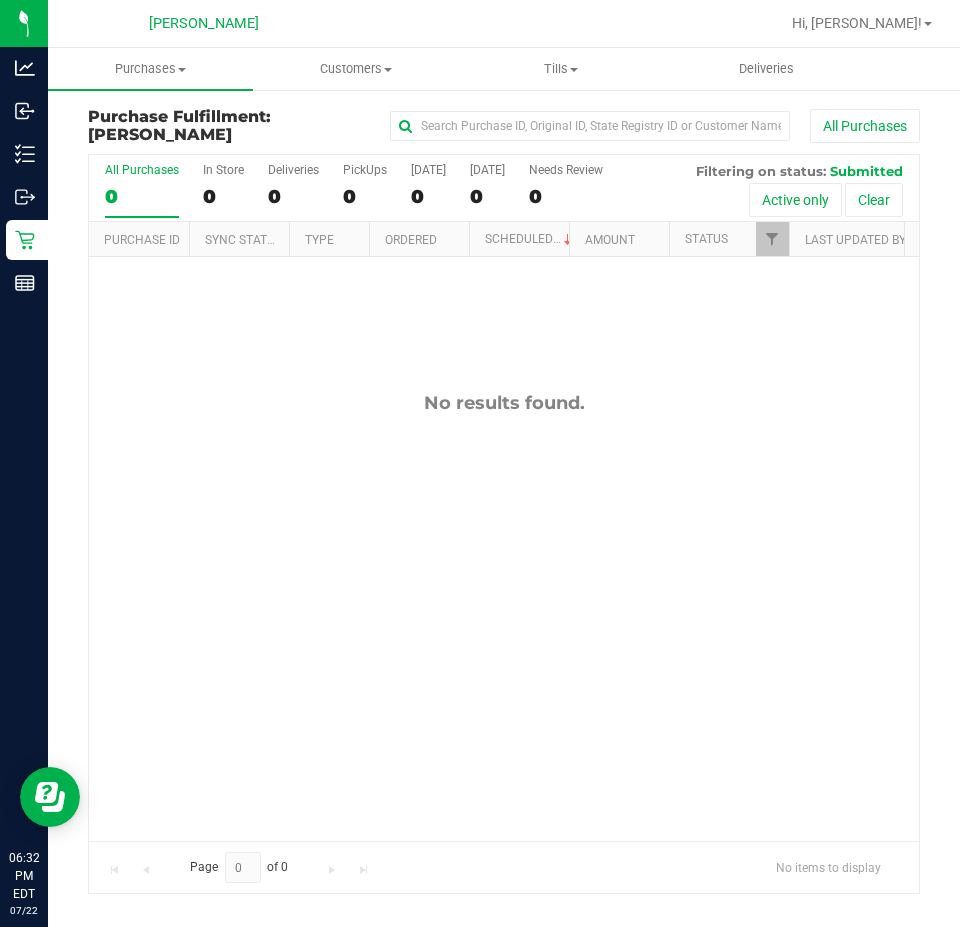 click on "No results found." at bounding box center [504, 616] 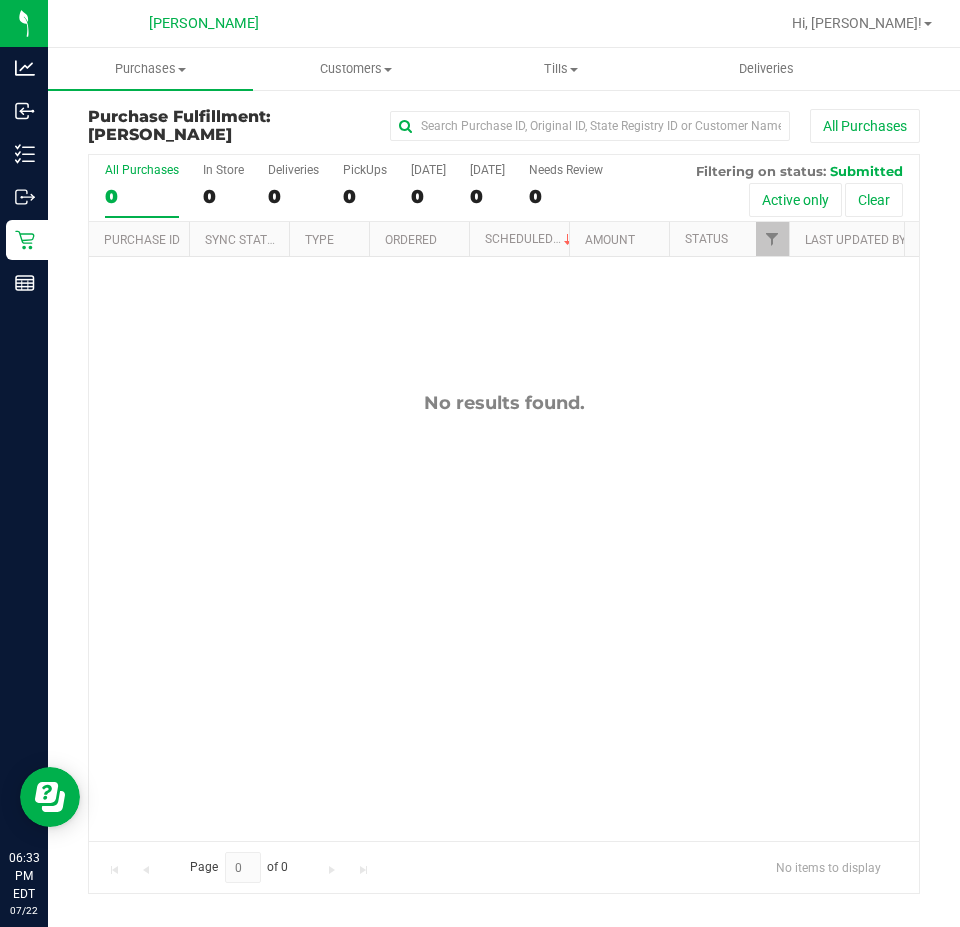 click on "No results found." at bounding box center [504, 403] 